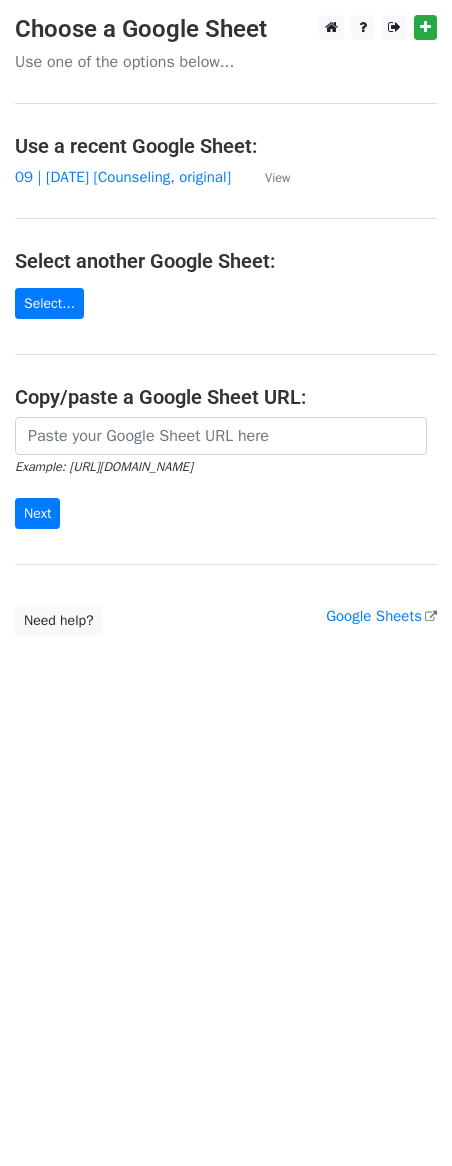 scroll, scrollTop: 0, scrollLeft: 0, axis: both 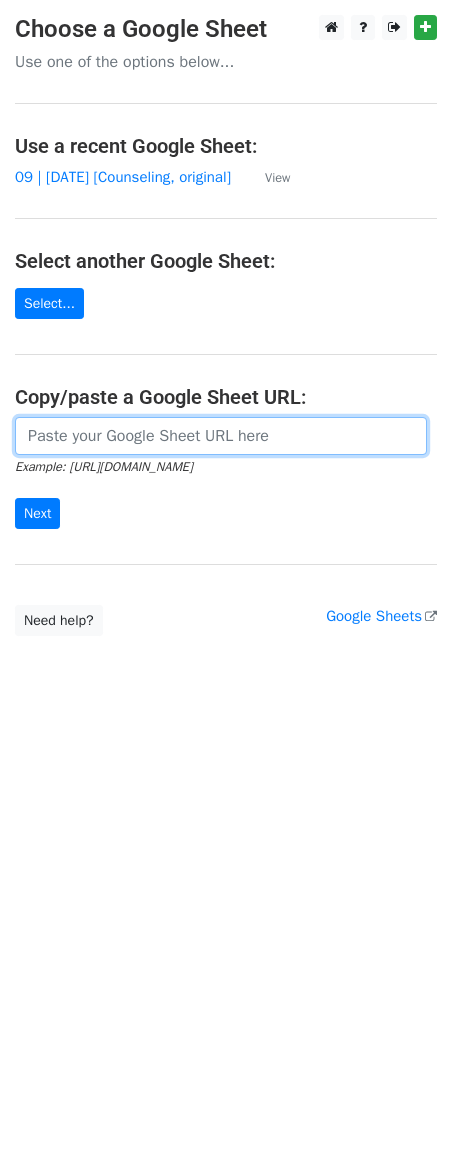 click at bounding box center (221, 436) 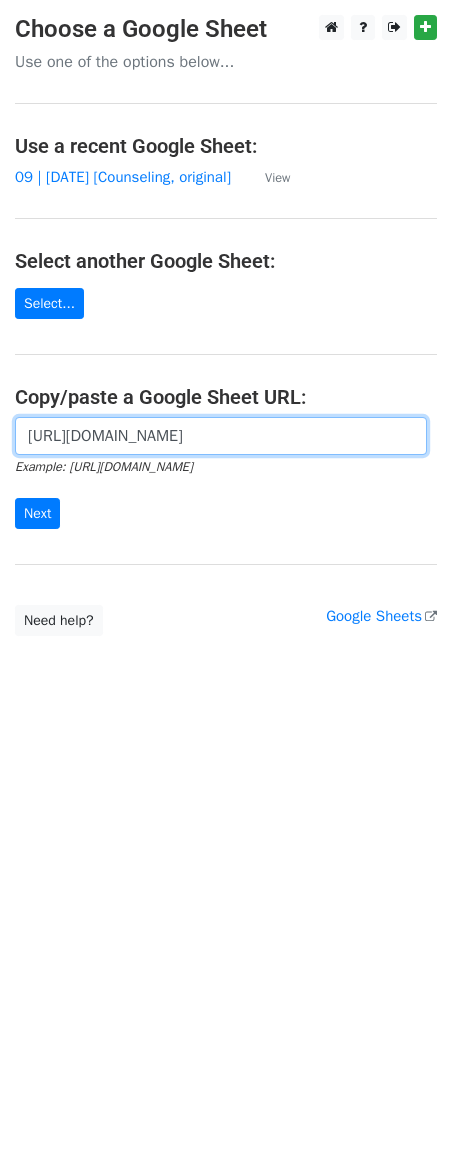 scroll, scrollTop: 0, scrollLeft: 450, axis: horizontal 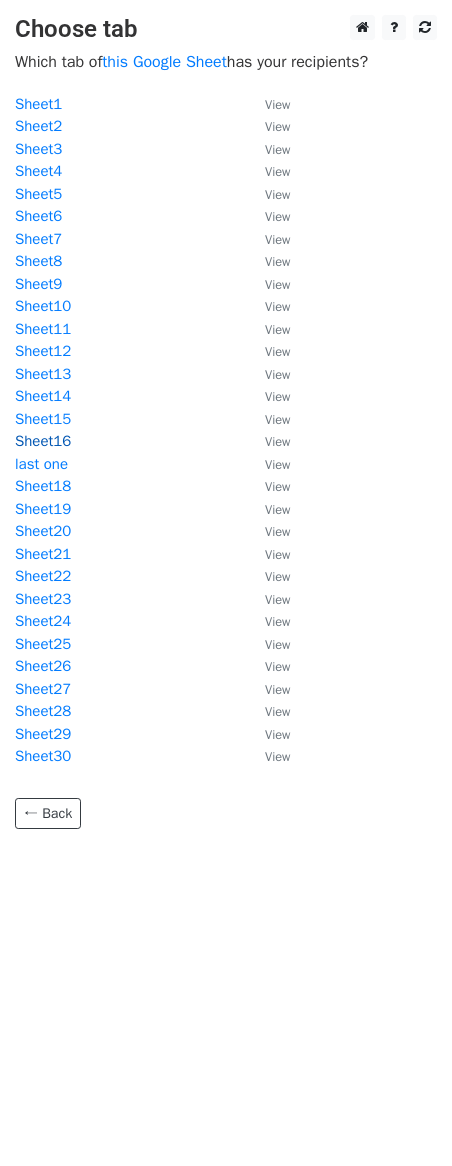 click on "Sheet16" at bounding box center (43, 441) 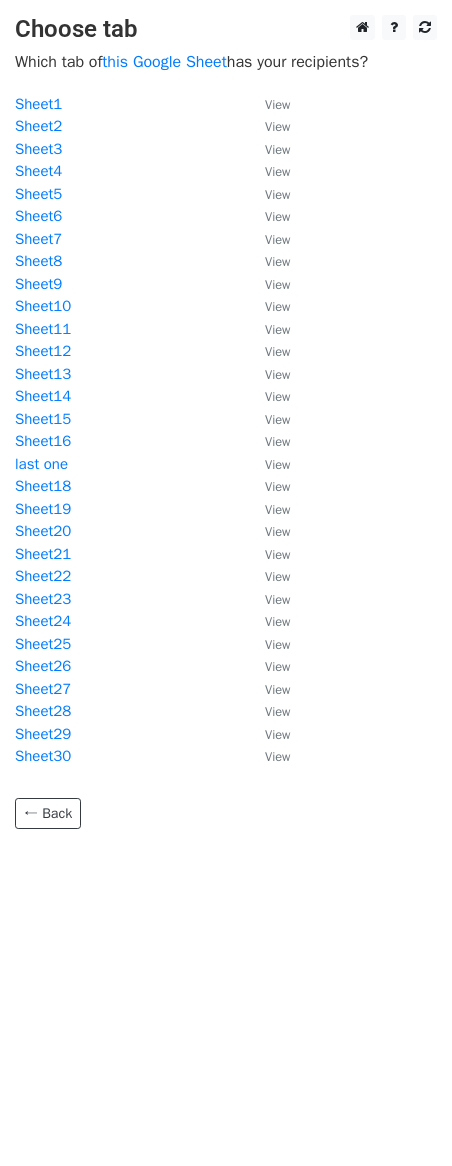 click on "Which tab of  this Google Sheet  has your recipients?" at bounding box center [226, 62] 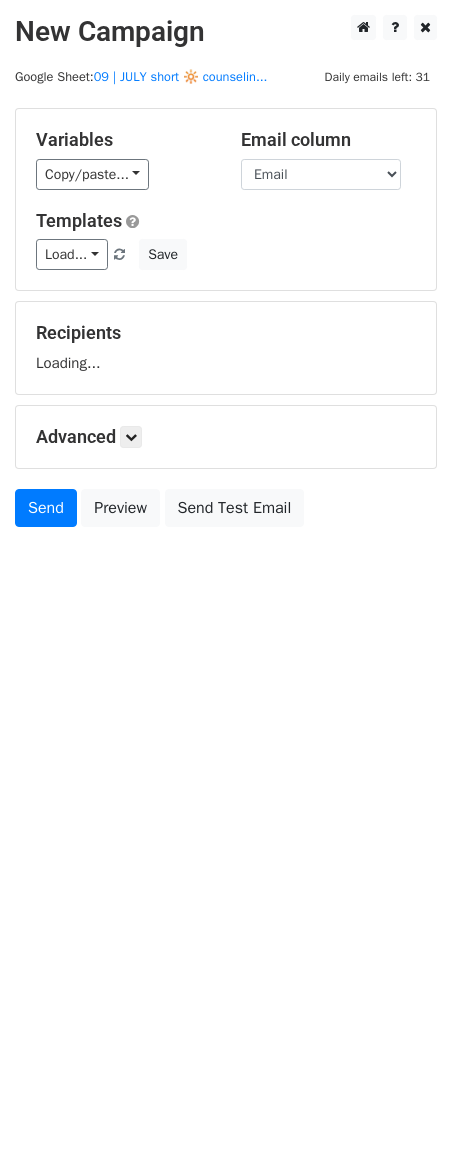 scroll, scrollTop: 0, scrollLeft: 0, axis: both 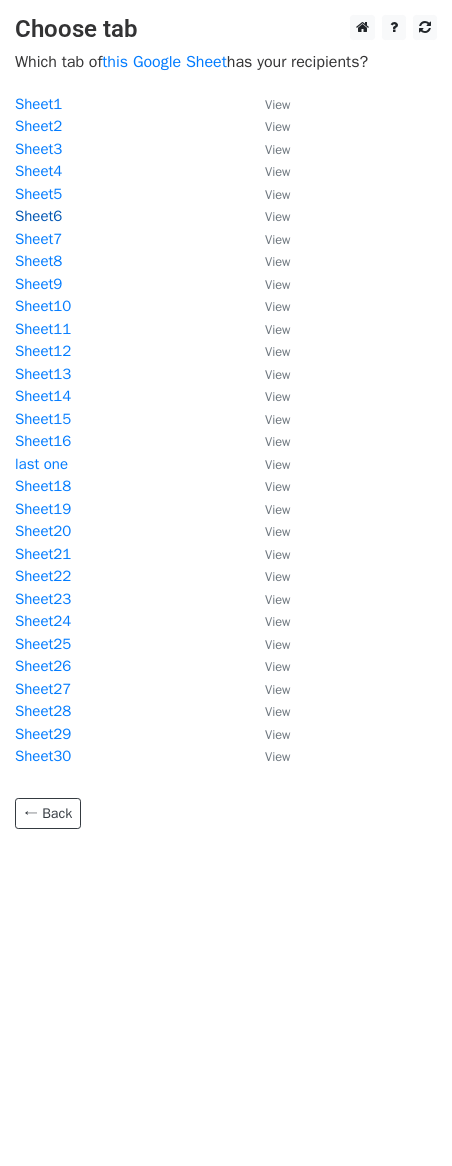 click on "Sheet6" at bounding box center (38, 216) 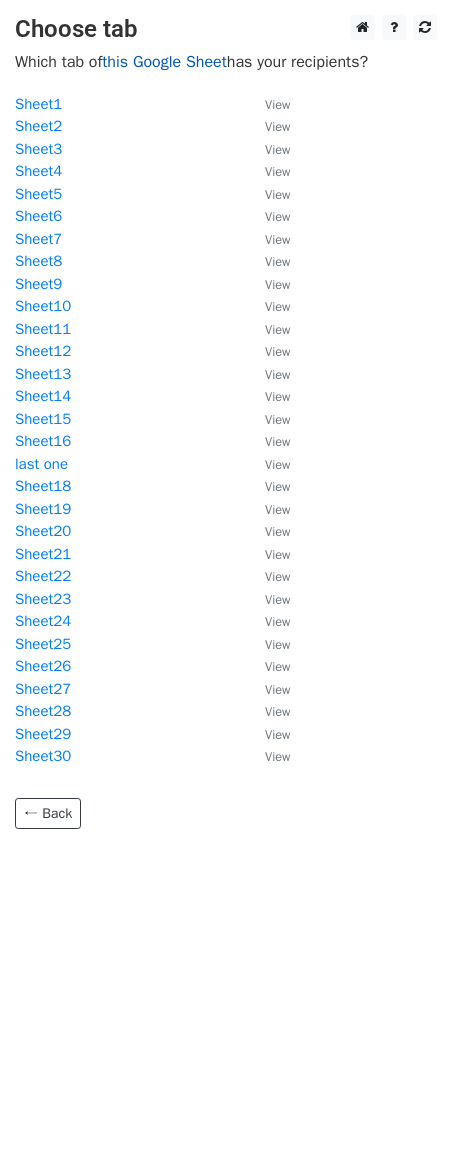 click on "this Google Sheet" at bounding box center (164, 62) 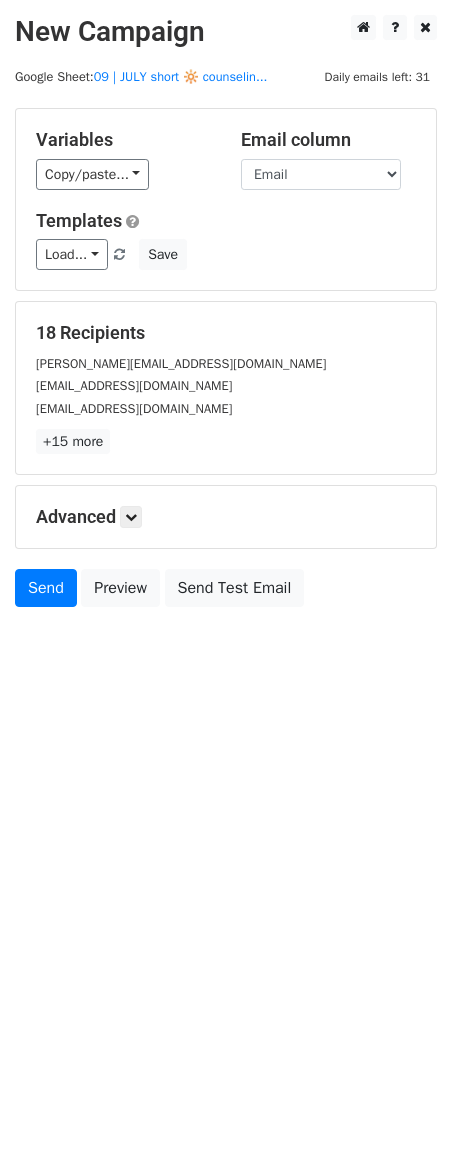 scroll, scrollTop: 0, scrollLeft: 0, axis: both 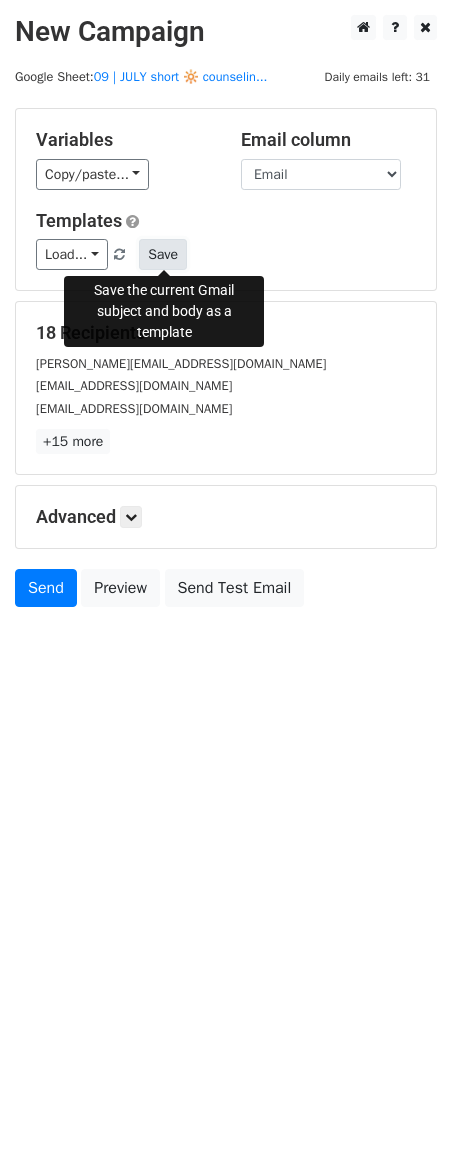 click on "Save" at bounding box center (163, 254) 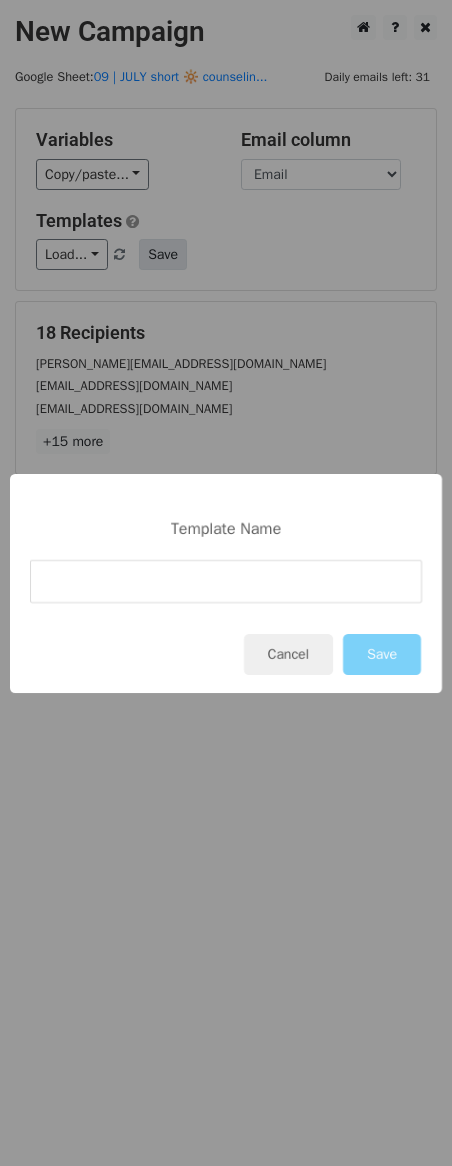 type on "Marketing Growth for Counselors" 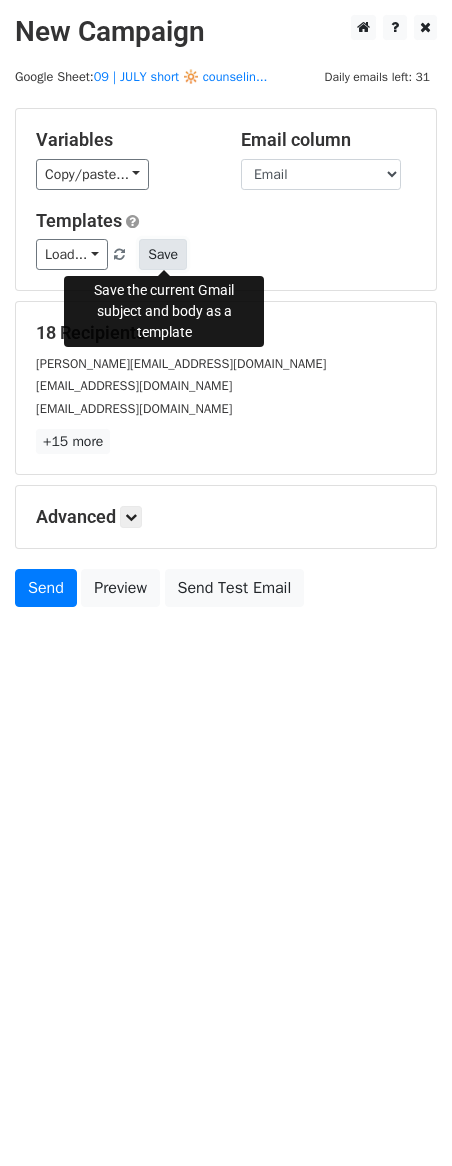 click on "Save" at bounding box center (163, 254) 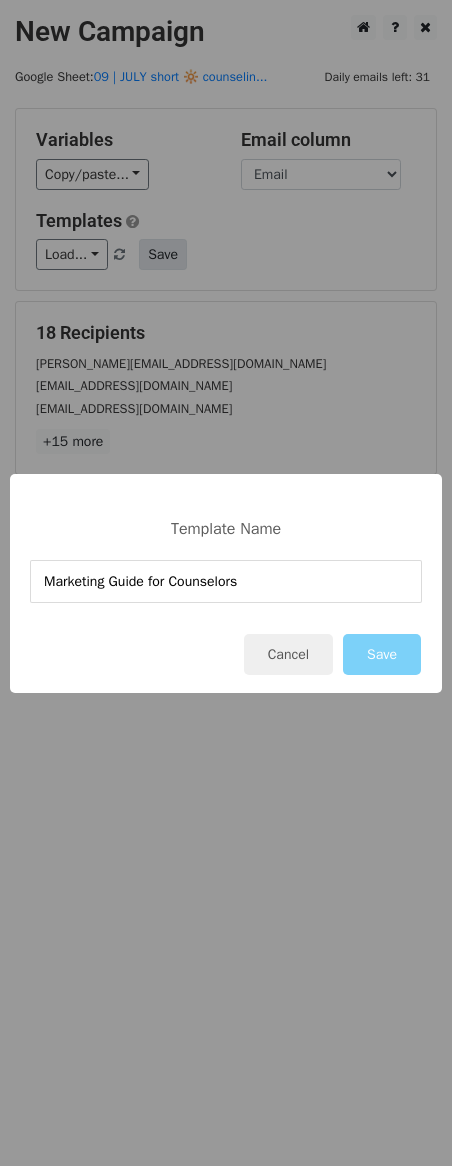 type on "Marketing Guide for Counselors" 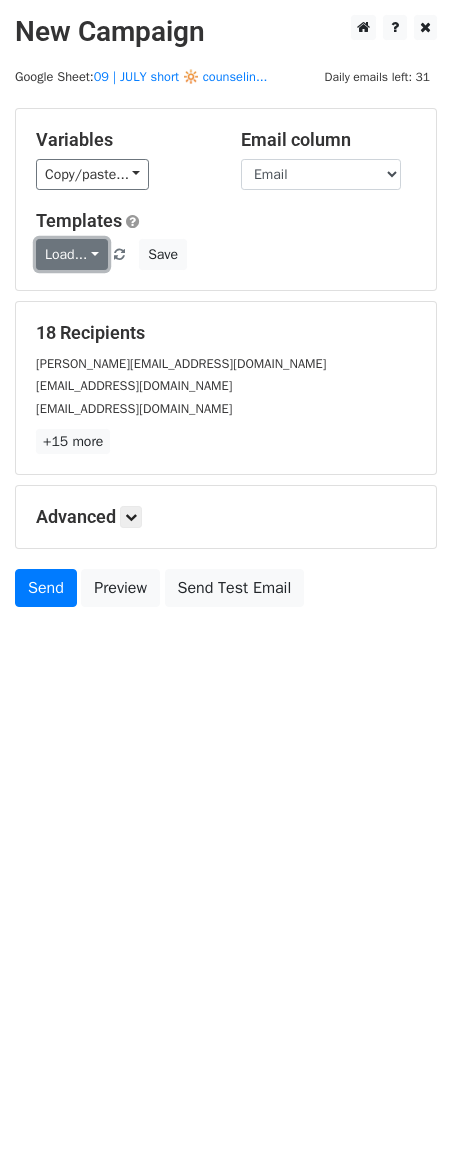 click on "Load..." at bounding box center (72, 254) 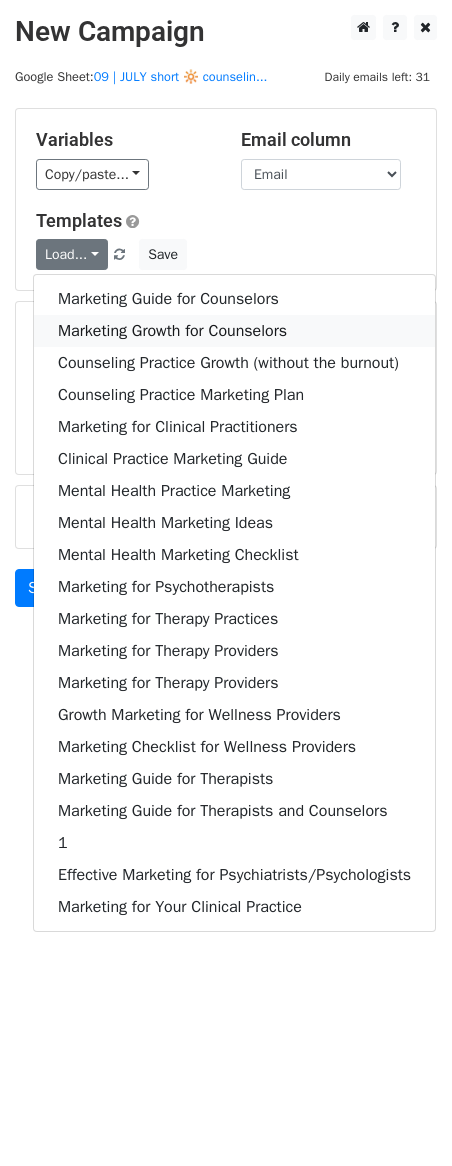 click on "Marketing Growth for Counselors" at bounding box center [234, 331] 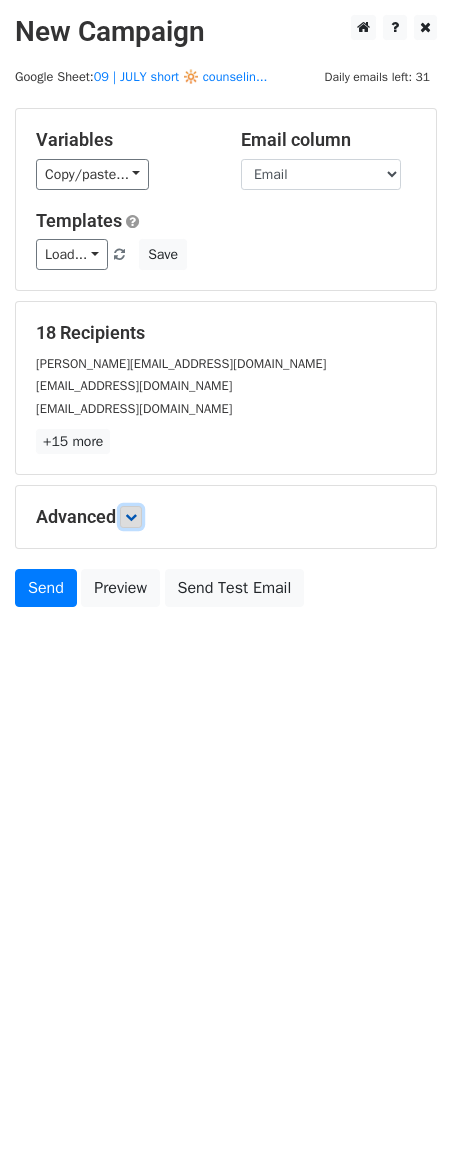 click at bounding box center [131, 517] 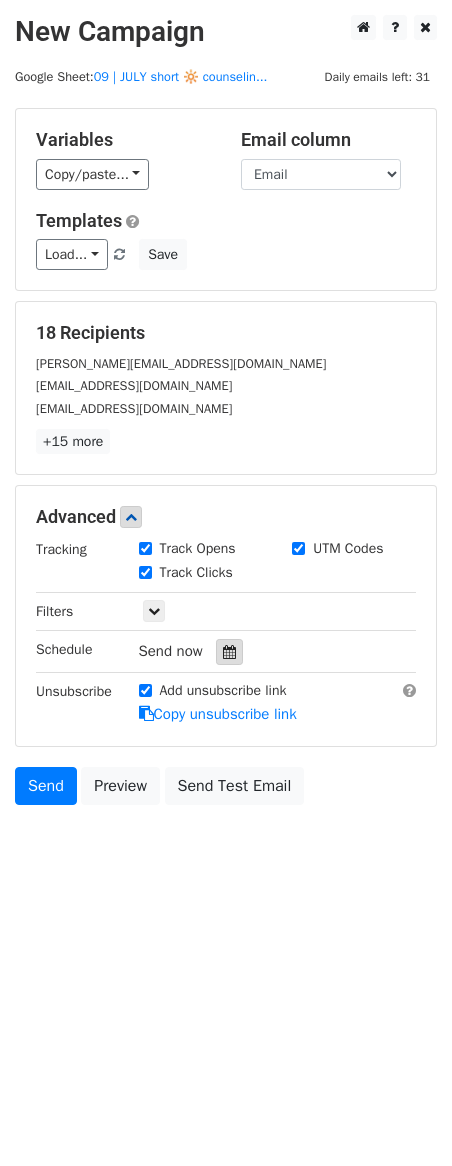 click at bounding box center [229, 652] 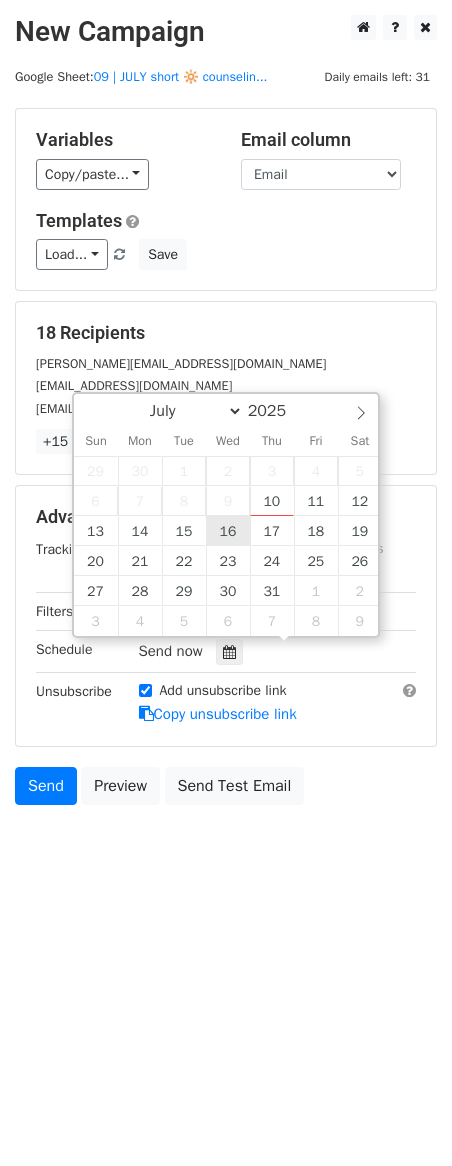 type on "2025-07-16 12:00" 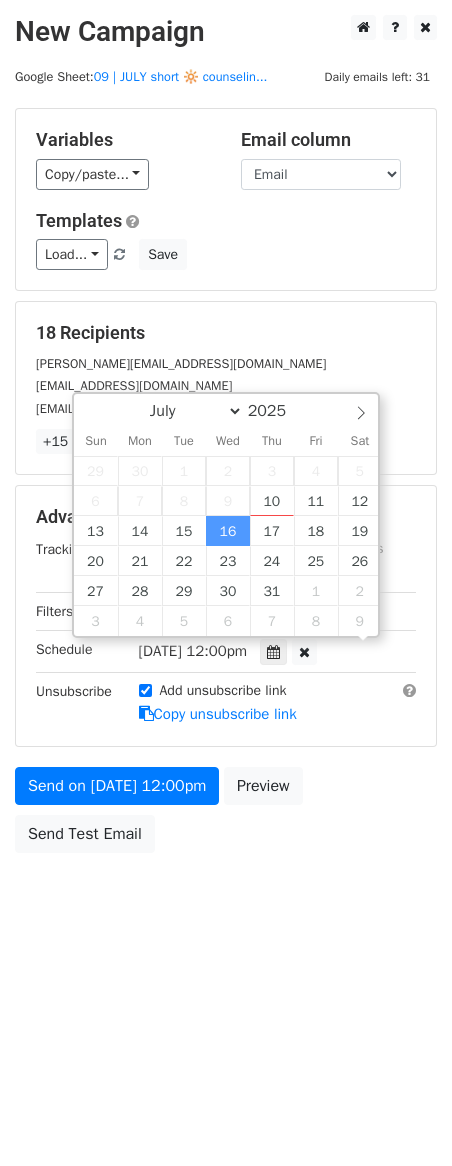 scroll, scrollTop: 1, scrollLeft: 0, axis: vertical 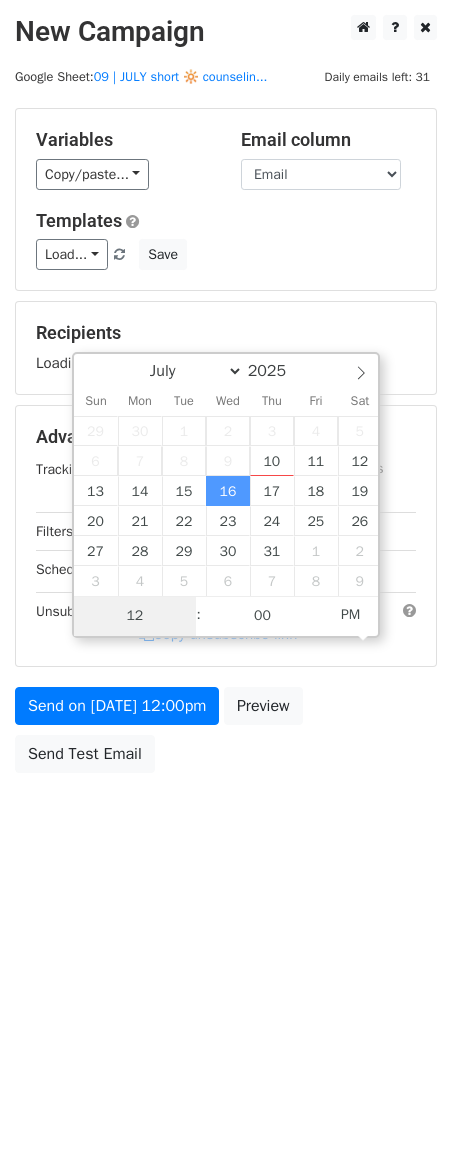type on "1" 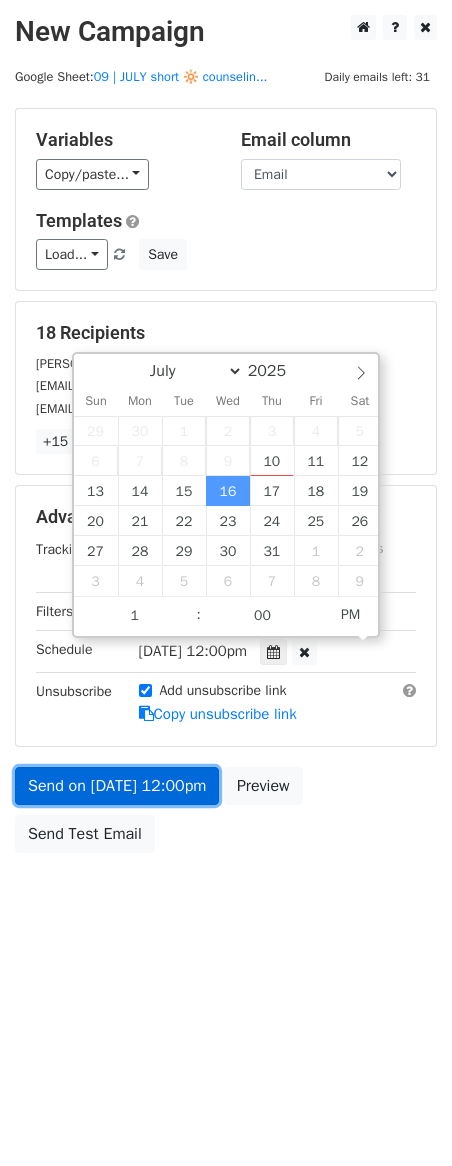 type on "2025-07-16 13:00" 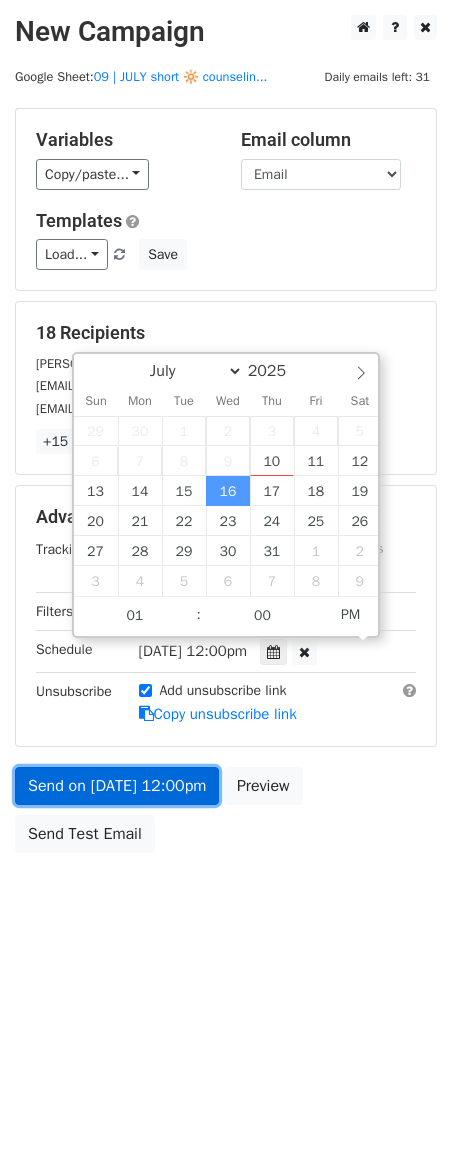 click on "Send on Jul 16 at 12:00pm" at bounding box center [117, 786] 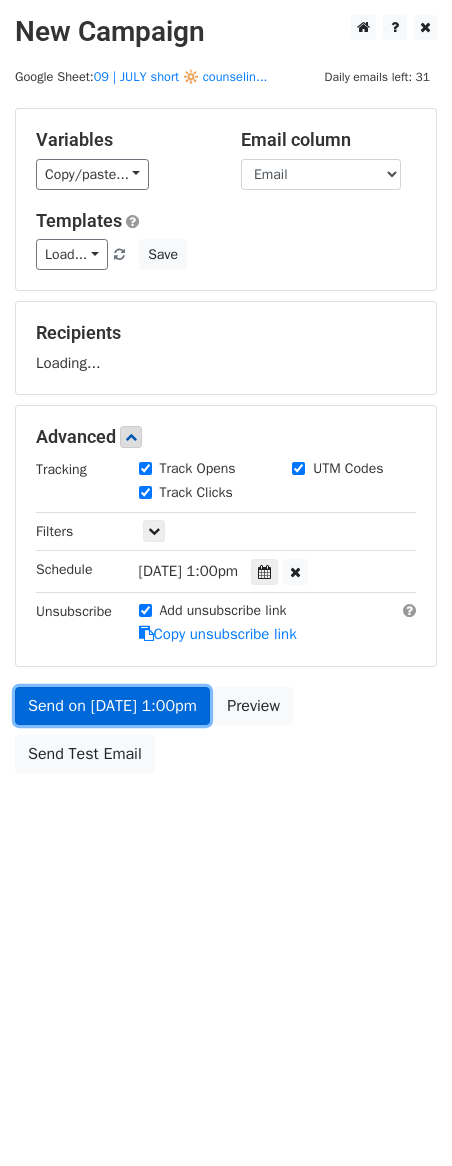 click on "Send on Jul 16 at 1:00pm" at bounding box center (112, 706) 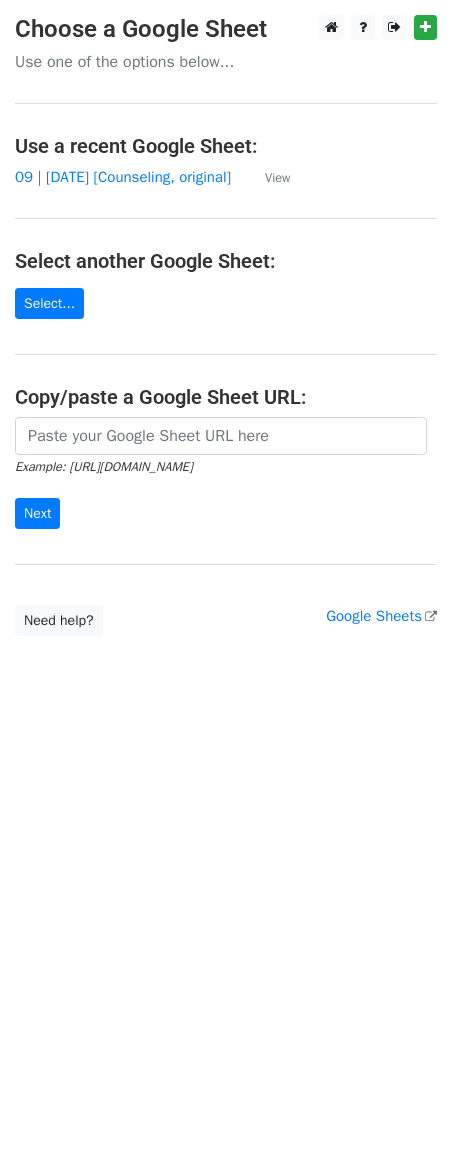 scroll, scrollTop: 0, scrollLeft: 0, axis: both 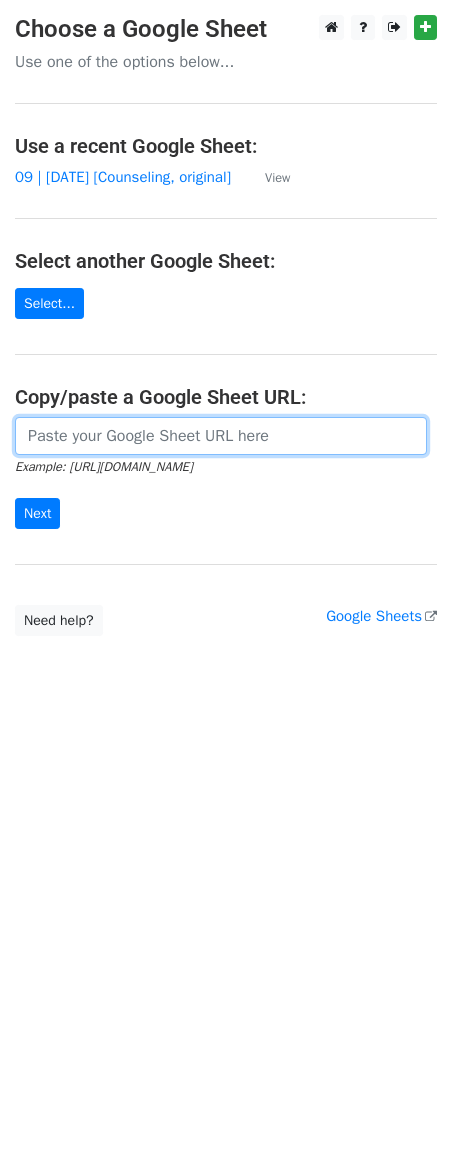 click at bounding box center (221, 436) 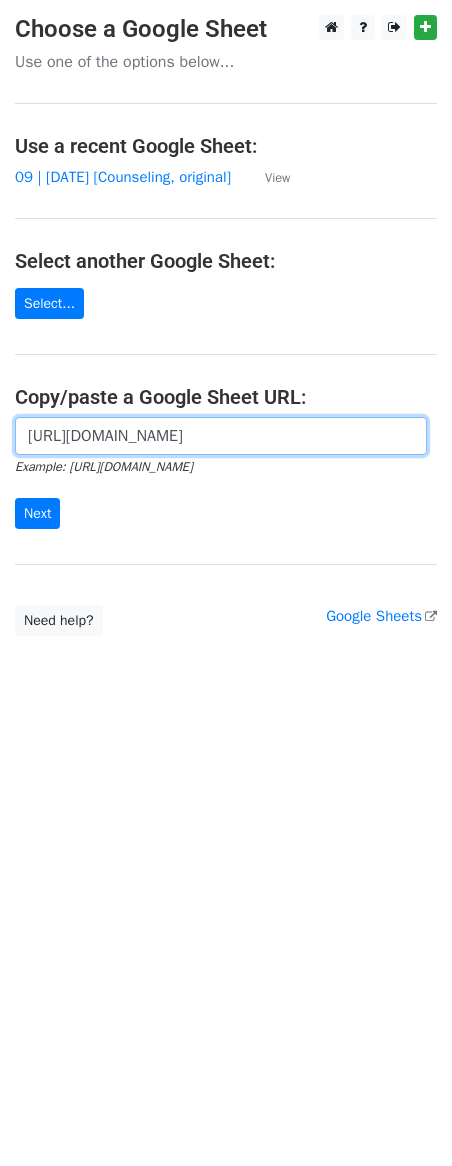 scroll, scrollTop: 0, scrollLeft: 612, axis: horizontal 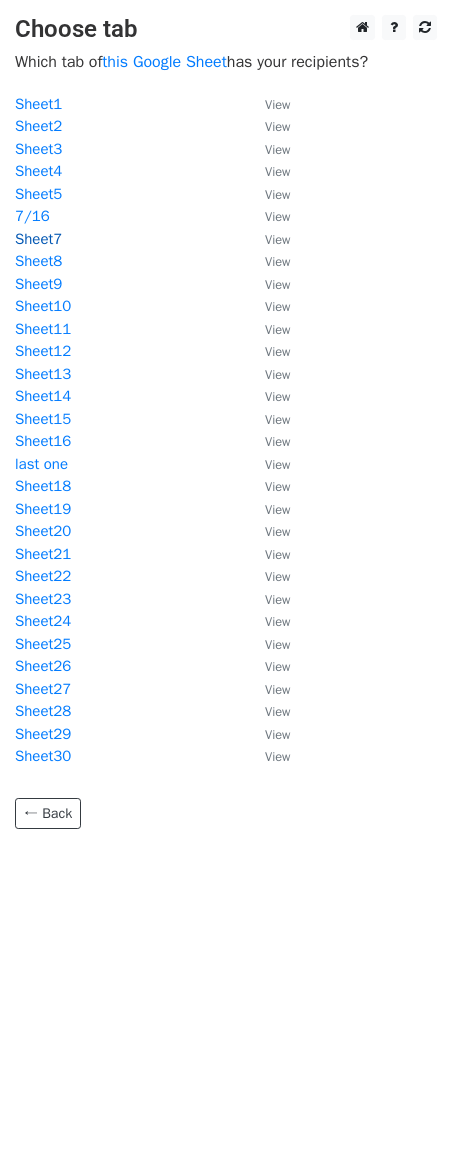 click on "Sheet7" at bounding box center (38, 239) 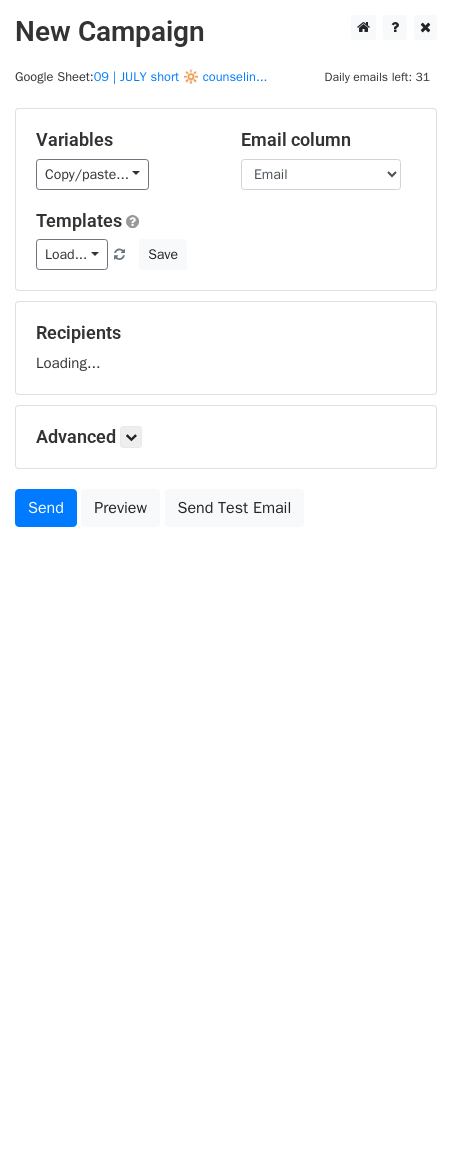 scroll, scrollTop: 0, scrollLeft: 0, axis: both 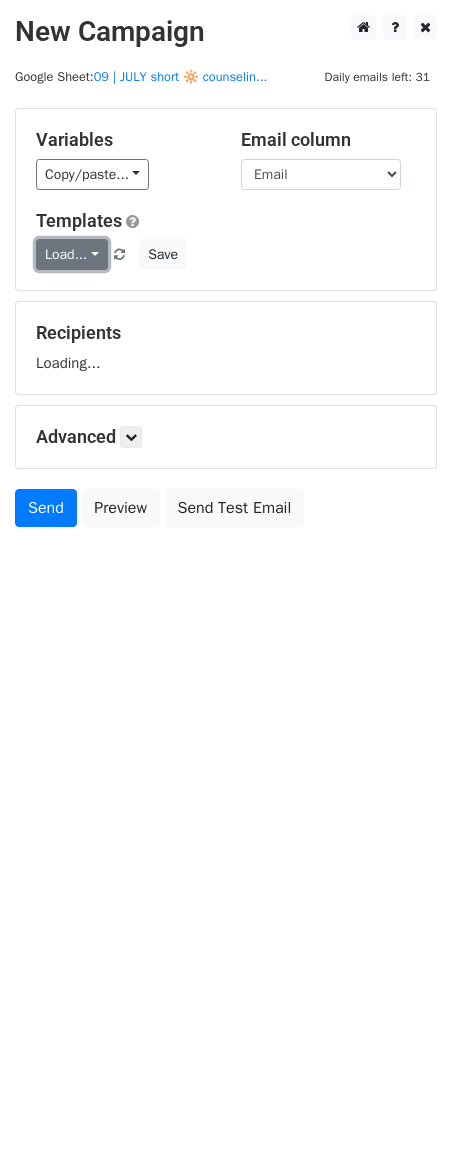 click on "Load..." at bounding box center (72, 254) 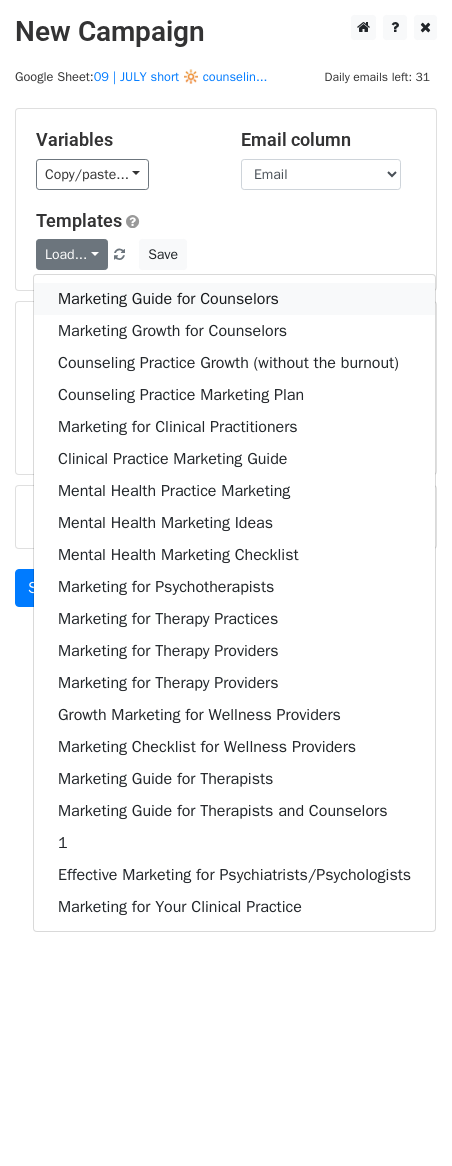 click on "Marketing Guide for Counselors" at bounding box center [234, 299] 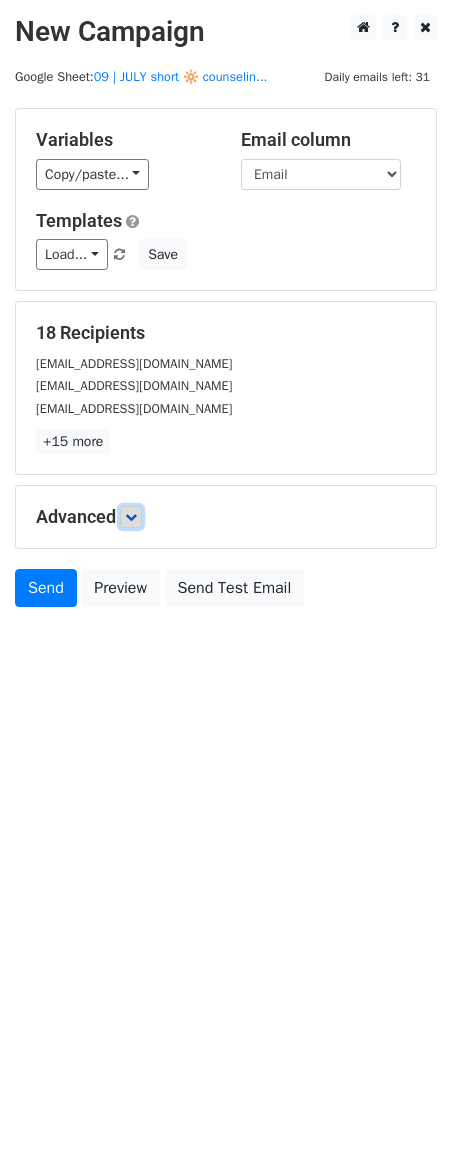 click at bounding box center (131, 517) 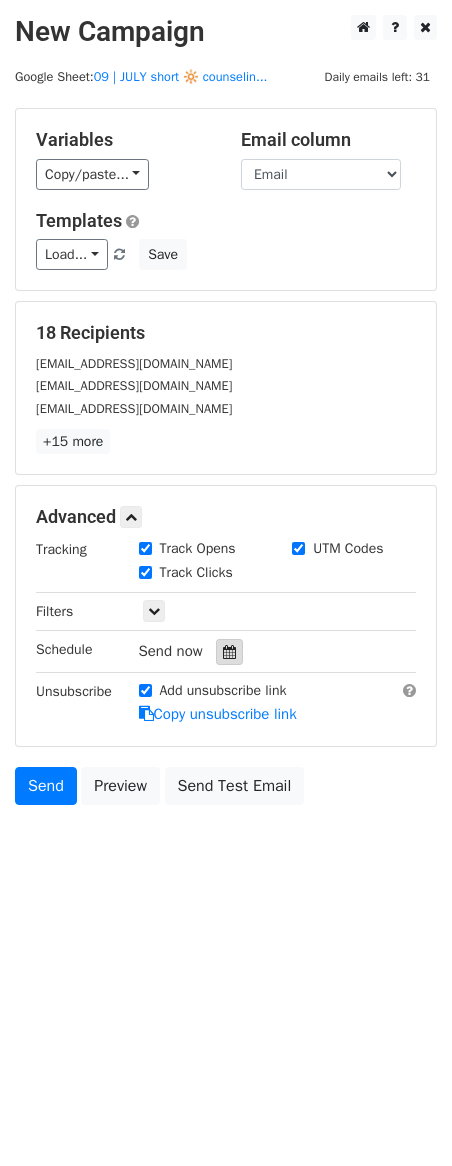 click at bounding box center [229, 652] 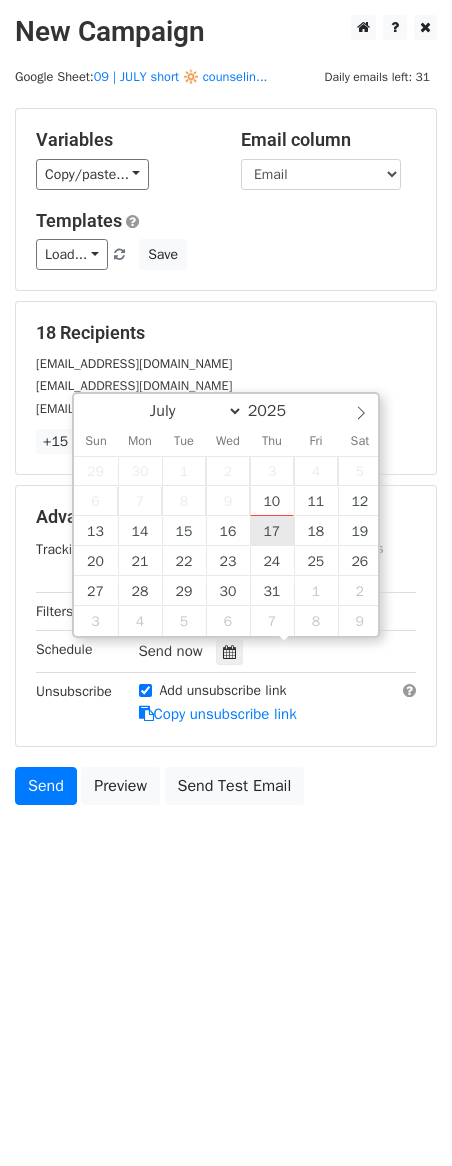 type on "2025-07-17 12:00" 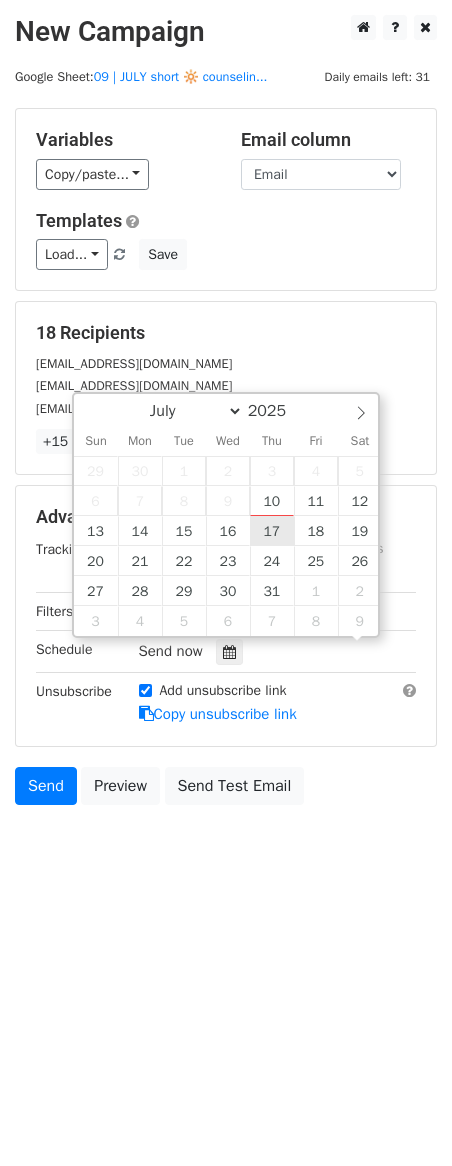 scroll, scrollTop: 1, scrollLeft: 0, axis: vertical 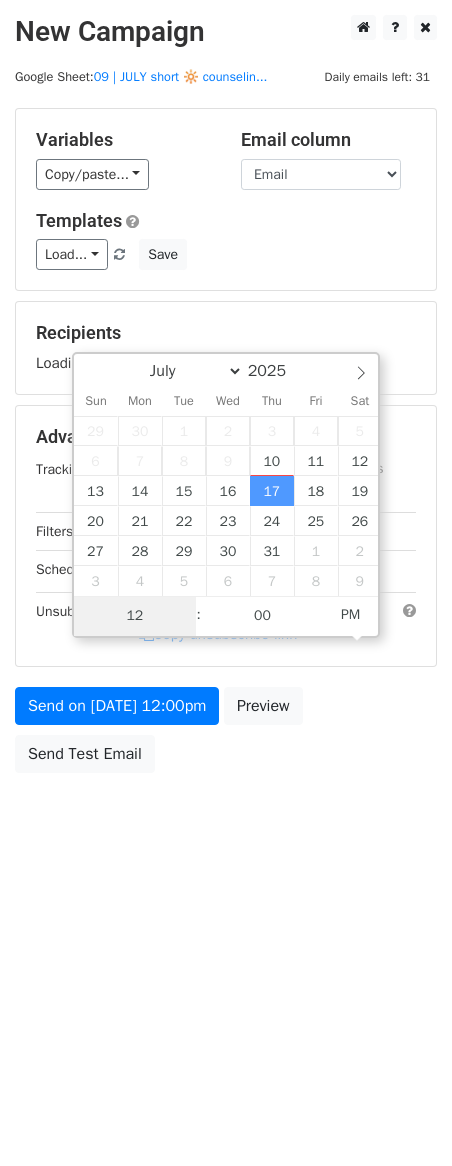 type on "1" 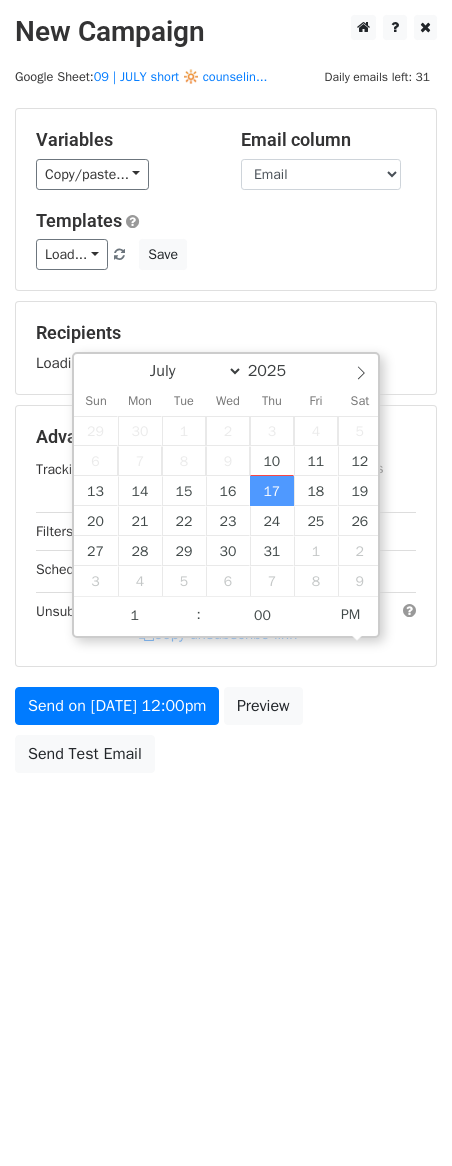 type on "2025-07-17 13:00" 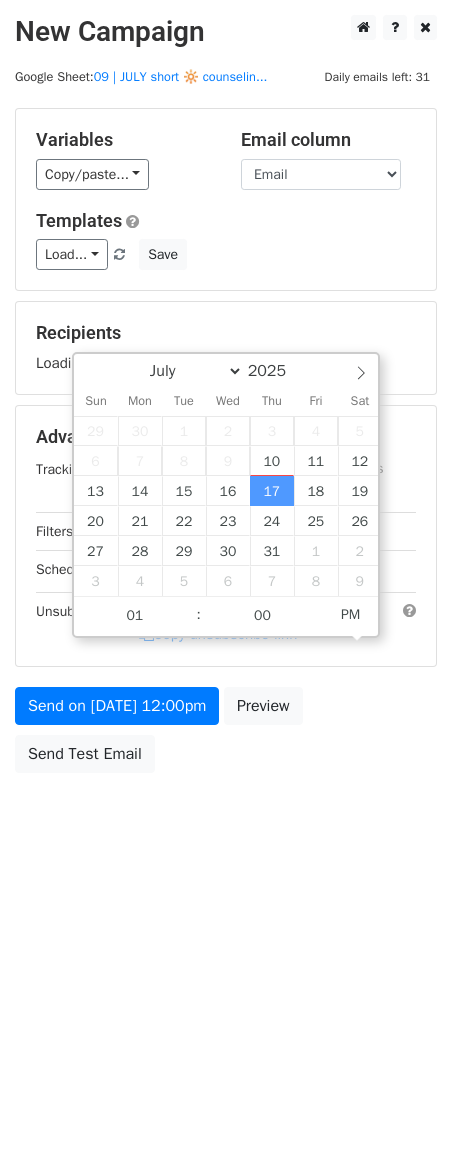 click on "Send on Jul 17 at 12:00pm
Preview
Send Test Email" at bounding box center [226, 735] 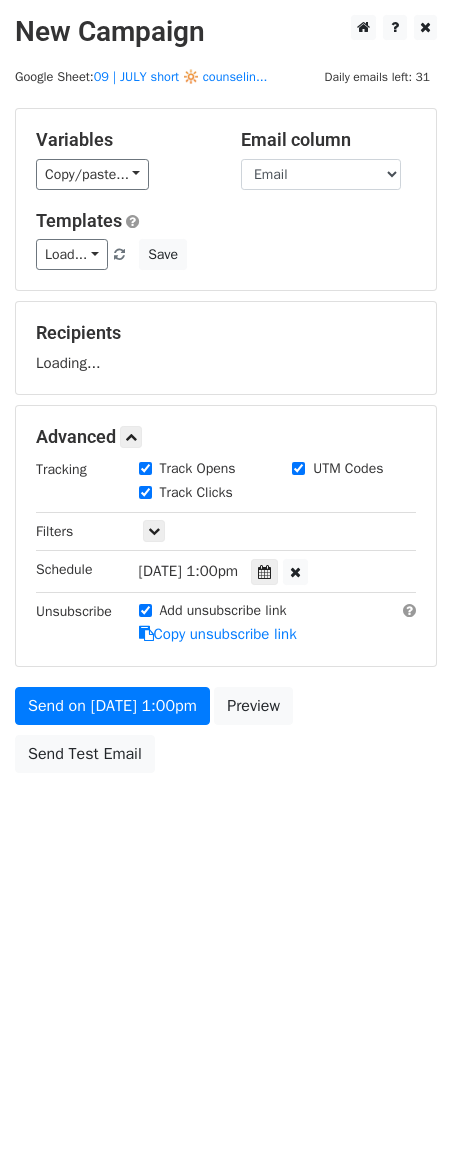 click on "Send on Jul 17 at 1:00pm
Preview
Send Test Email" at bounding box center [226, 735] 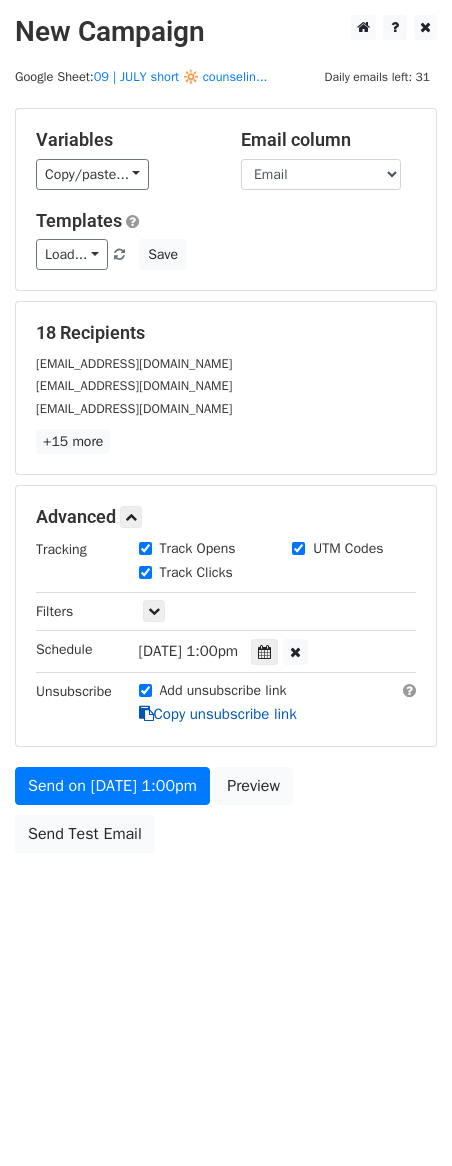 click on "Copy unsubscribe link" at bounding box center (218, 714) 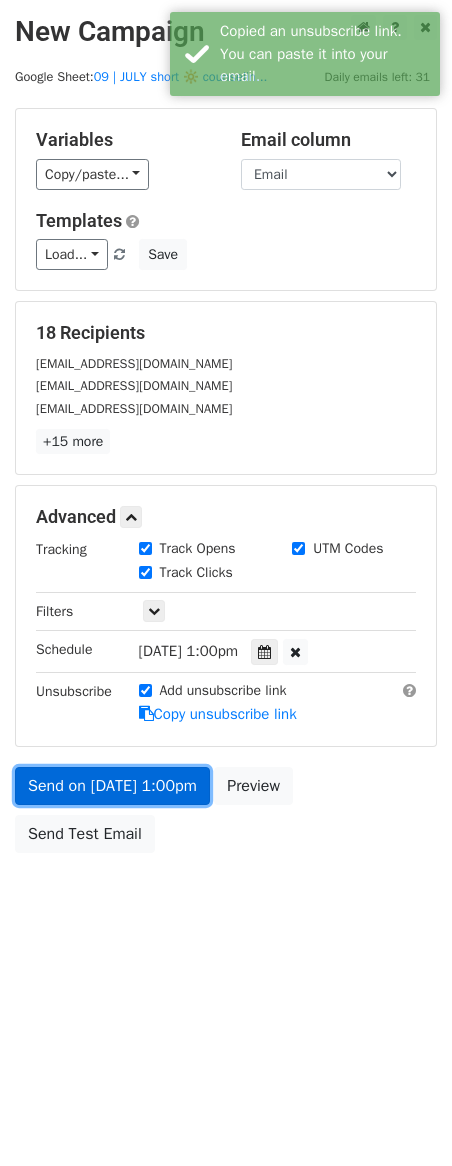 click on "Send on Jul 17 at 1:00pm" at bounding box center (112, 786) 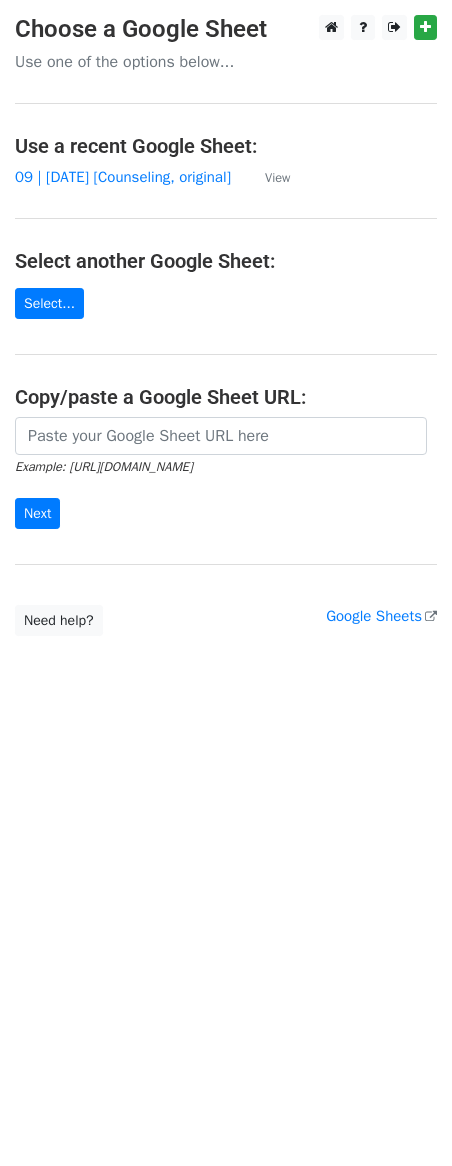 scroll, scrollTop: 0, scrollLeft: 0, axis: both 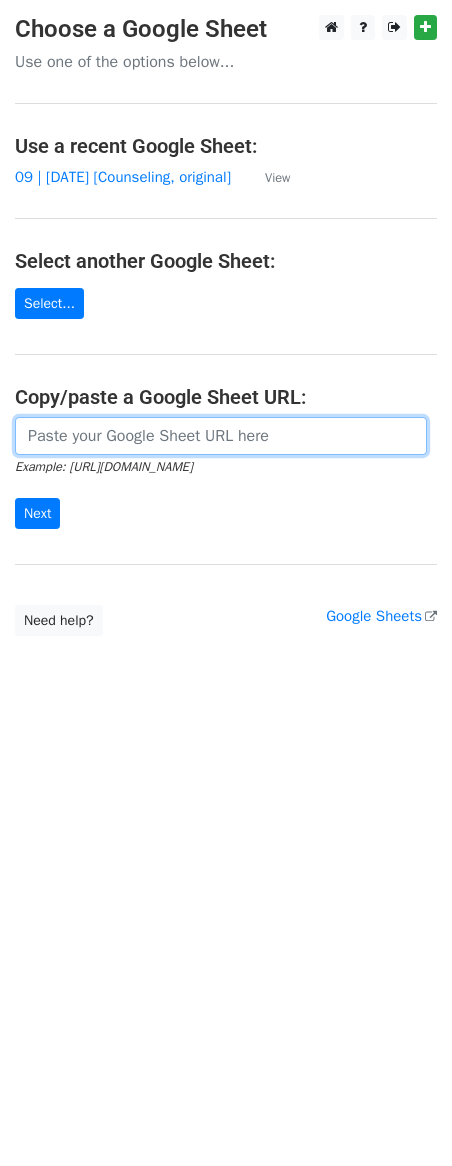 click at bounding box center [221, 436] 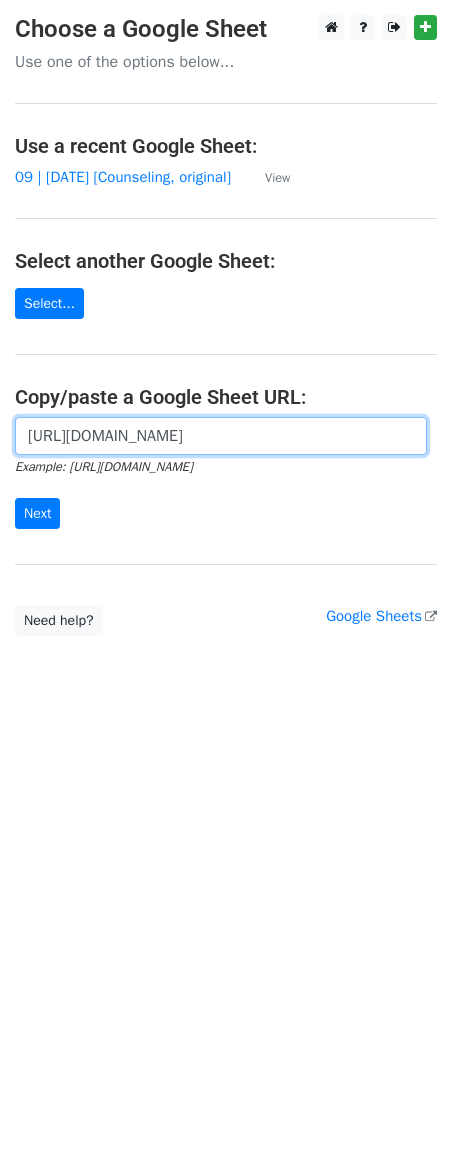 scroll, scrollTop: 0, scrollLeft: 612, axis: horizontal 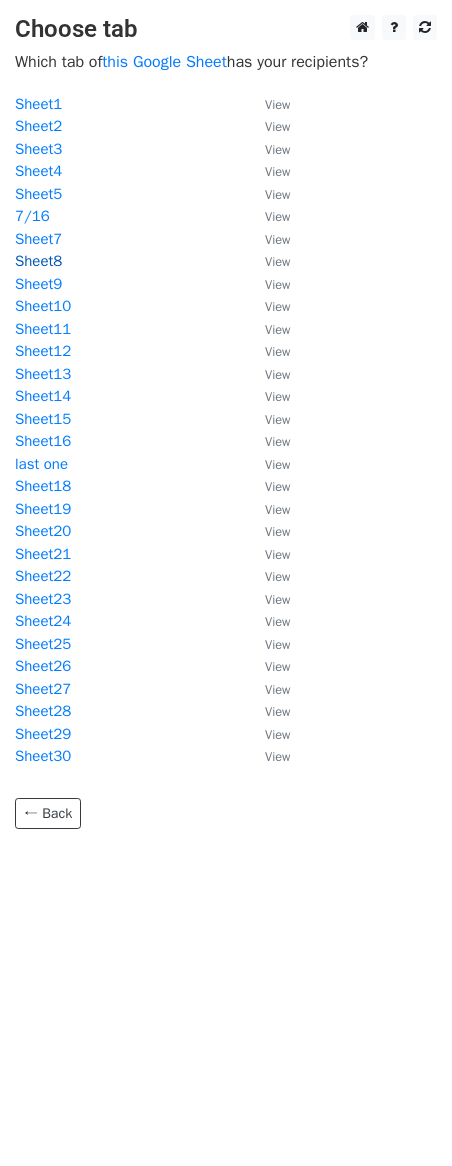 click on "Sheet8" at bounding box center (38, 261) 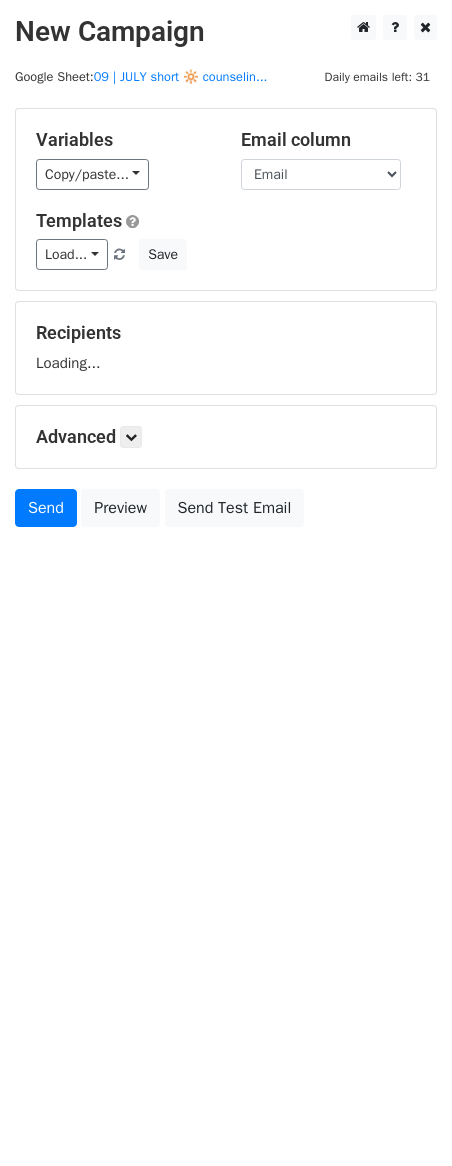 scroll, scrollTop: 0, scrollLeft: 0, axis: both 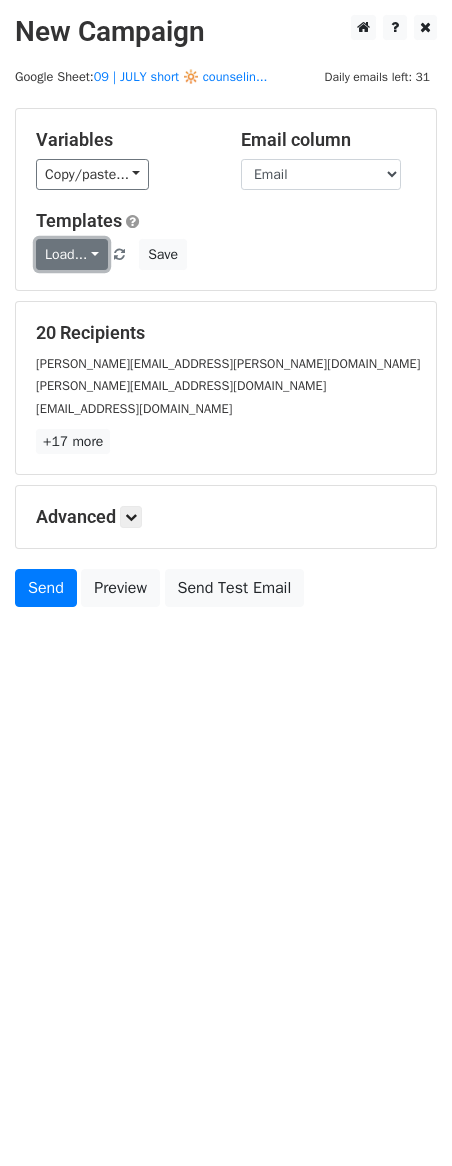 click on "Load..." at bounding box center (72, 254) 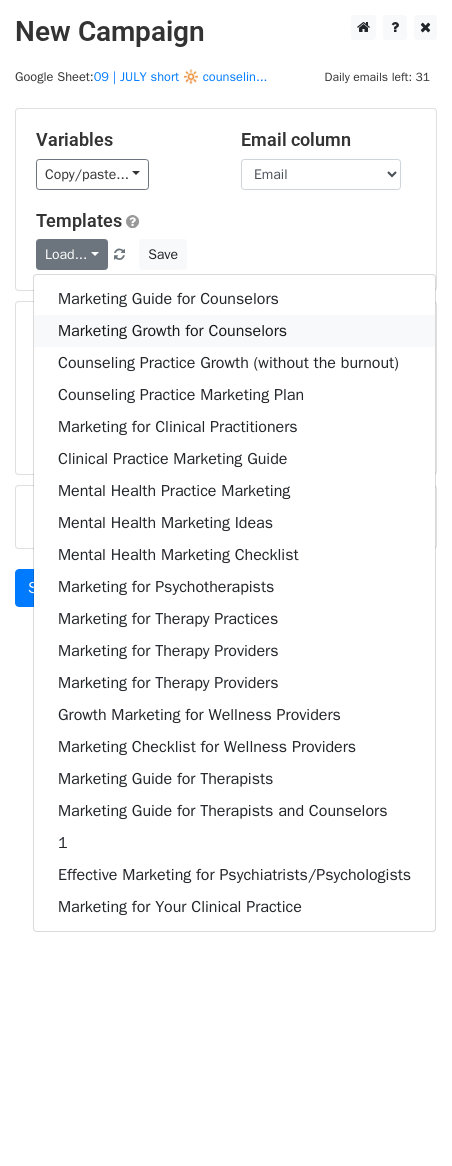 click on "Marketing Growth for Counselors" at bounding box center [234, 331] 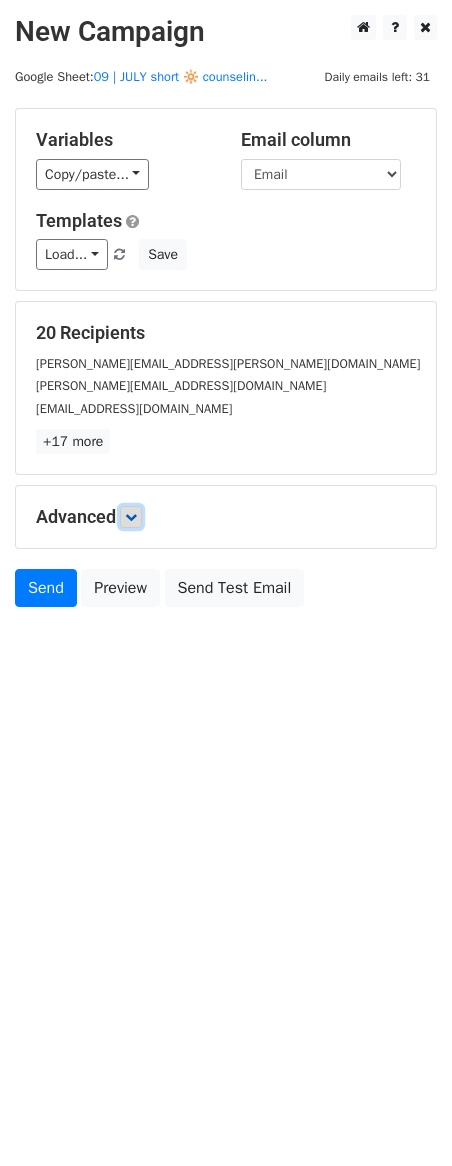 click at bounding box center (131, 517) 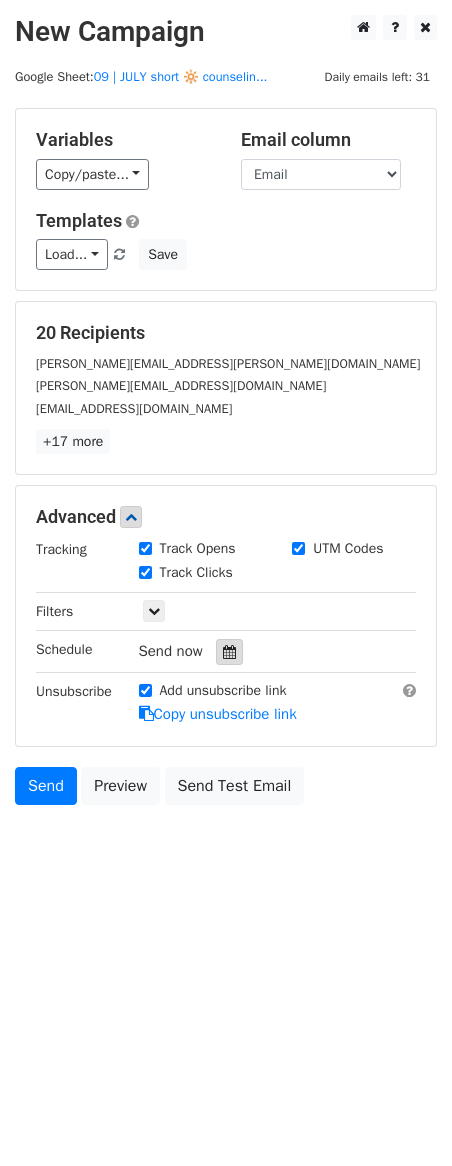 click at bounding box center [229, 652] 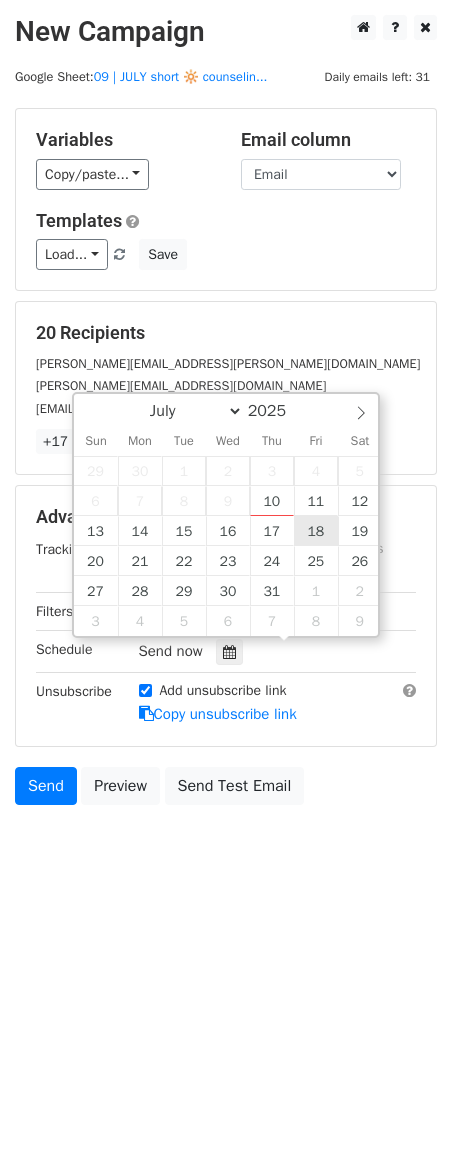 type on "2025-07-18 12:00" 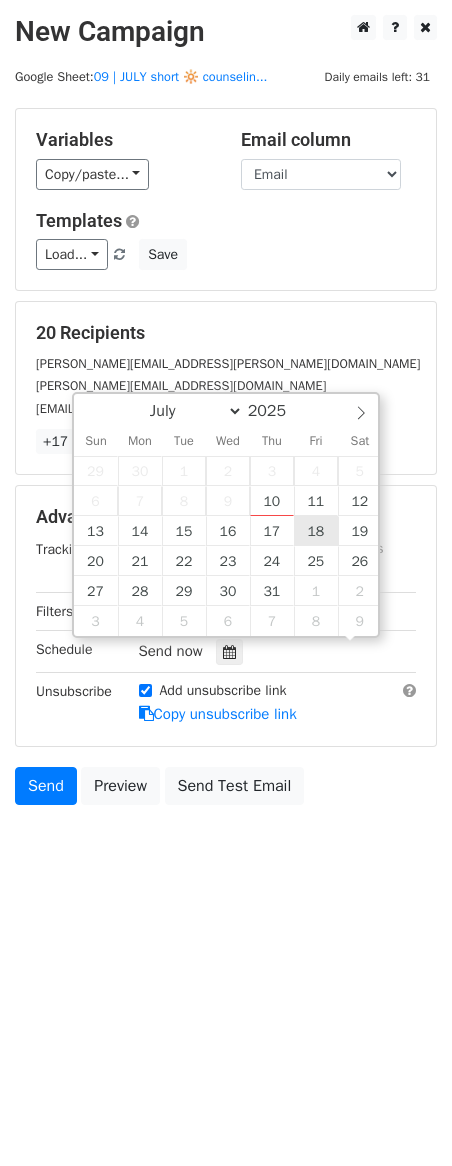 scroll, scrollTop: 1, scrollLeft: 0, axis: vertical 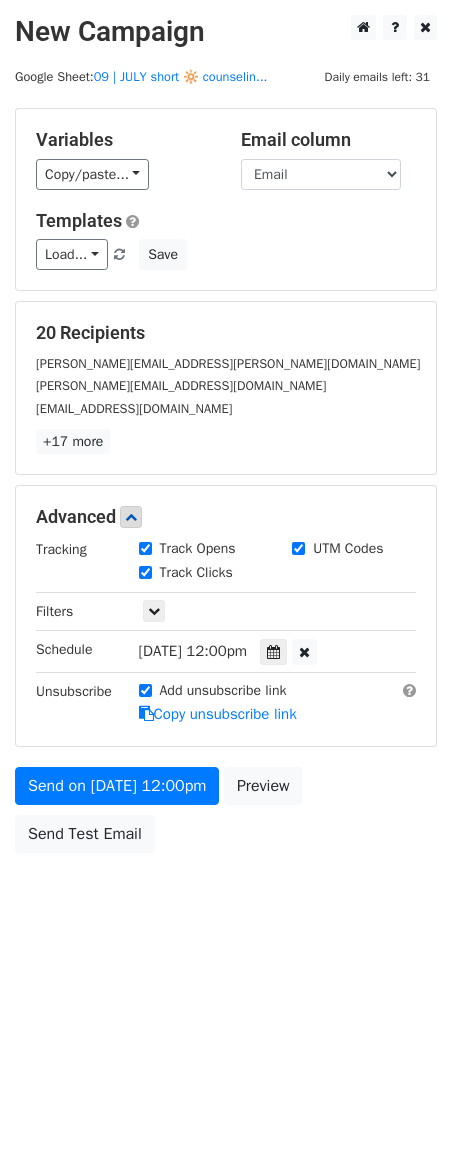 click on "Add unsubscribe link" at bounding box center [223, 690] 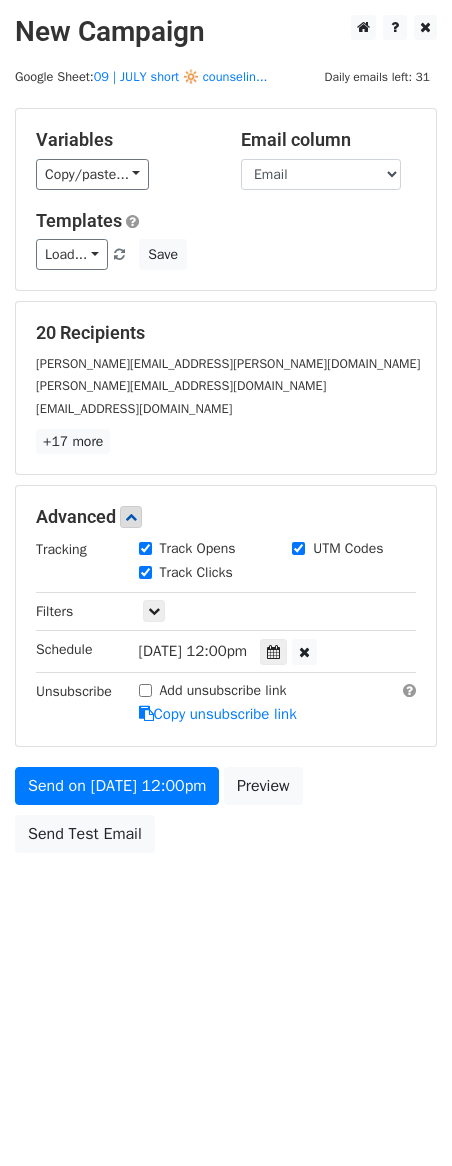 click on "Add unsubscribe link" at bounding box center [213, 690] 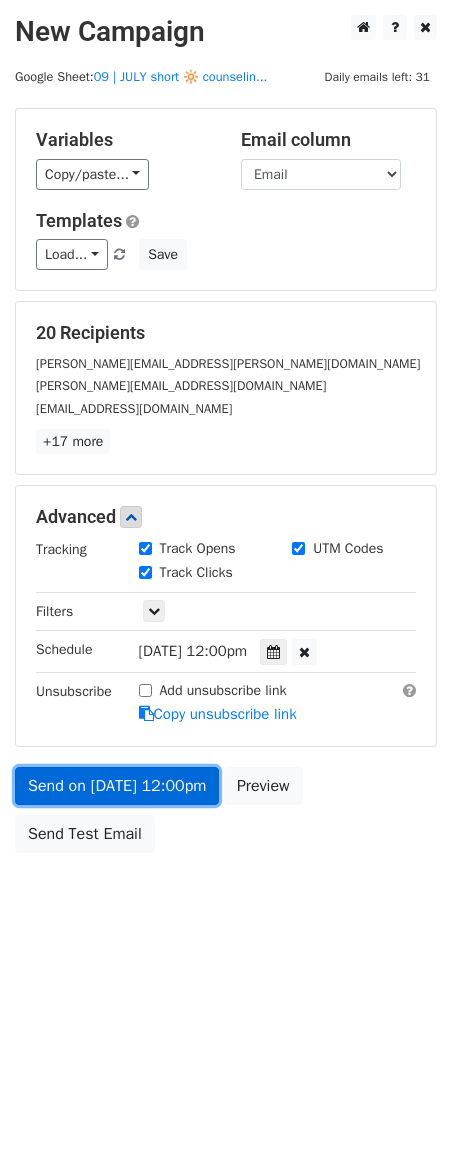 click on "Send on Jul 18 at 12:00pm" at bounding box center (117, 786) 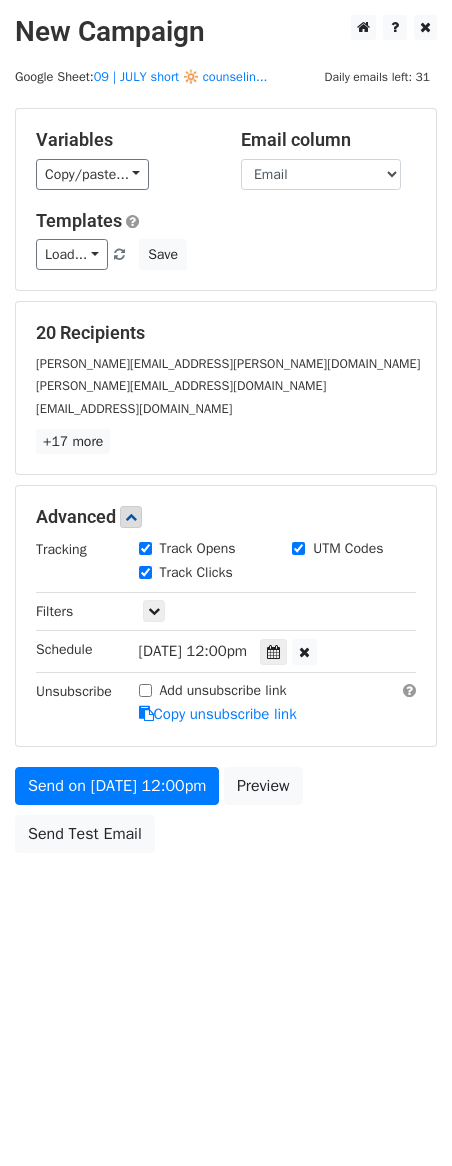 click on "Add unsubscribe link" at bounding box center (213, 690) 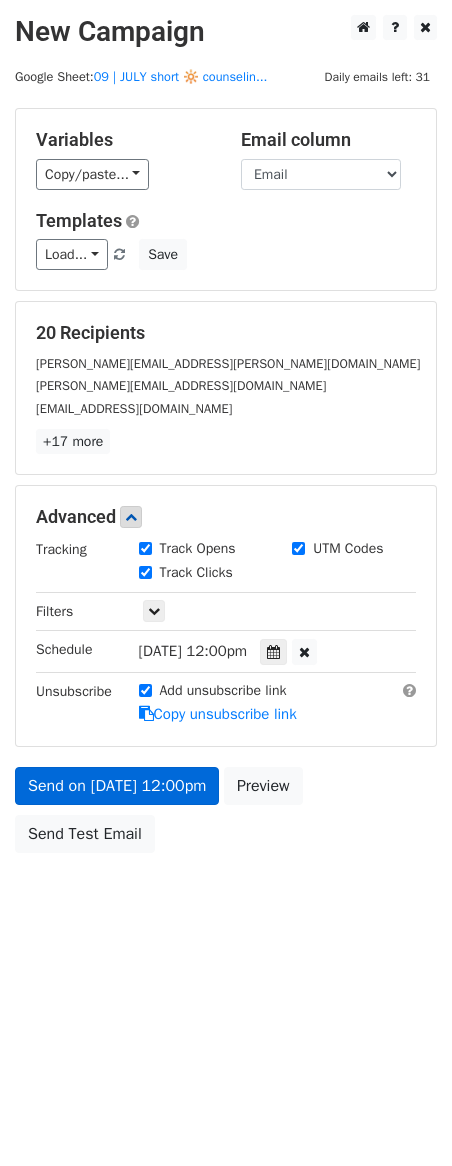 click on "Send on Jul 18 at 12:00pm" at bounding box center (117, 786) 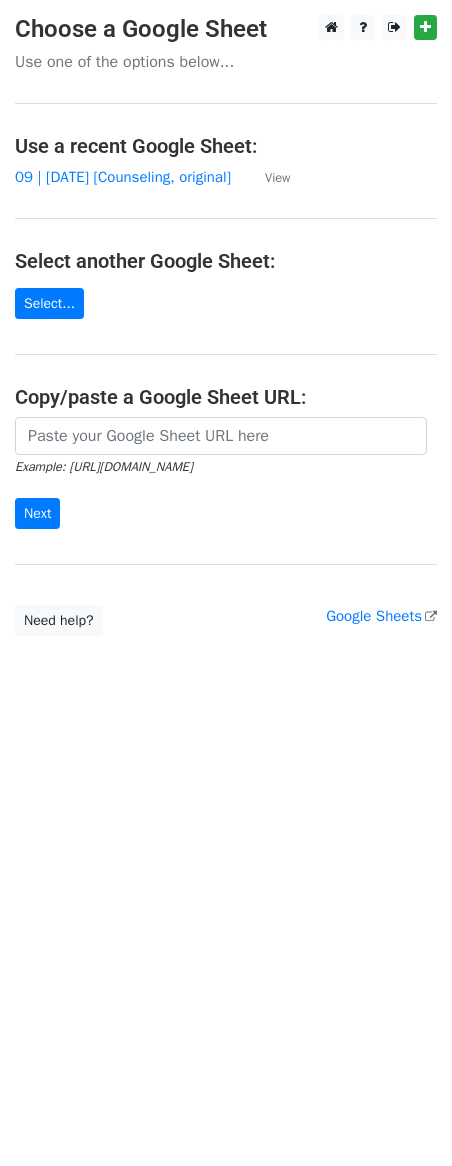 scroll, scrollTop: 0, scrollLeft: 0, axis: both 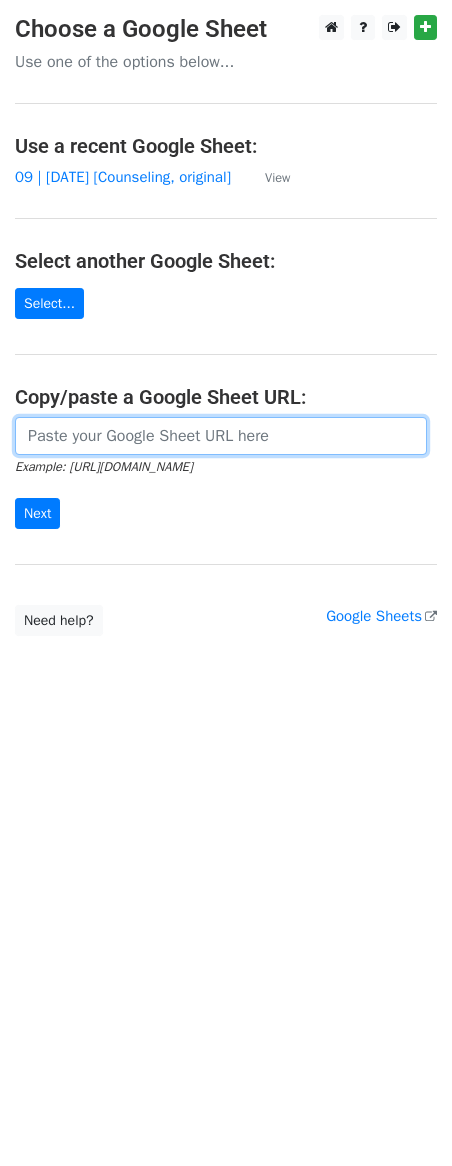 click at bounding box center [221, 436] 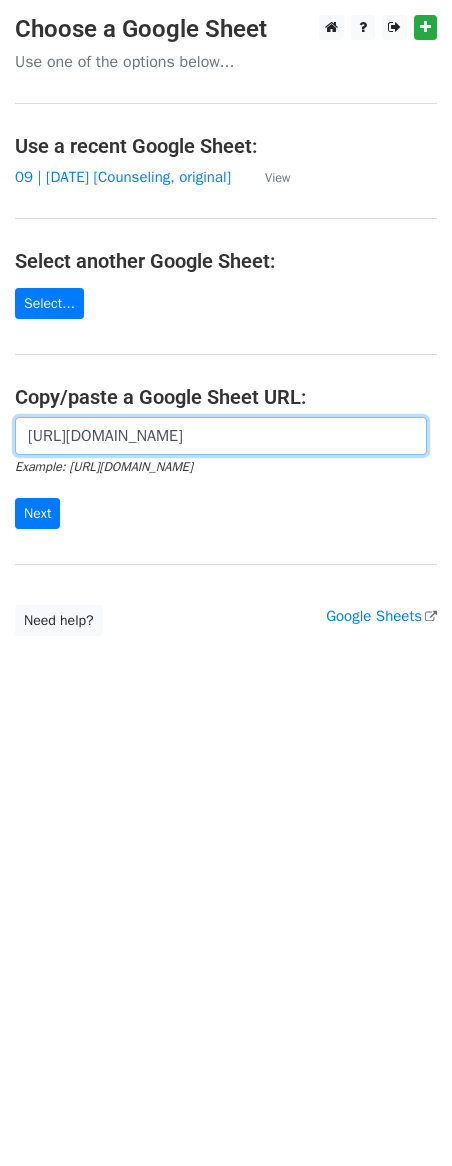 scroll, scrollTop: 0, scrollLeft: 612, axis: horizontal 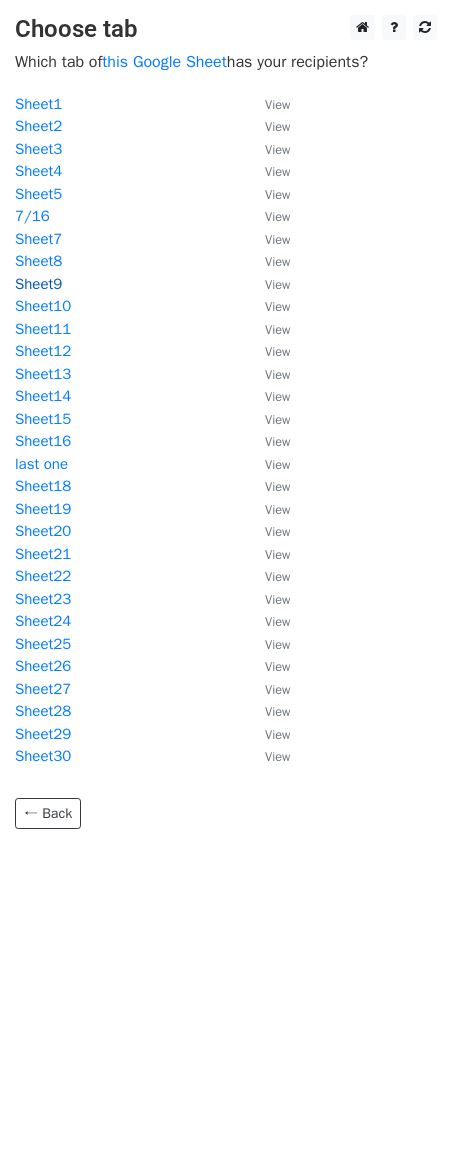 click on "Sheet9" at bounding box center [38, 284] 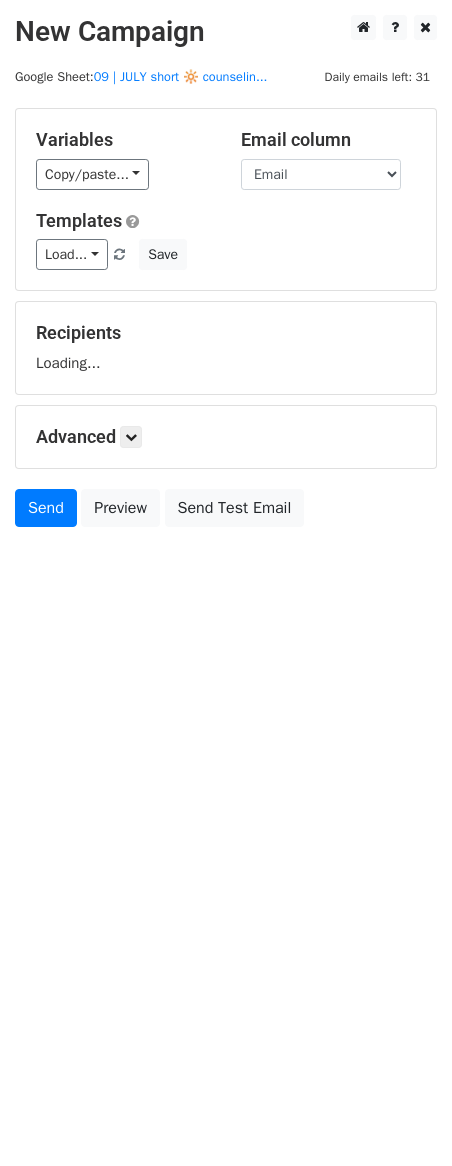 scroll, scrollTop: 0, scrollLeft: 0, axis: both 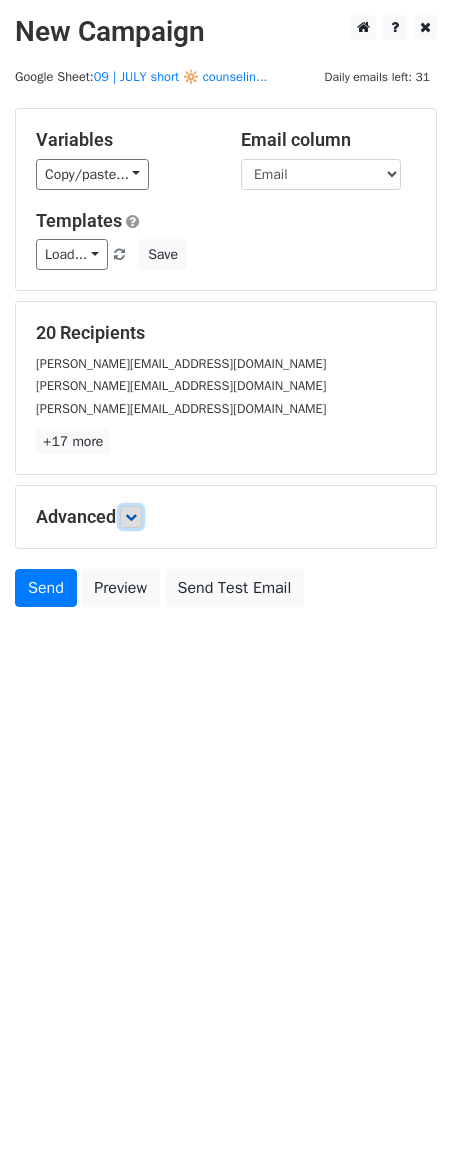 click at bounding box center [131, 517] 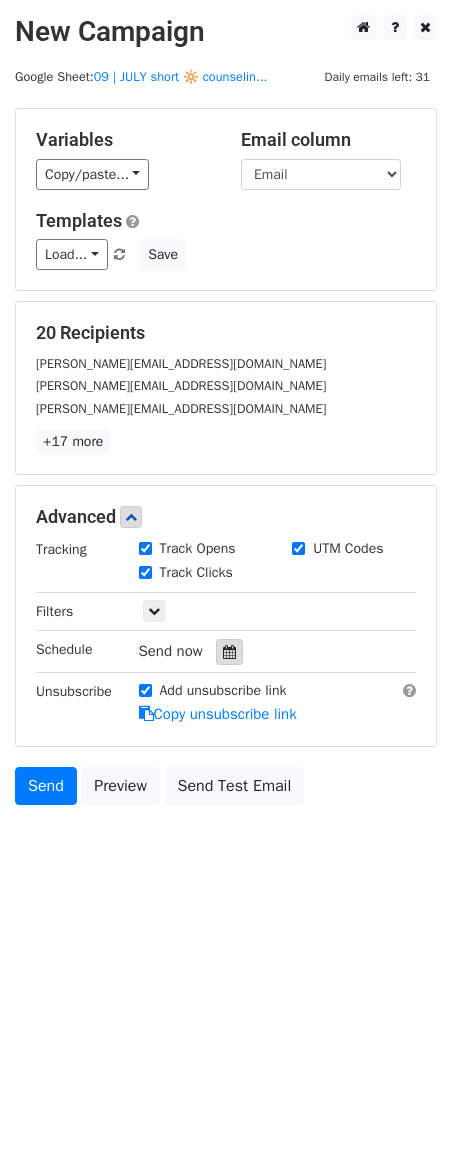 click at bounding box center [229, 652] 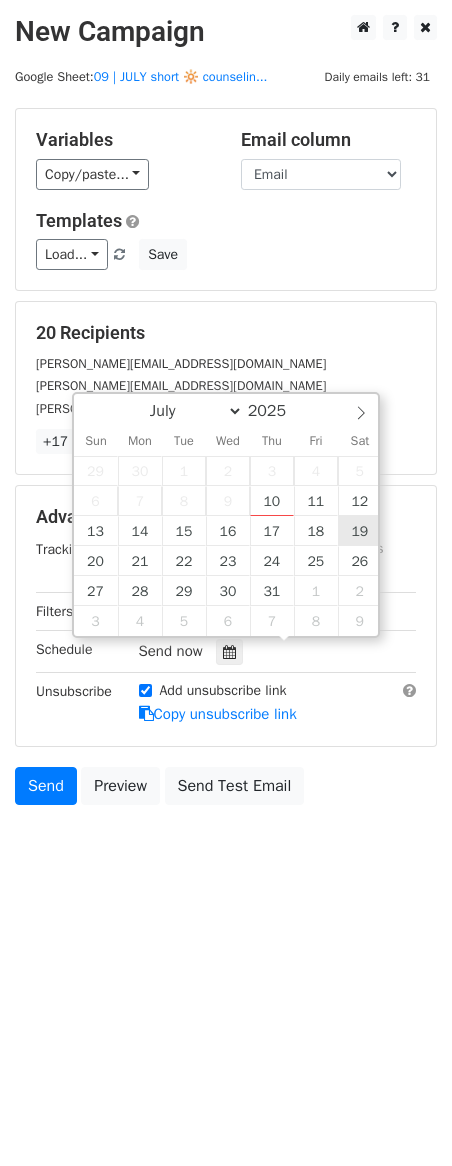 type on "2025-07-19 12:00" 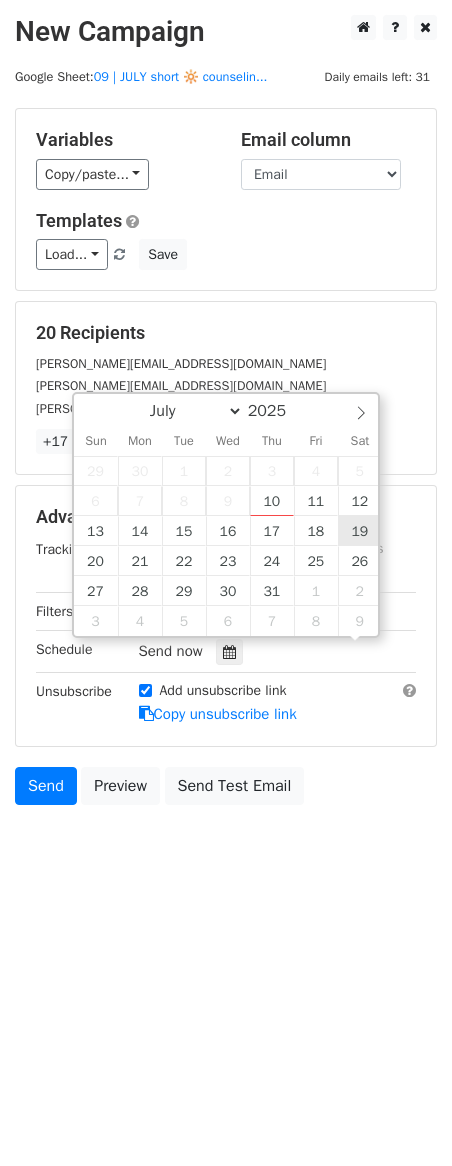 scroll, scrollTop: 1, scrollLeft: 0, axis: vertical 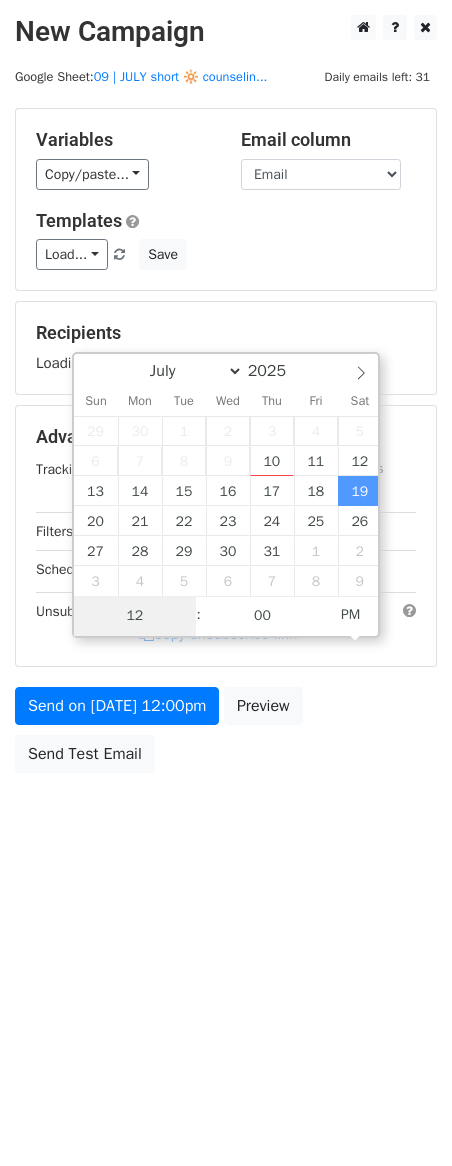 type on "1" 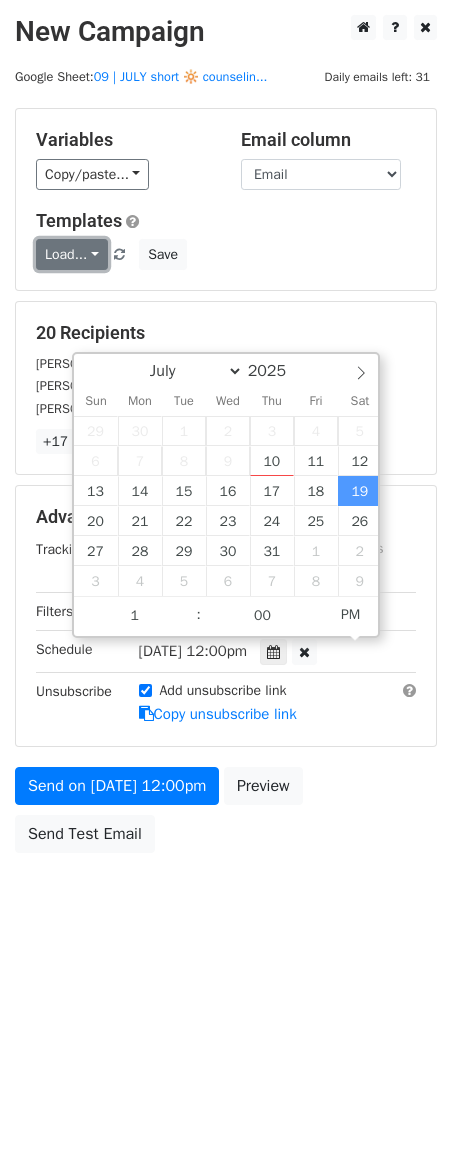 type on "2025-07-19 13:00" 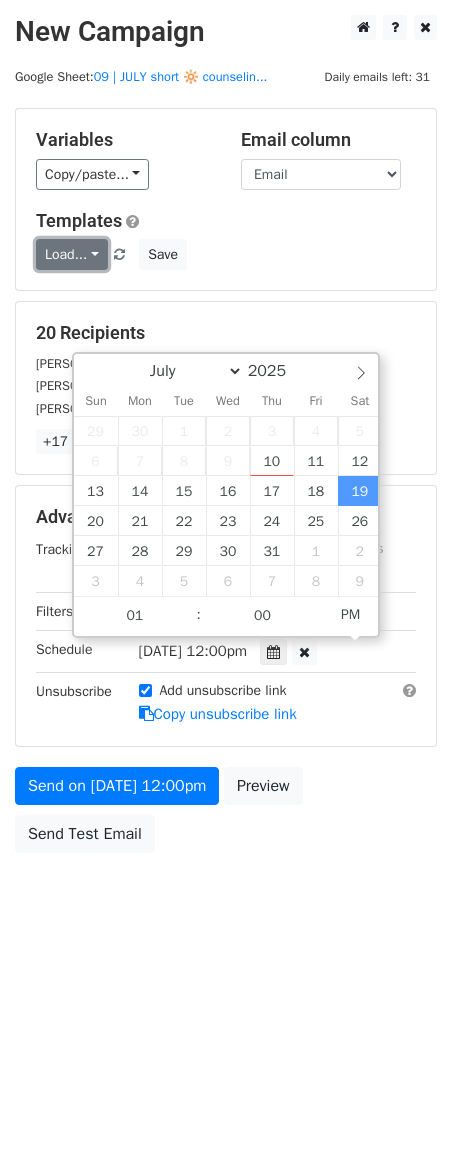 click on "Load..." at bounding box center [72, 254] 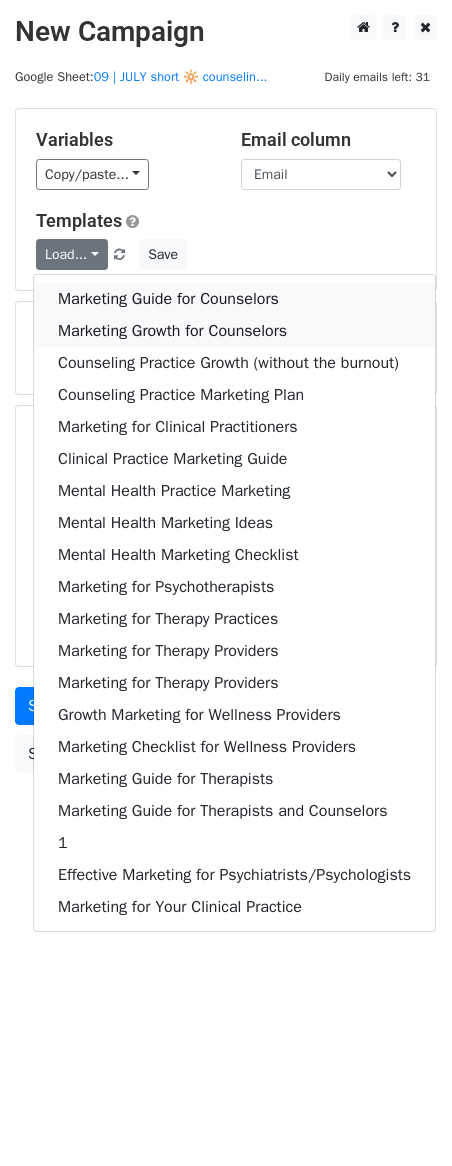 click on "Marketing Guide for Counselors
Marketing Growth for Counselors
Counseling Practice Growth (without the burnout)
Counseling Practice Marketing Plan
Marketing for Clinical Practitioners
Clinical Practice Marketing Guide
Mental Health Practice Marketing
Mental Health Marketing Ideas
Mental Health Marketing Checklist
Marketing for Psychotherapists
Marketing for Therapy Practices
Marketing for Therapy Providers
Marketing for Therapy Providers
Growth Marketing for Wellness Providers
Marketing Checklist for Wellness Providers
Marketing Guide for Therapists
Marketing Guide for Therapists and Counselors
1
Effective Marketing for Psychiatrists/Psychologists
Marketing for Your Clinical Practice" at bounding box center [234, 603] 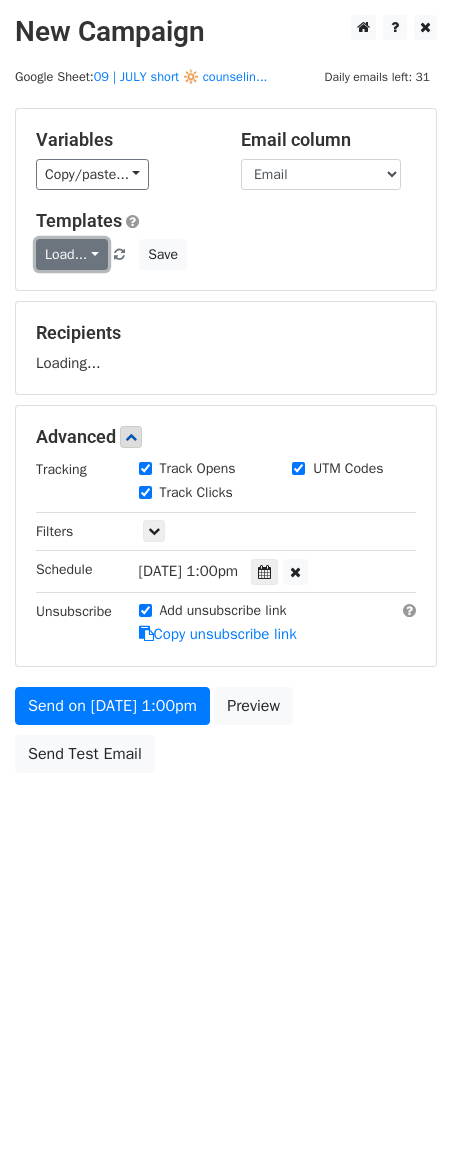 click on "Load..." at bounding box center (72, 254) 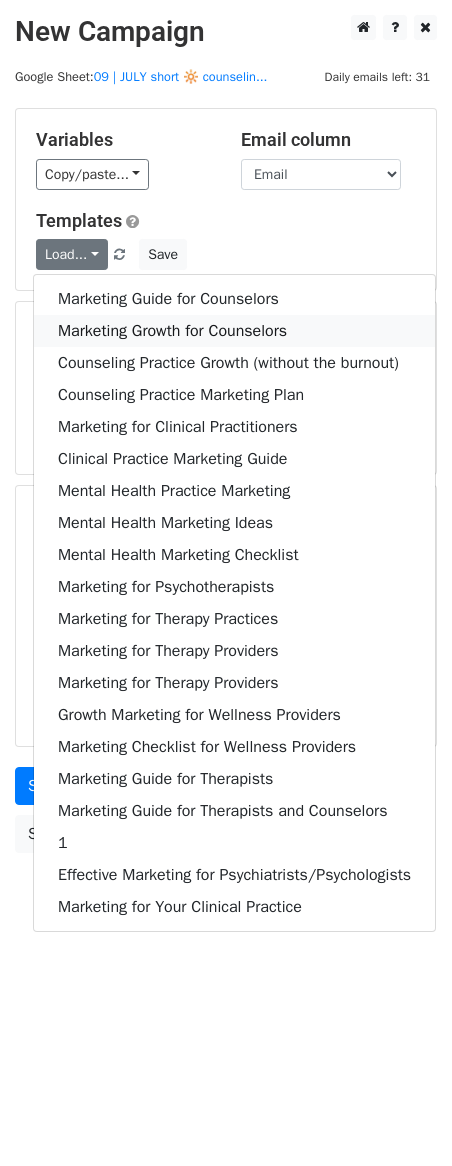 click on "Marketing Growth for Counselors" at bounding box center [234, 331] 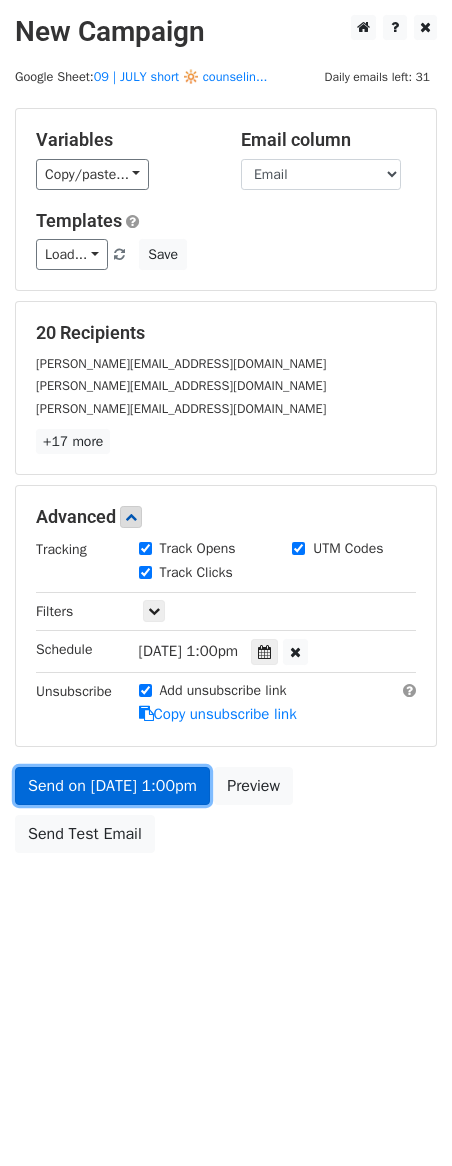 click on "Send on Jul 19 at 1:00pm" at bounding box center (112, 786) 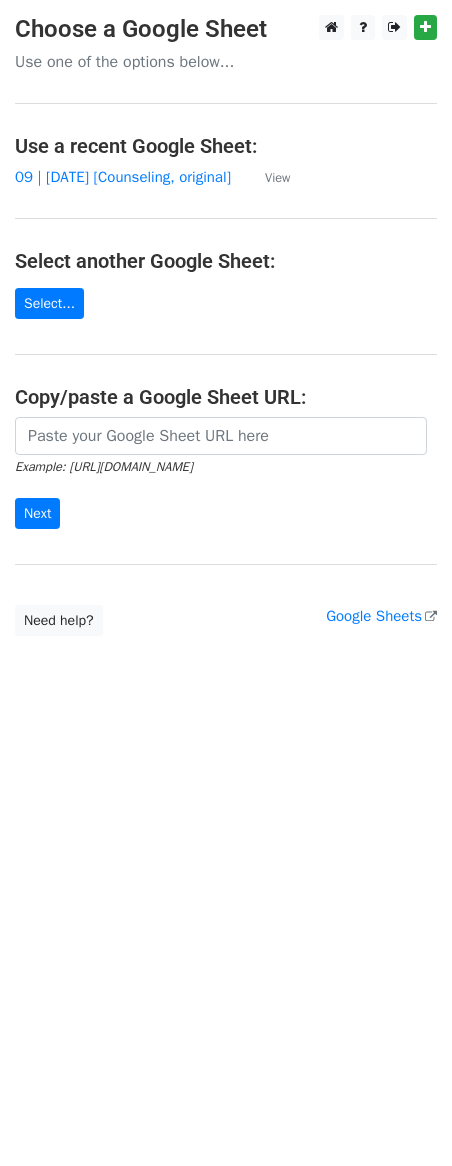 scroll, scrollTop: 0, scrollLeft: 0, axis: both 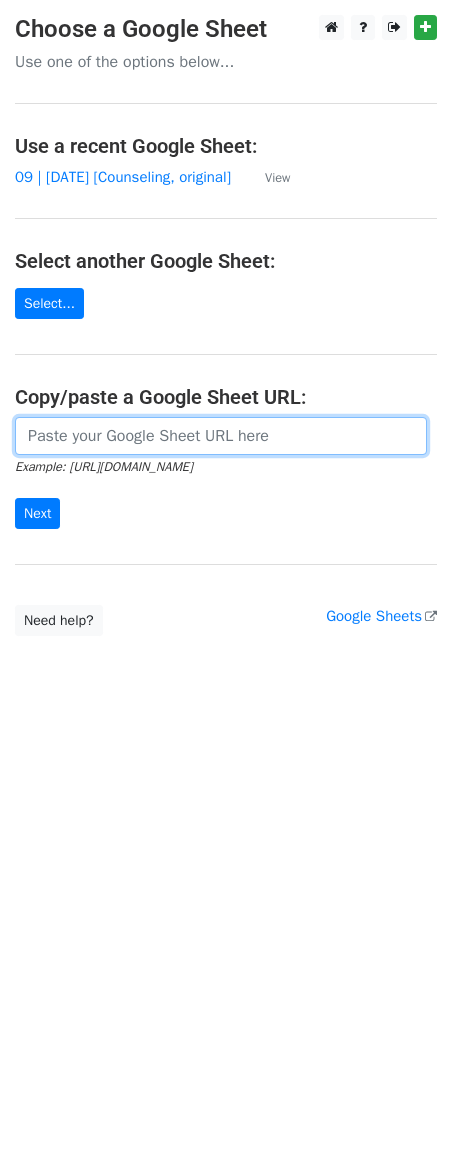 click at bounding box center [221, 436] 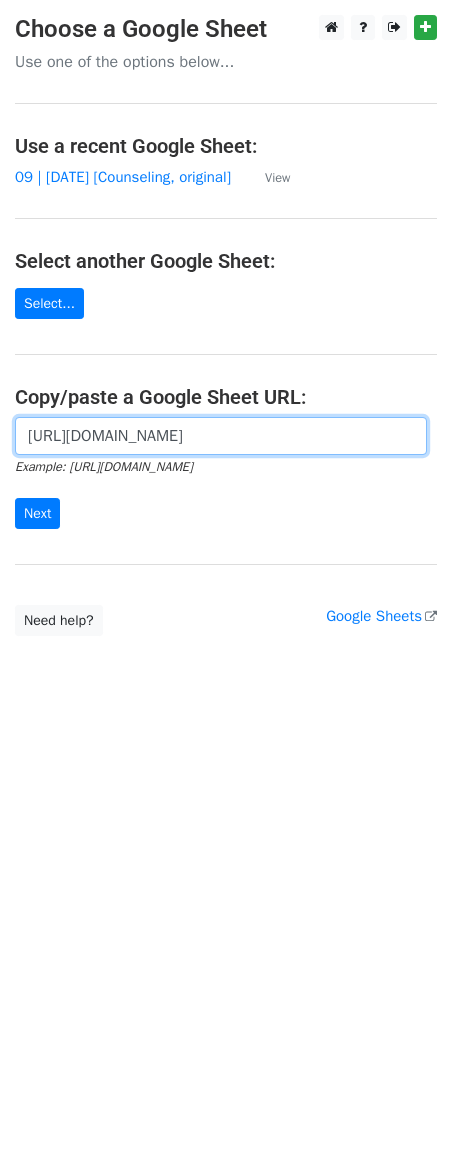 scroll, scrollTop: 0, scrollLeft: 612, axis: horizontal 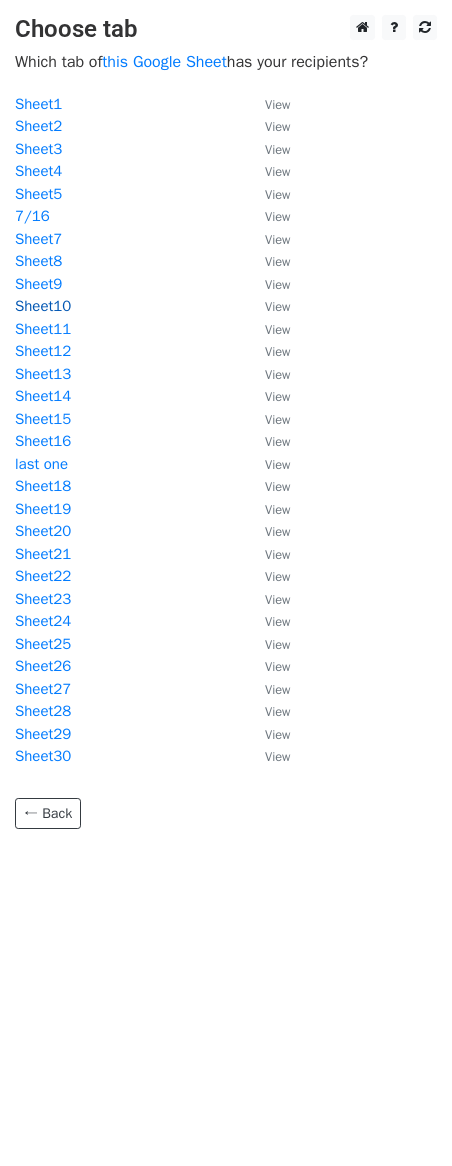 click on "Sheet10" at bounding box center [43, 306] 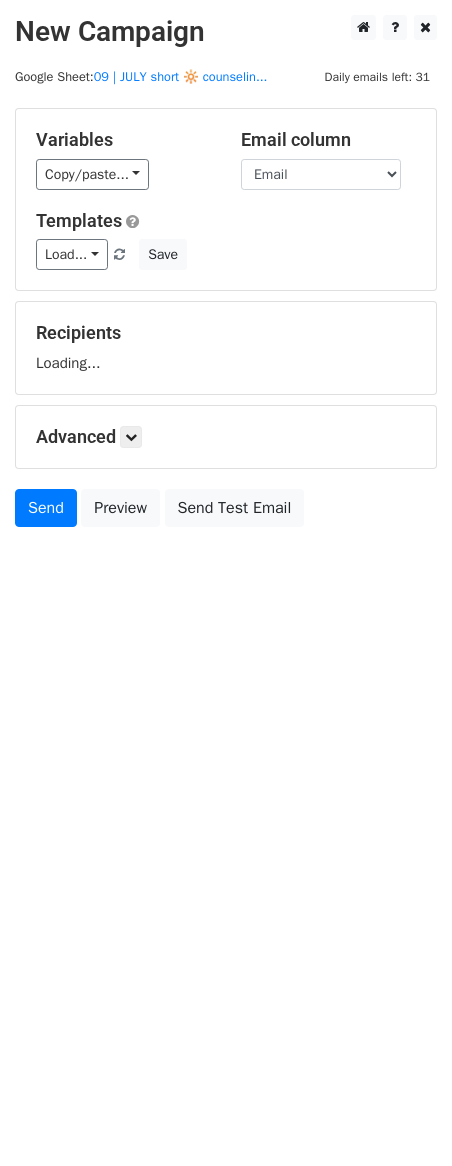 scroll, scrollTop: 0, scrollLeft: 0, axis: both 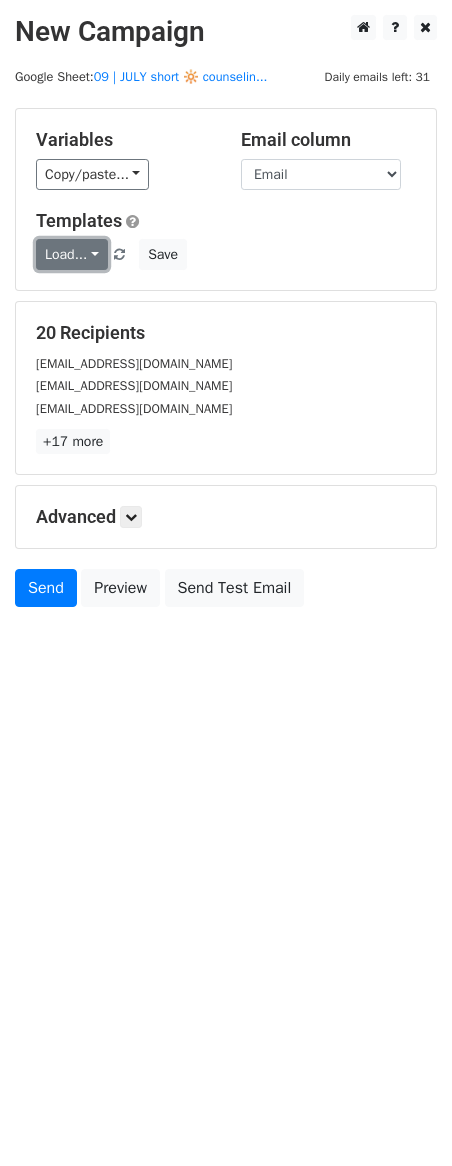 click on "Load..." at bounding box center (72, 254) 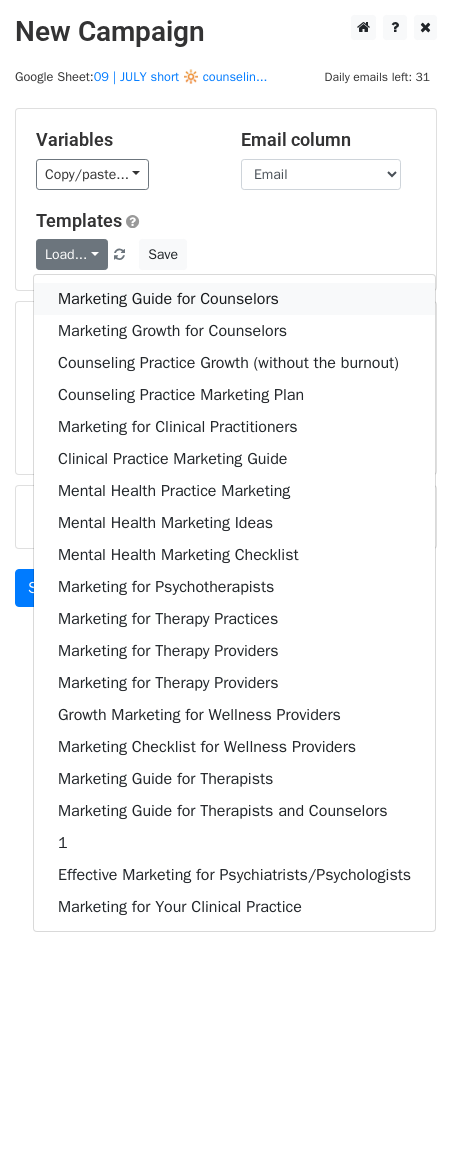 click on "Marketing Guide for Counselors" at bounding box center [234, 299] 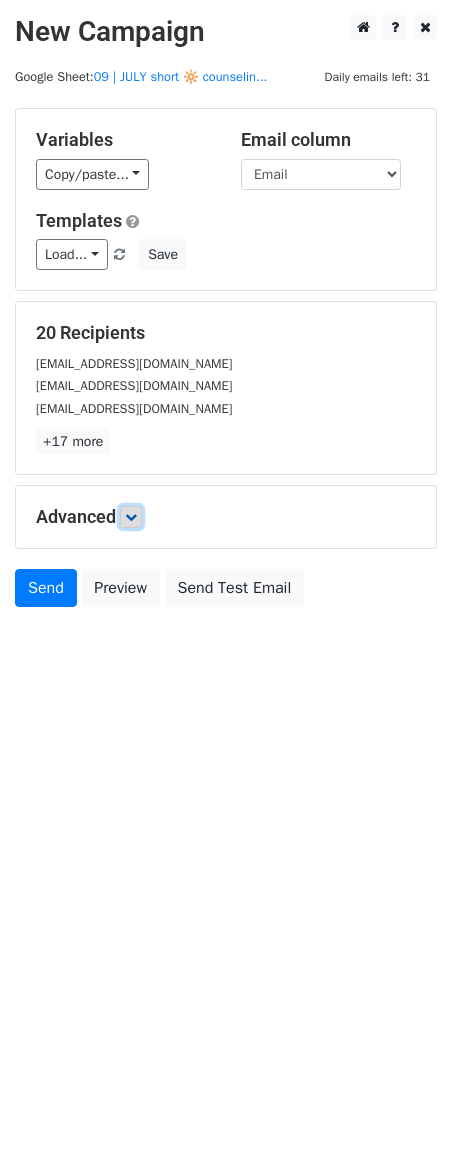 click at bounding box center [131, 517] 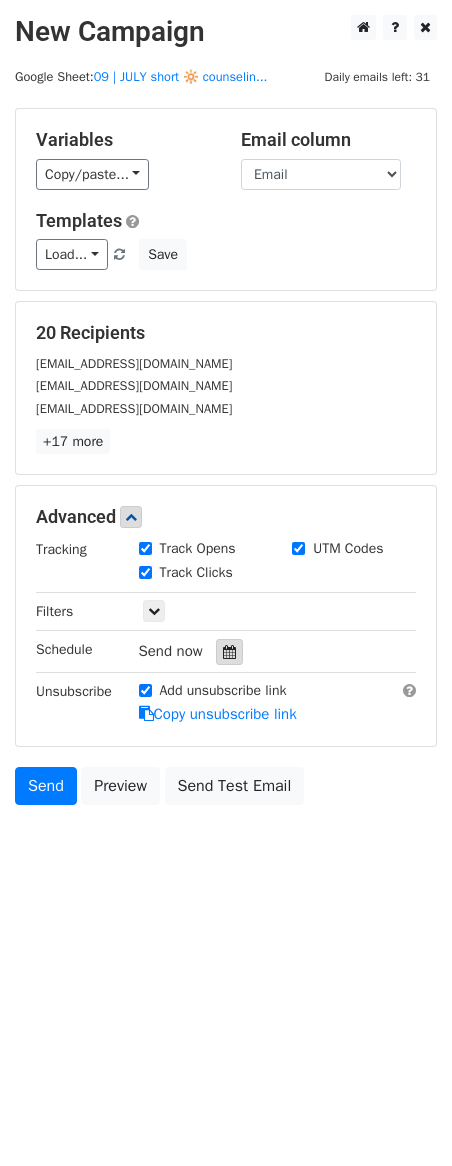 click at bounding box center [229, 652] 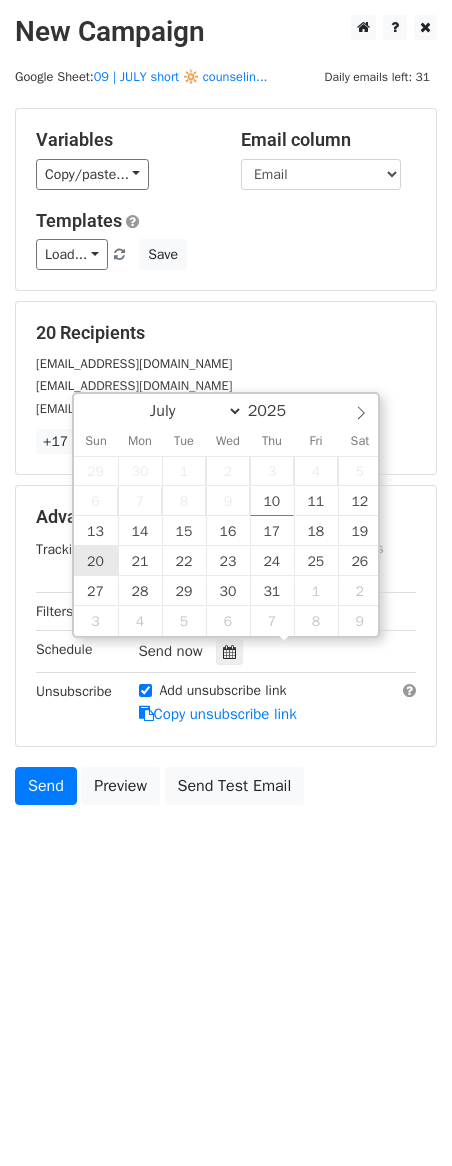 type on "2025-07-20 12:00" 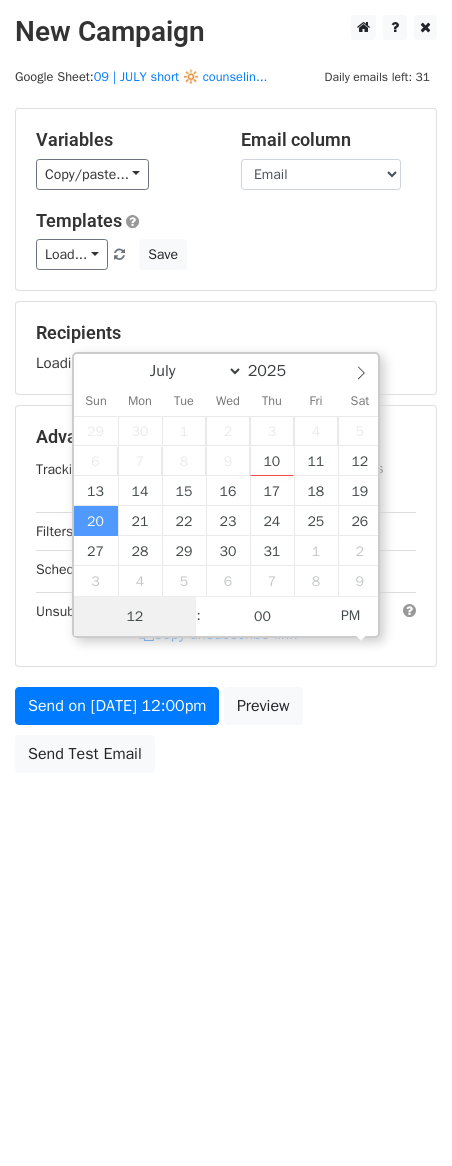 scroll, scrollTop: 1, scrollLeft: 0, axis: vertical 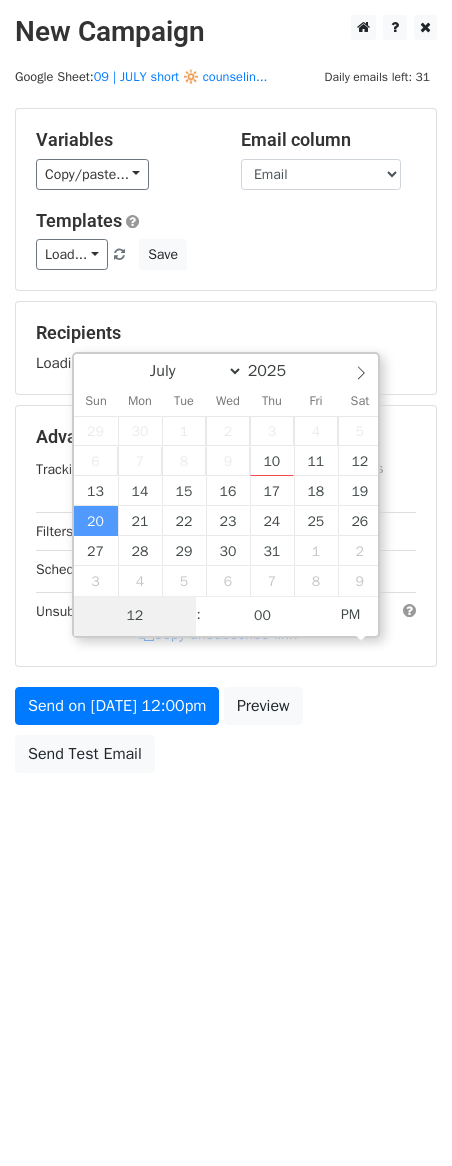 type on "2" 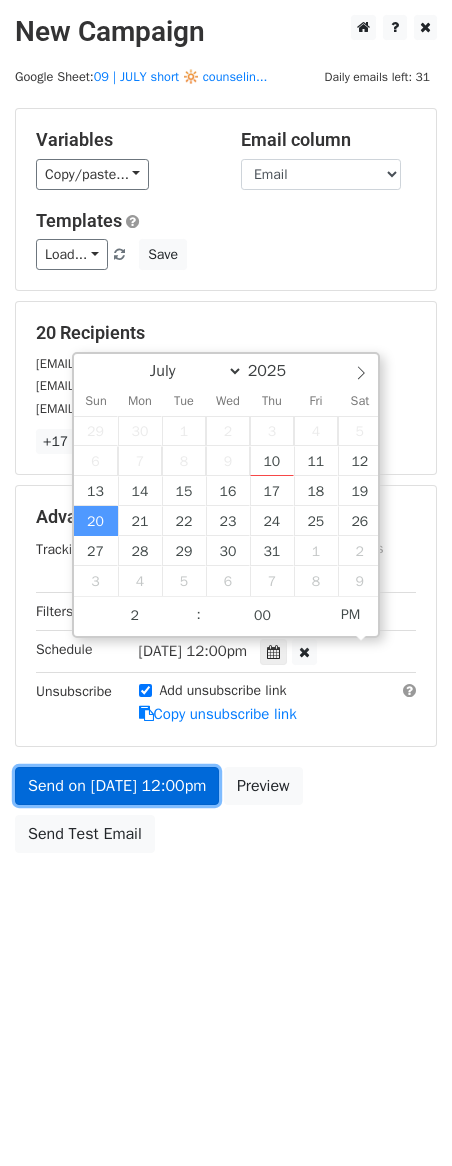 type on "2025-07-20 14:00" 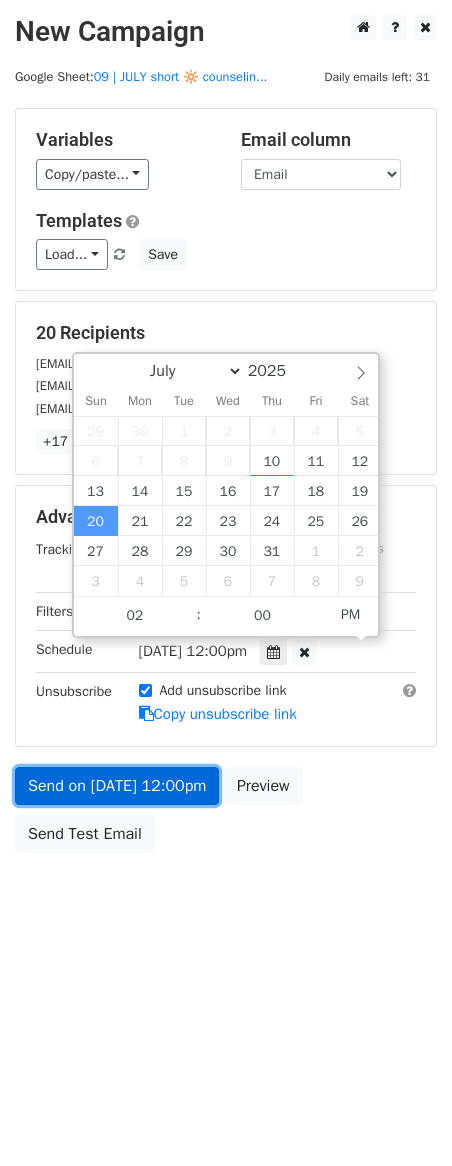 click on "Send on Jul 20 at 12:00pm" at bounding box center (117, 786) 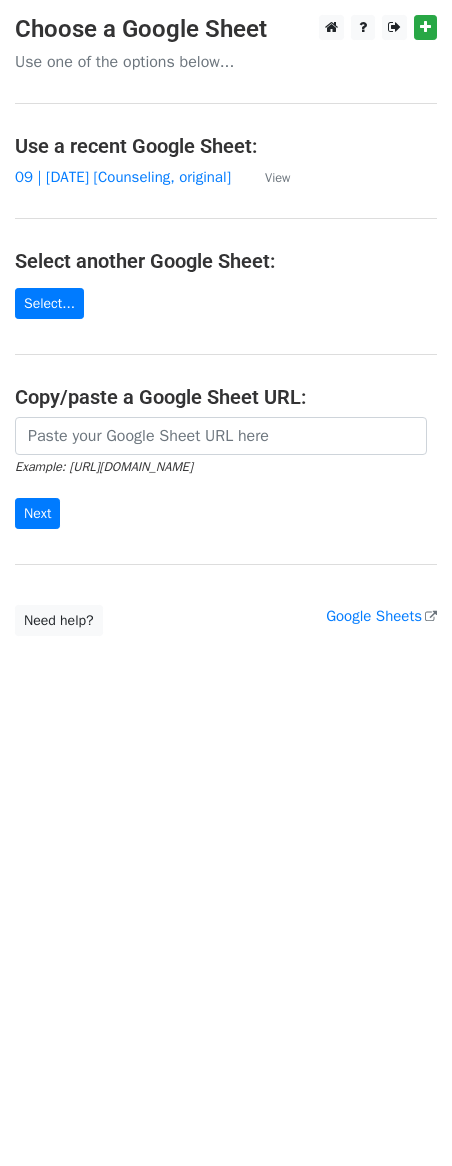 scroll, scrollTop: 0, scrollLeft: 0, axis: both 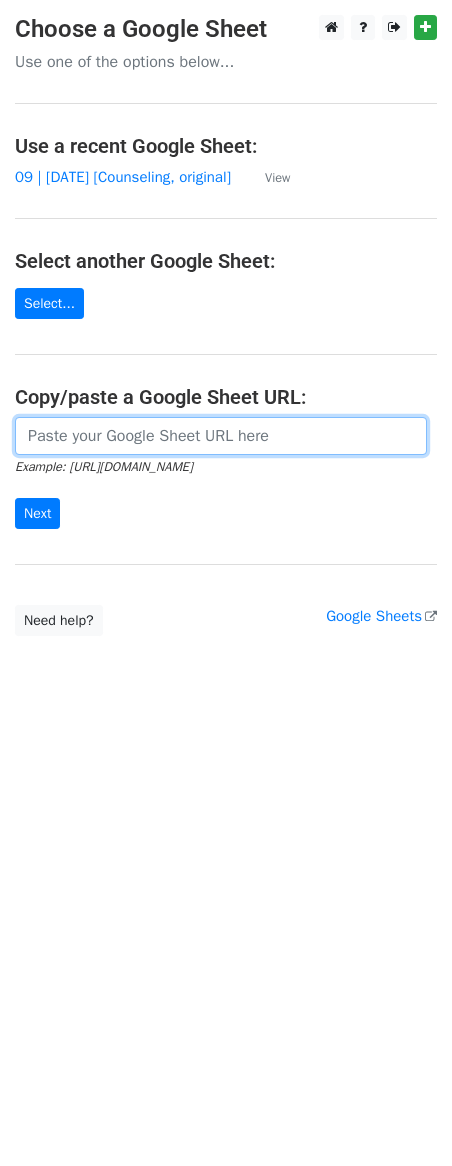 click at bounding box center [221, 436] 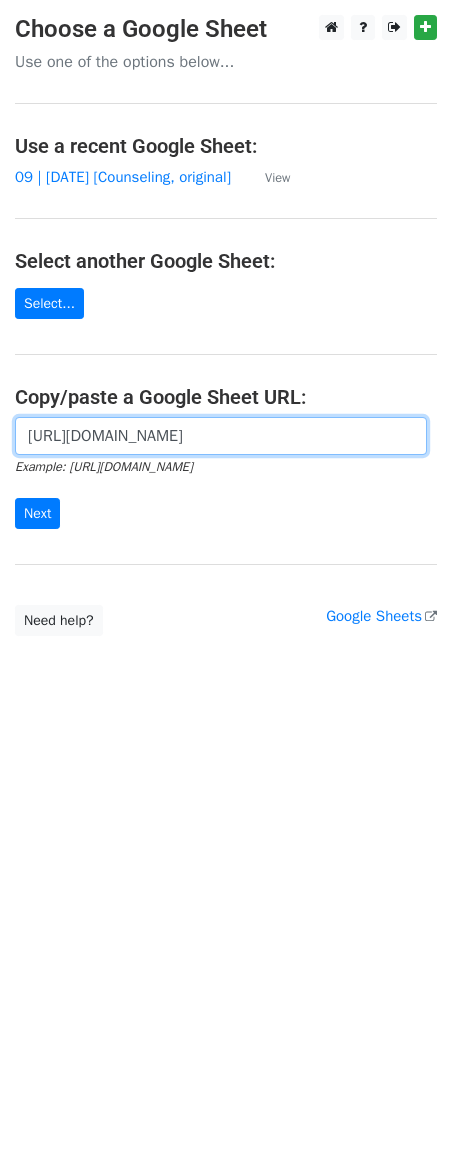 scroll, scrollTop: 0, scrollLeft: 612, axis: horizontal 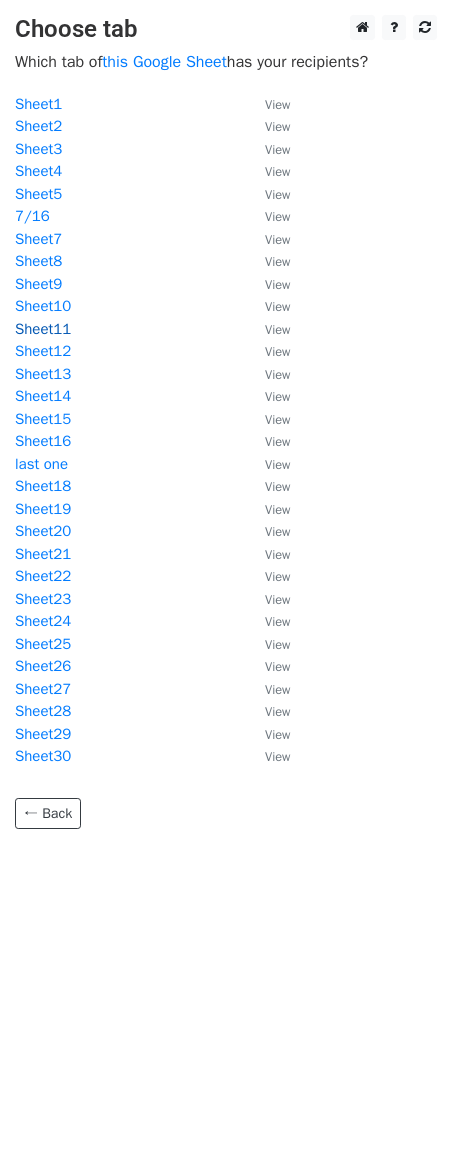 click on "Sheet11" at bounding box center [43, 329] 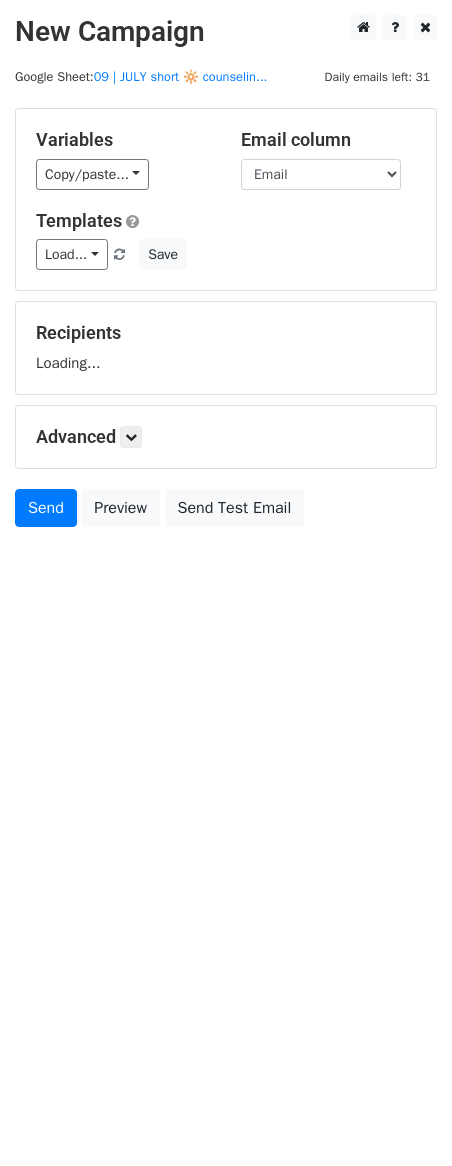 scroll, scrollTop: 0, scrollLeft: 0, axis: both 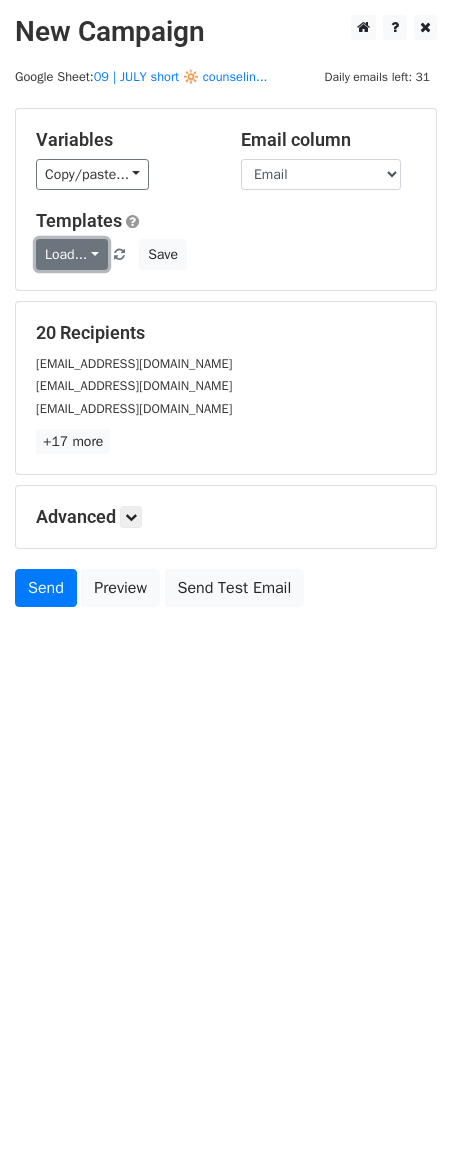 click on "Load..." at bounding box center [72, 254] 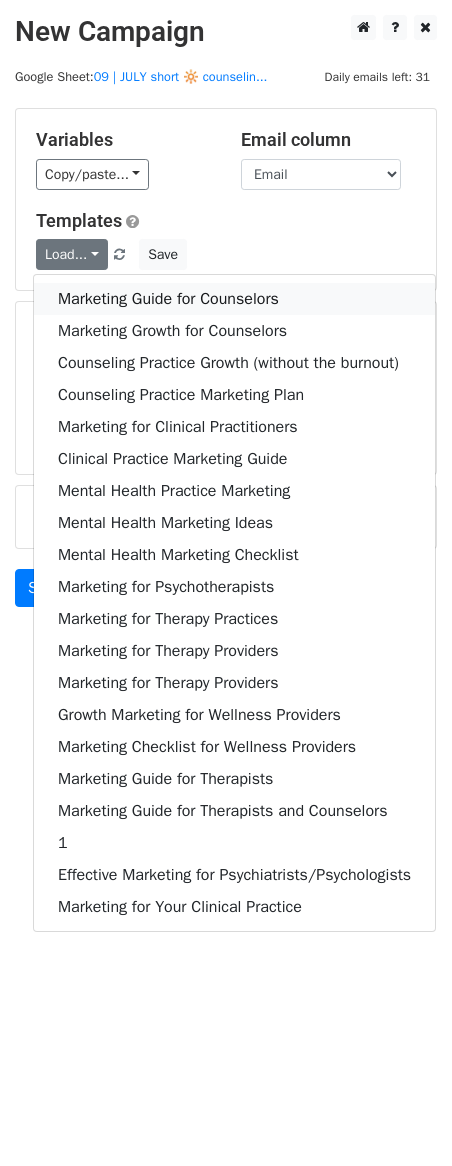 click on "Marketing Guide for Counselors" at bounding box center (234, 299) 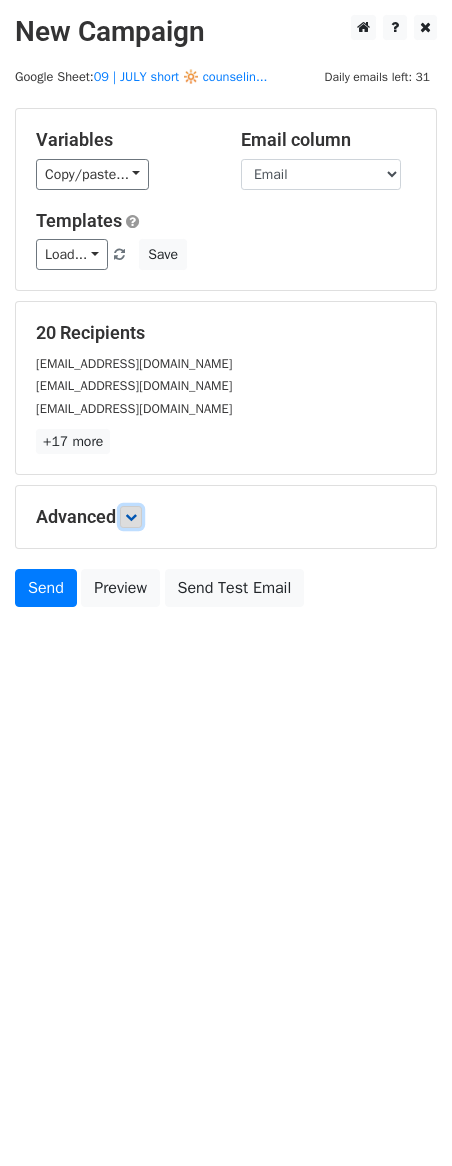 click at bounding box center [131, 517] 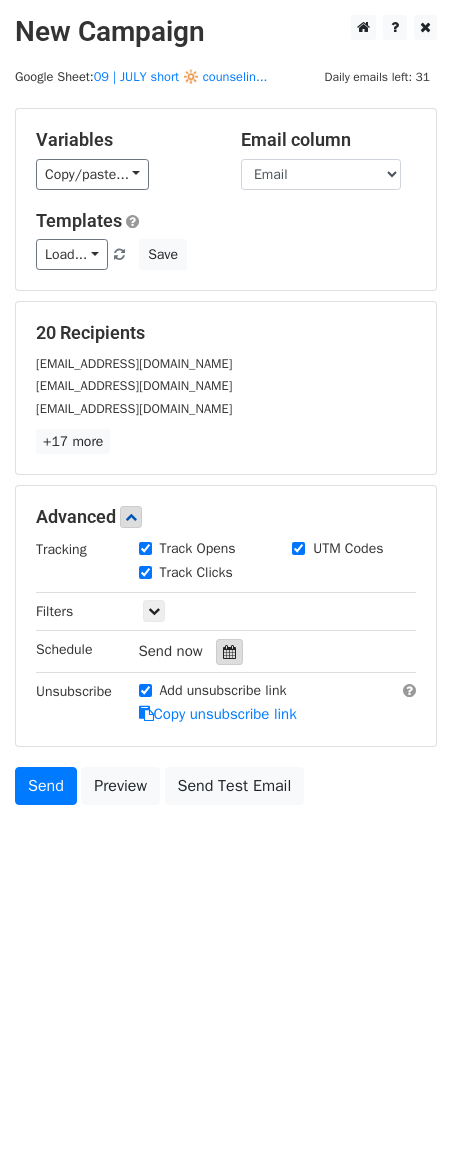 click at bounding box center [229, 652] 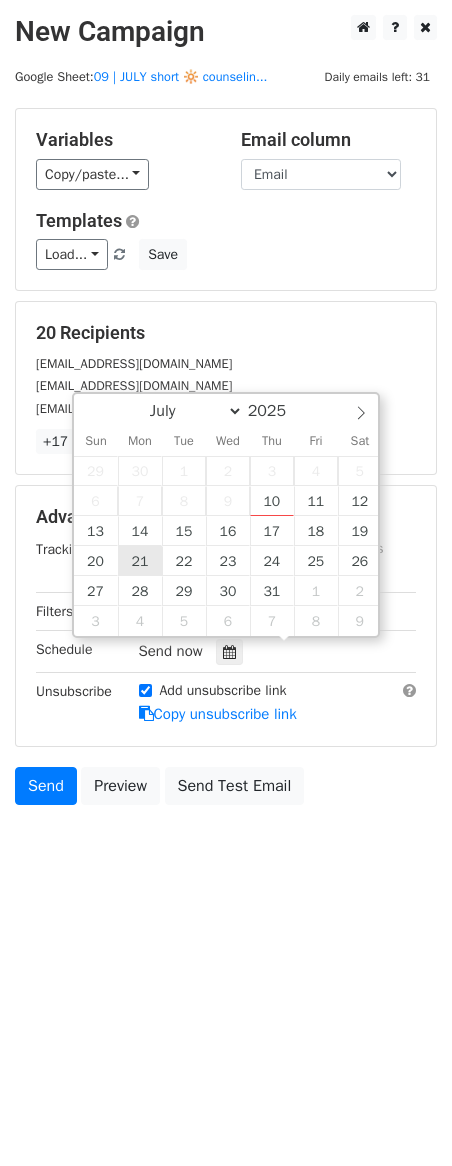 type on "[DATE] 12:00" 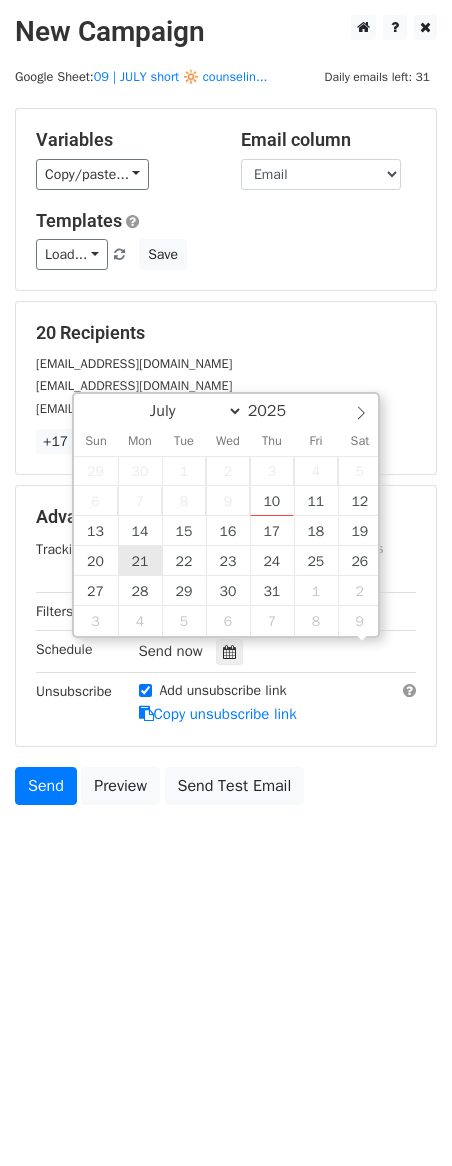 scroll, scrollTop: 1, scrollLeft: 0, axis: vertical 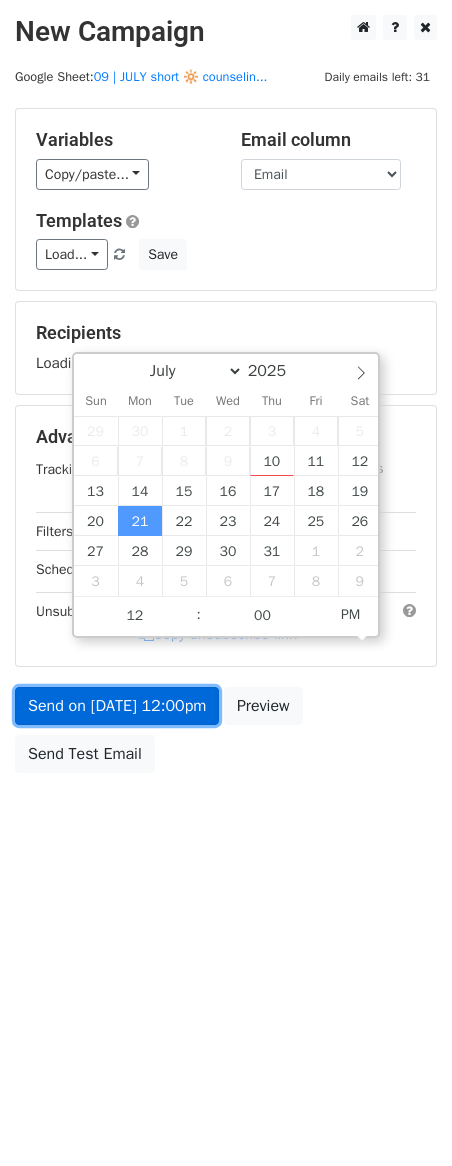 click on "Variables
Copy/paste...
{{Name}}
{{Email}}
Email column
Name
Email
Templates
Load...
Marketing Guide for Counselors
Marketing Growth for Counselors
Counseling Practice Growth (without the burnout)
Counseling Practice Marketing Plan
Marketing for Clinical Practitioners
Clinical Practice Marketing Guide
Mental Health Practice Marketing
Mental Health Marketing Ideas
Mental Health Marketing Checklist
Marketing for Psychotherapists
Marketing for Therapy Practices
Marketing for Therapy Providers
Marketing for Therapy Providers
Growth Marketing for Wellness Providers
Marketing Checklist for Wellness Providers
Marketing Guide for Therapists
Marketing Guide for Therapists and Counselors
1
Effective Marketing for Psychiatrists/Psychologists
Marketing for Your Clinical Practice
Save
Recipients Loading...
Advanced
Tracking
Track Opens" at bounding box center (226, 445) 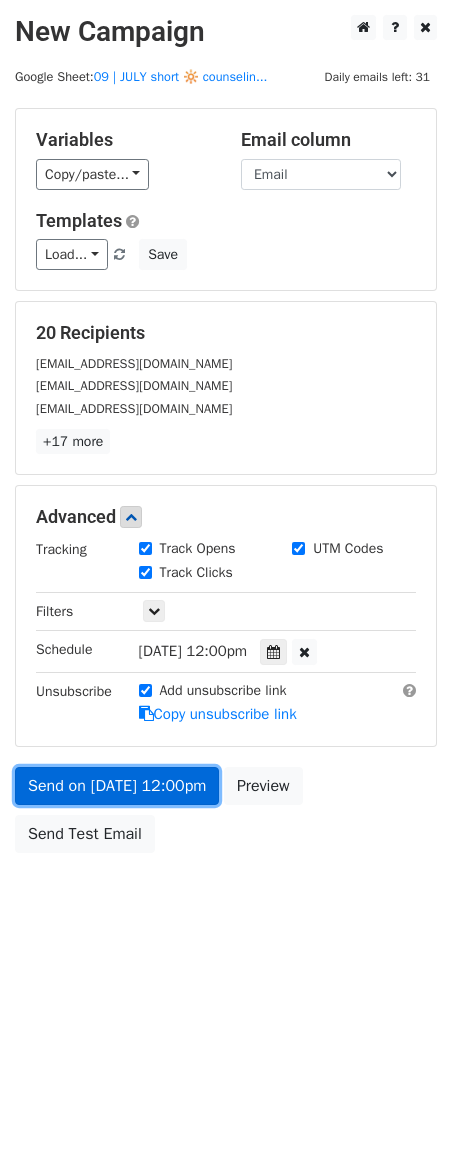 click on "Send on Jul 21 at 12:00pm" at bounding box center [117, 786] 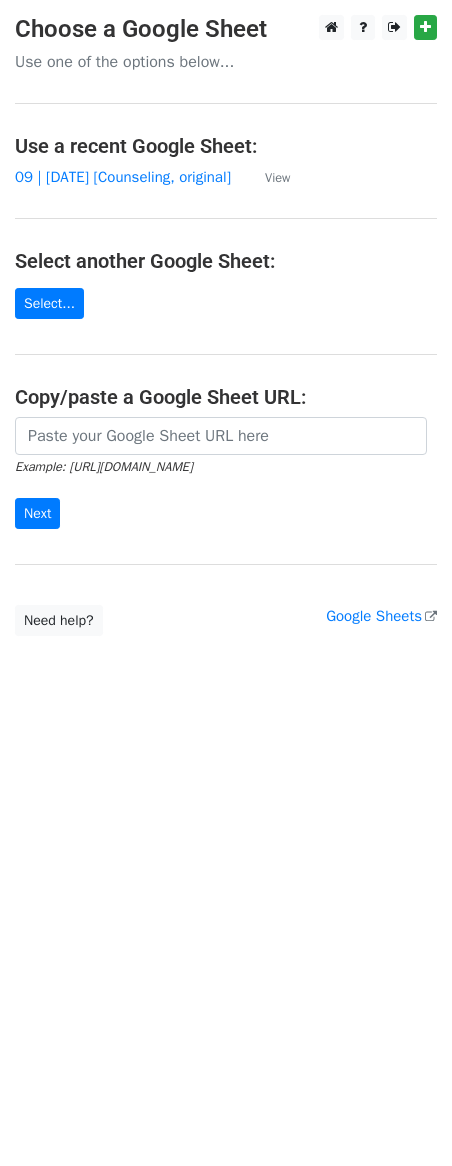 scroll, scrollTop: 0, scrollLeft: 0, axis: both 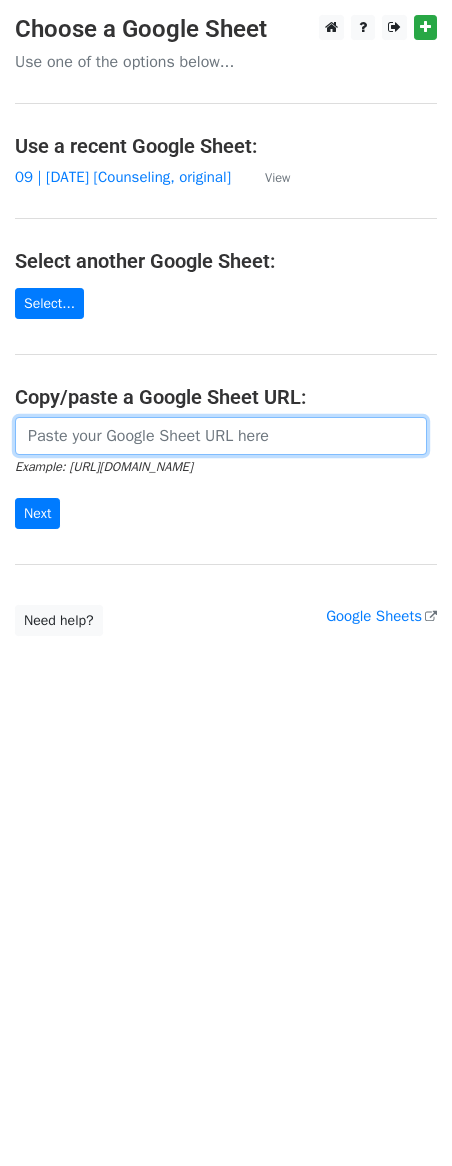 drag, startPoint x: 193, startPoint y: 436, endPoint x: 184, endPoint y: 452, distance: 18.35756 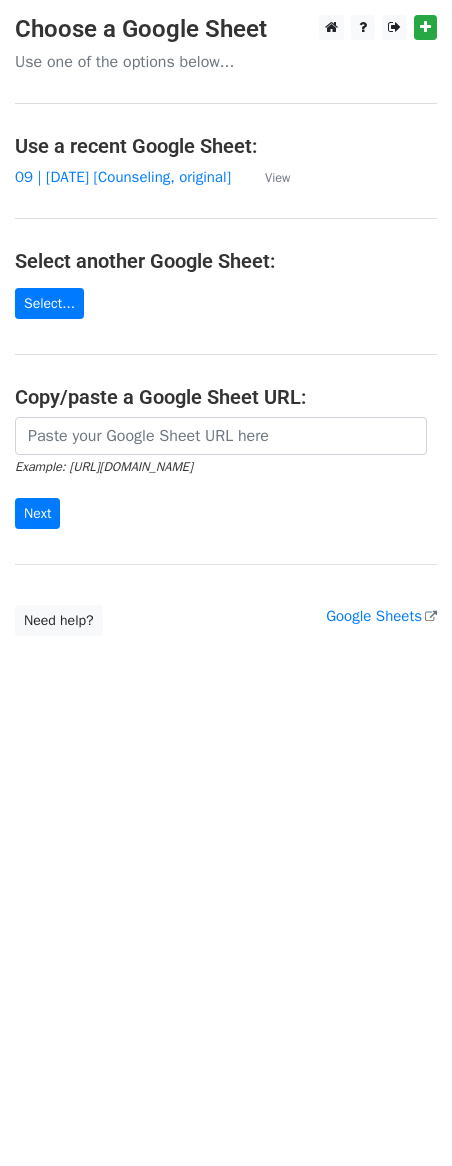 click on "Example:
https://docs.google.com/spreadsheets/d/abc/edit
Next" at bounding box center (226, 473) 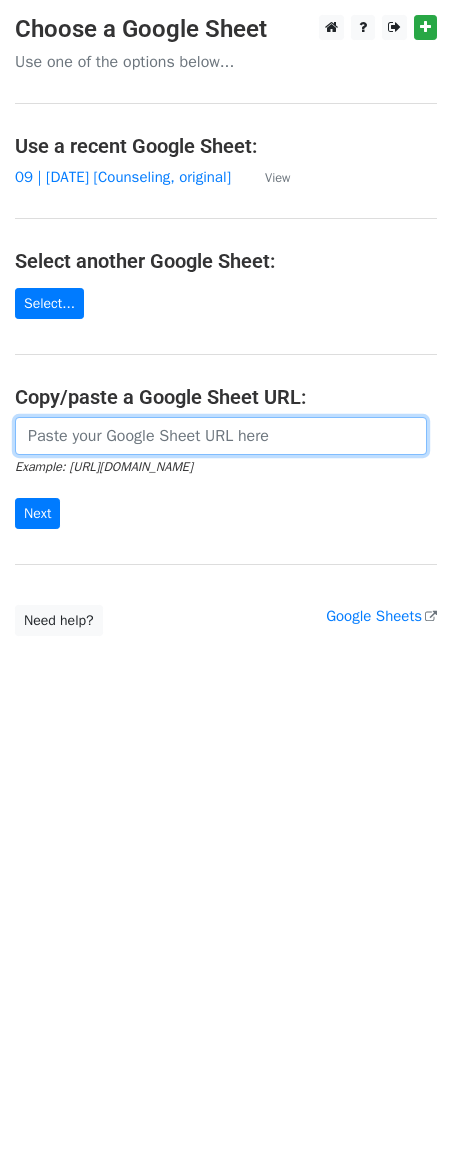 click at bounding box center [221, 436] 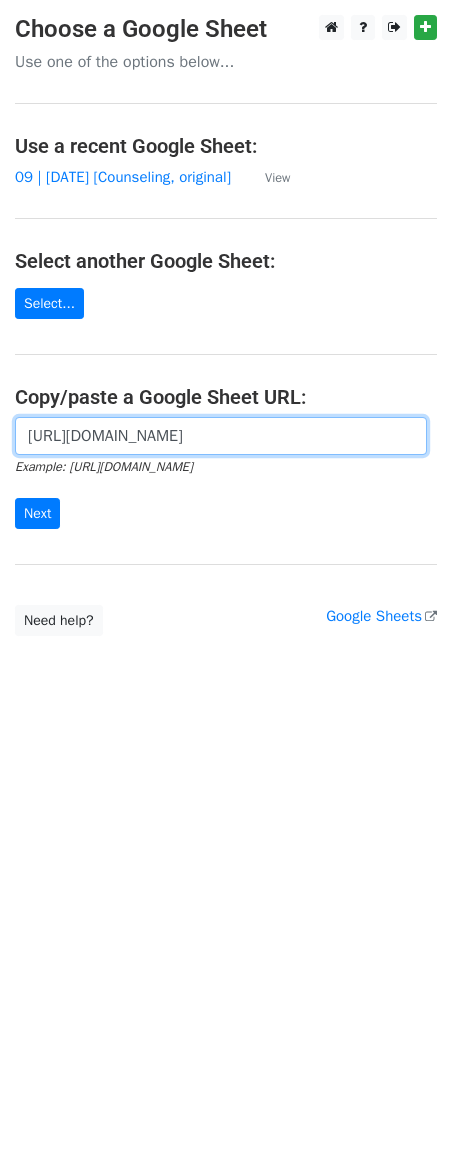scroll, scrollTop: 0, scrollLeft: 614, axis: horizontal 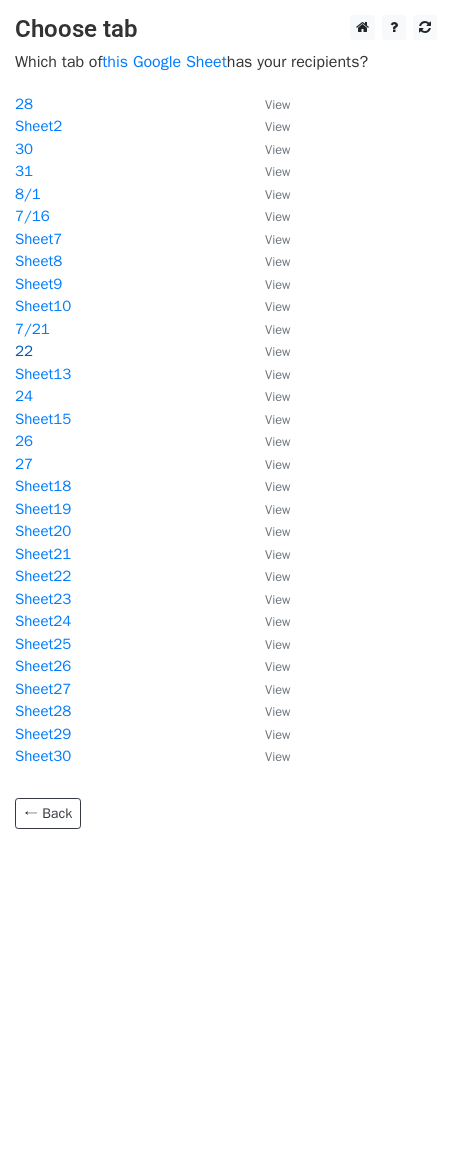 click on "22" at bounding box center (24, 351) 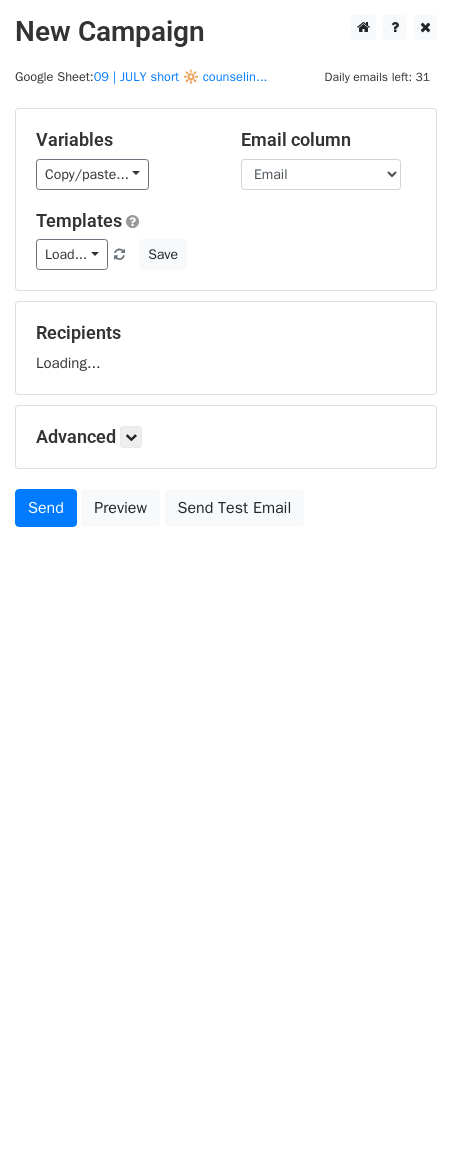 scroll, scrollTop: 0, scrollLeft: 0, axis: both 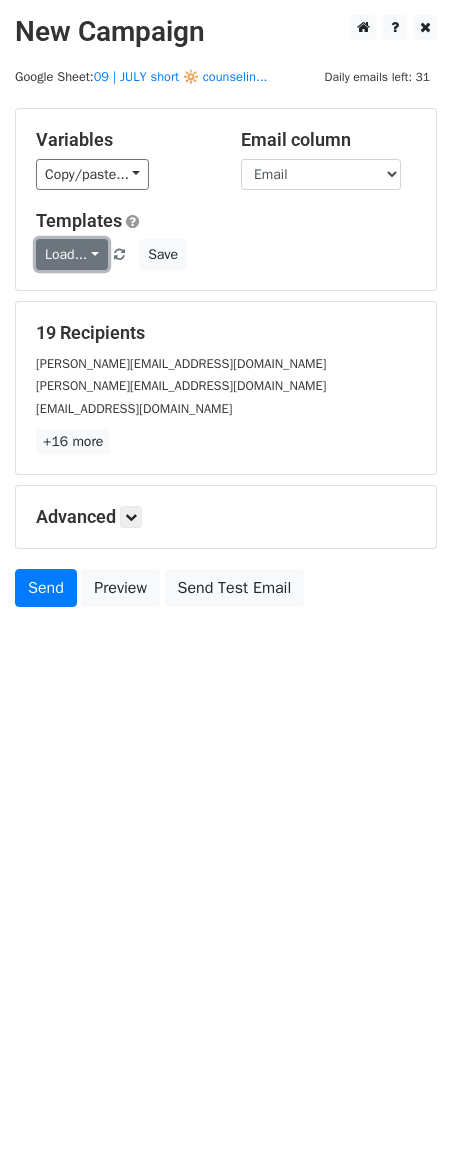 click on "Load..." at bounding box center [72, 254] 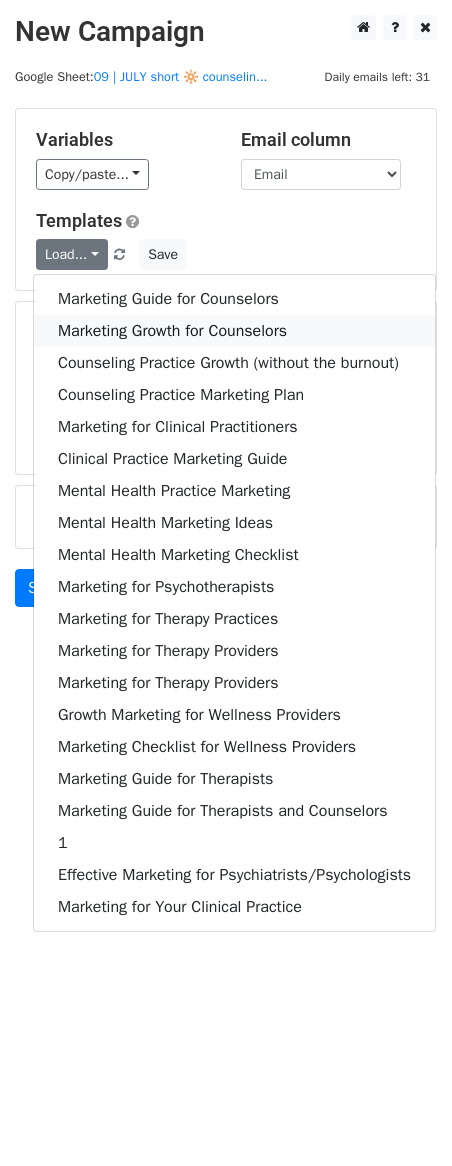 click on "Marketing Growth for Counselors" at bounding box center (234, 331) 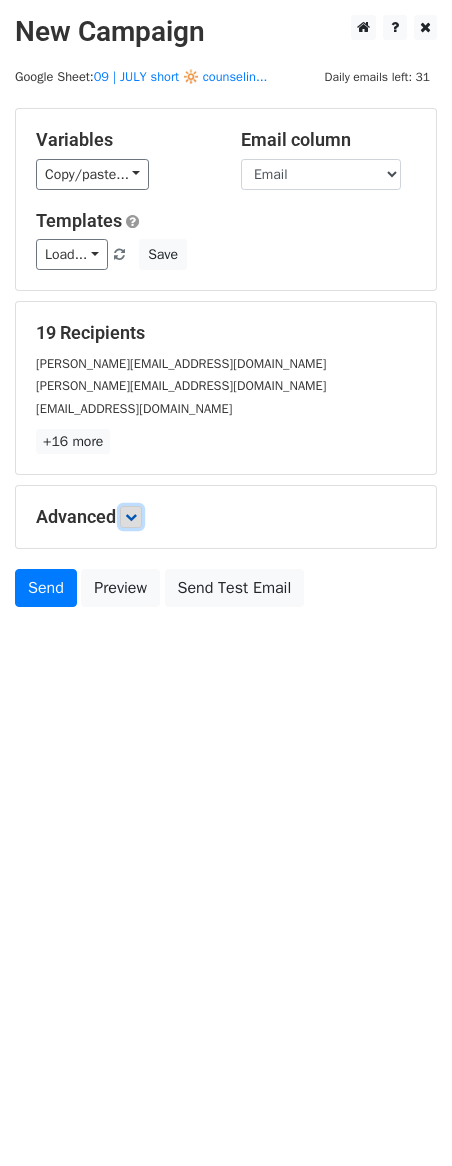 click at bounding box center (131, 517) 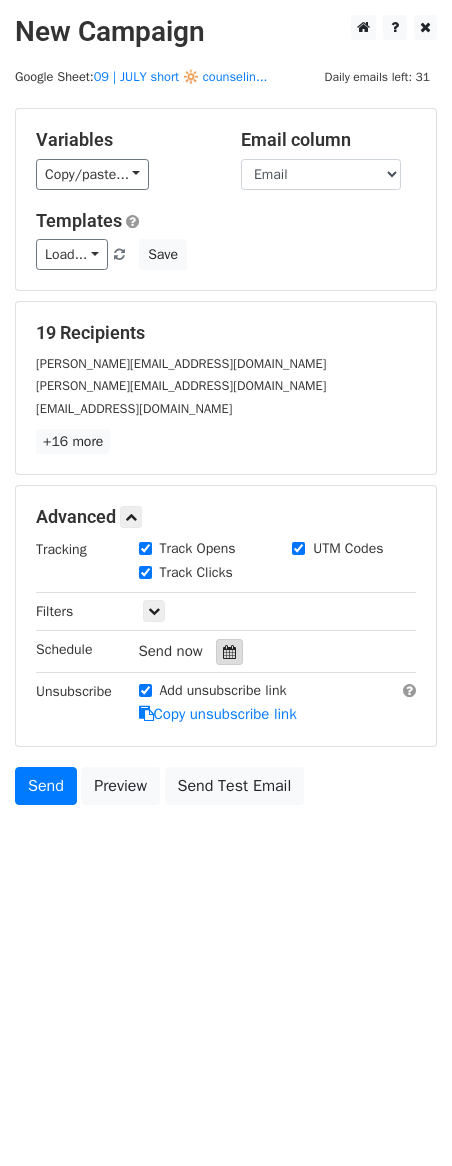 click at bounding box center [229, 652] 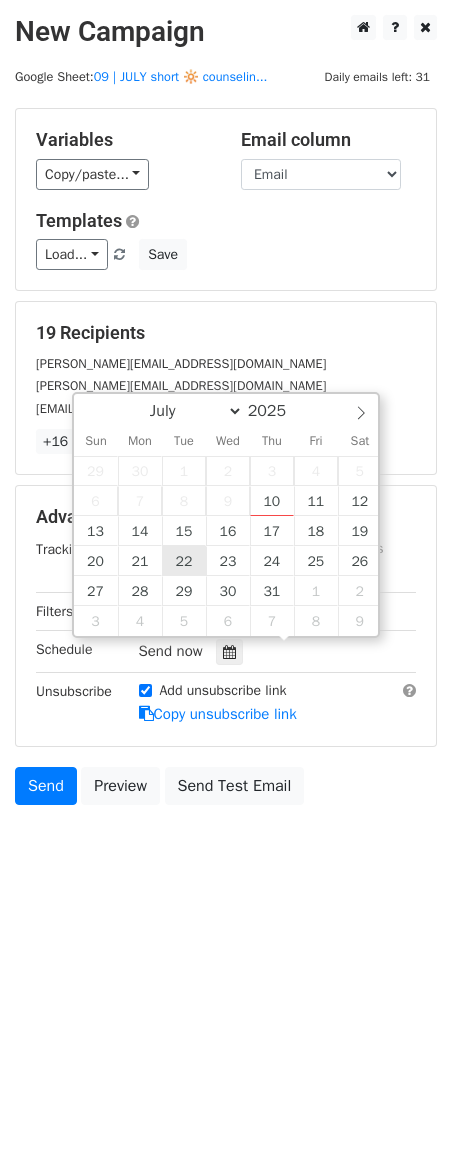type on "2025-07-22 12:00" 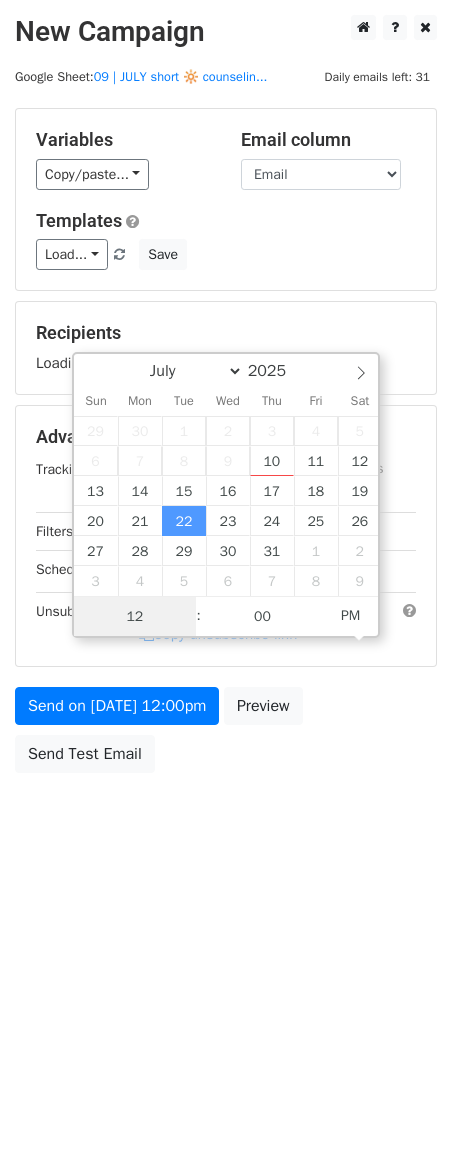 scroll, scrollTop: 1, scrollLeft: 0, axis: vertical 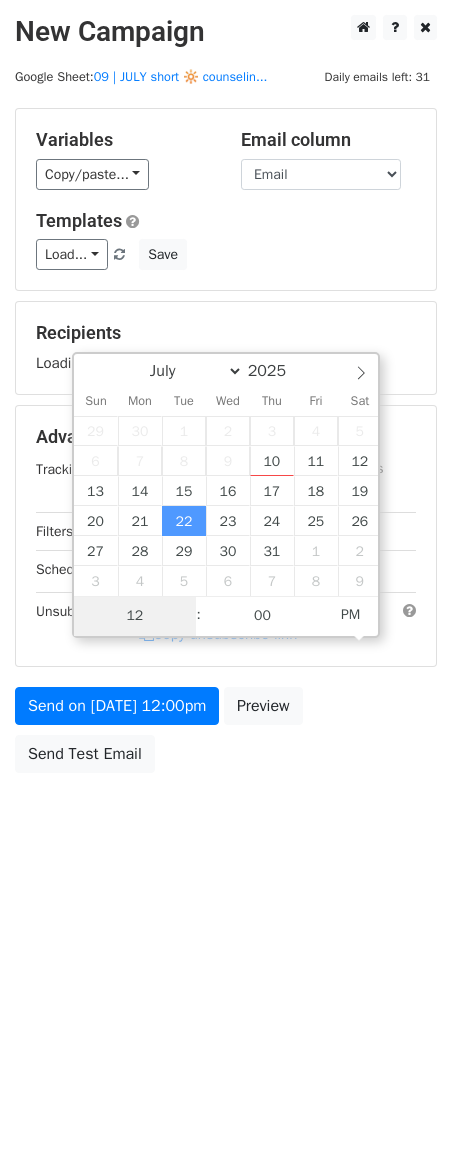 type on "1" 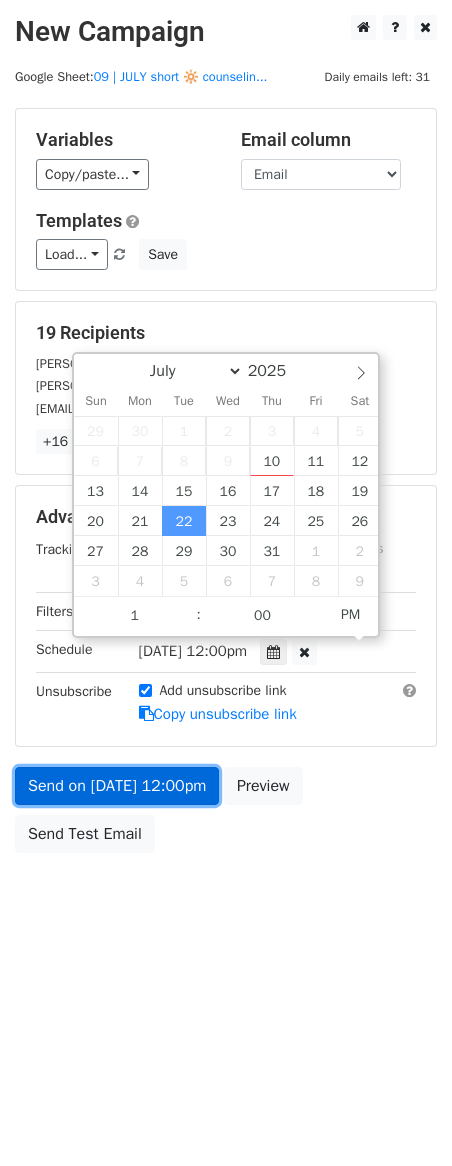 type on "2025-07-22 13:00" 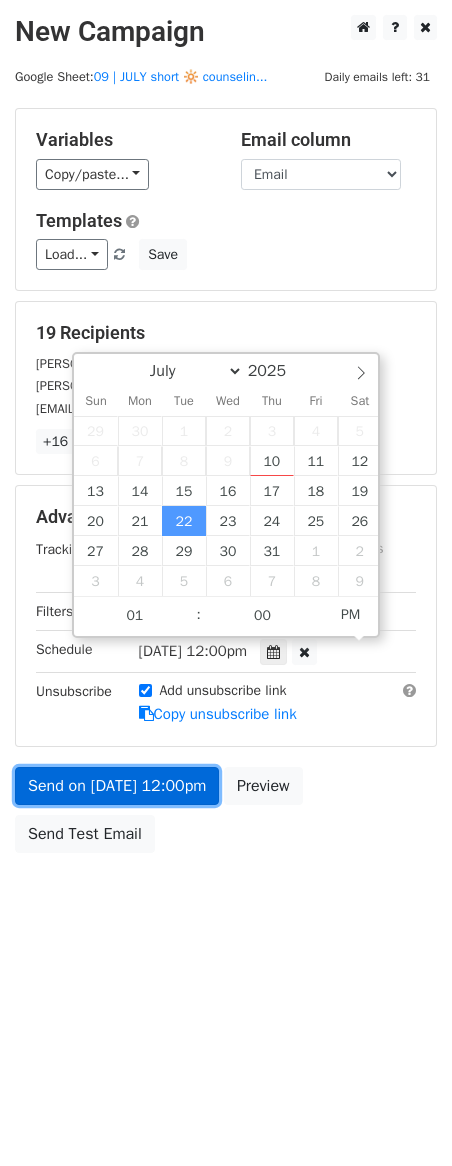 click on "Send on Jul 22 at 12:00pm" at bounding box center (117, 786) 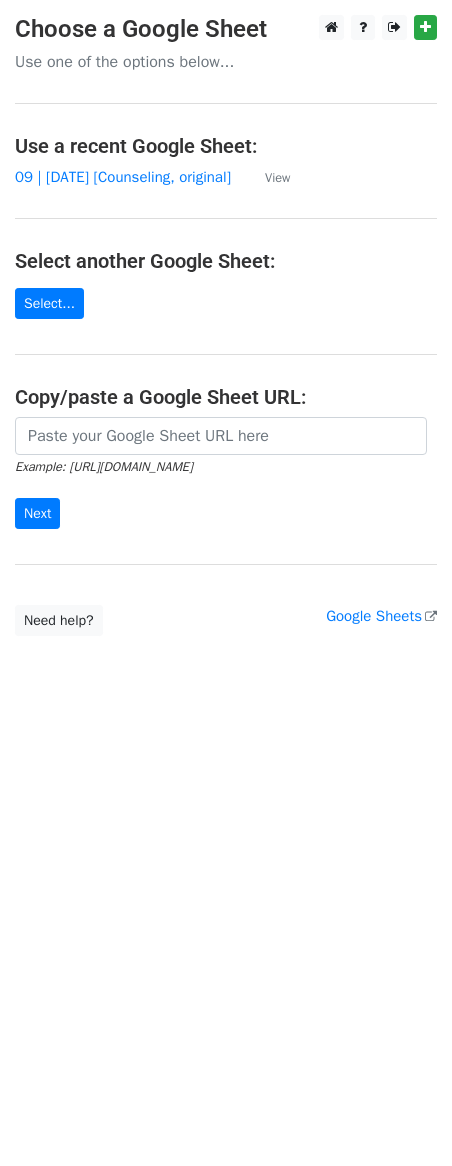 scroll, scrollTop: 0, scrollLeft: 0, axis: both 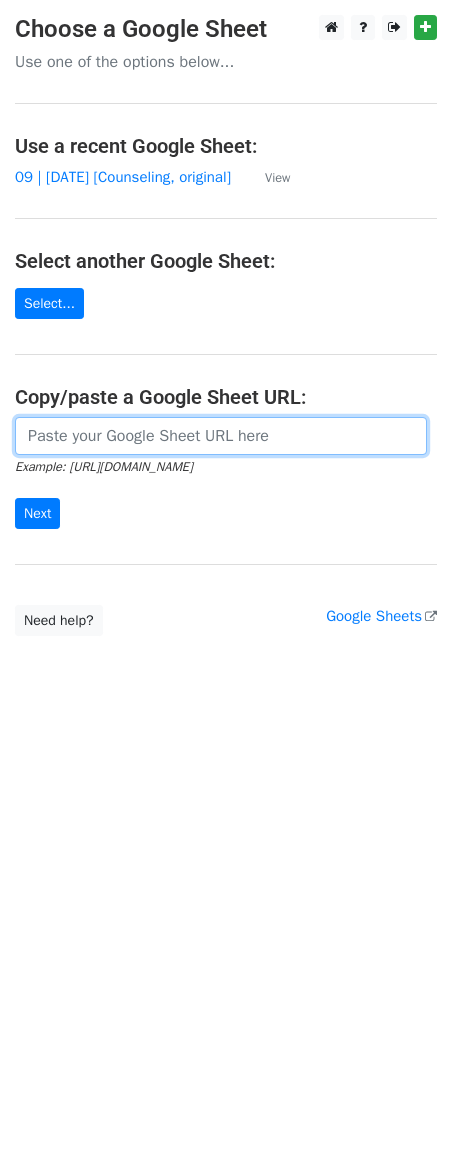 click at bounding box center (221, 436) 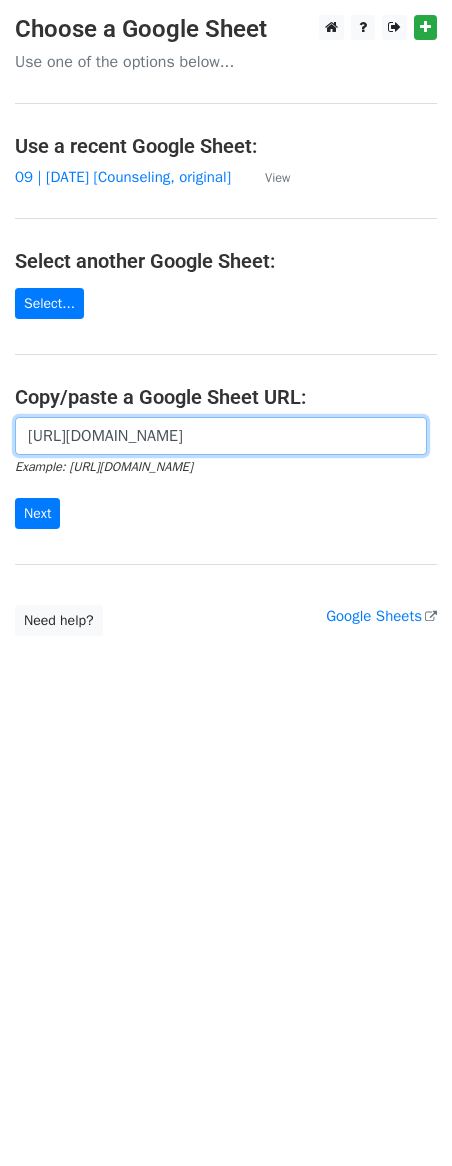 scroll, scrollTop: 0, scrollLeft: 614, axis: horizontal 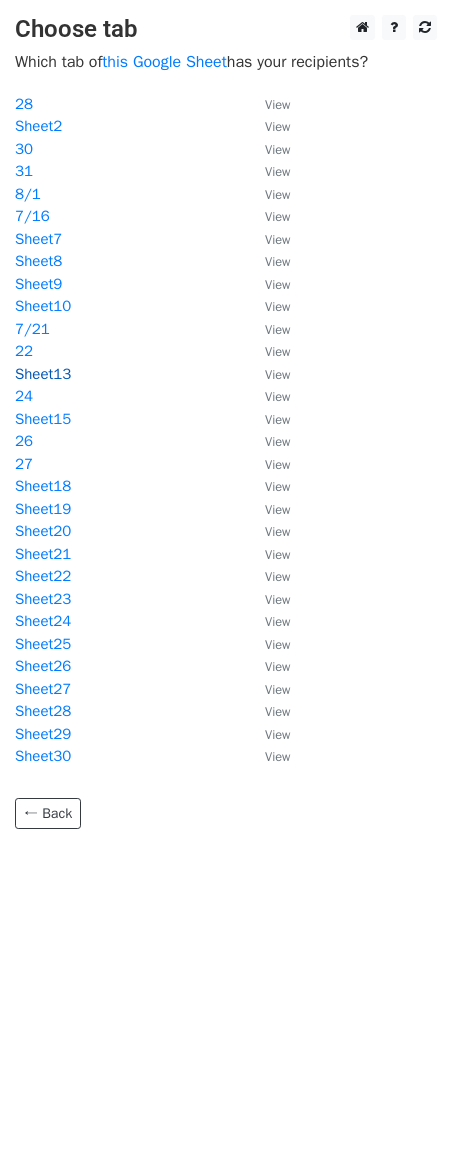 click on "Sheet13" at bounding box center (43, 374) 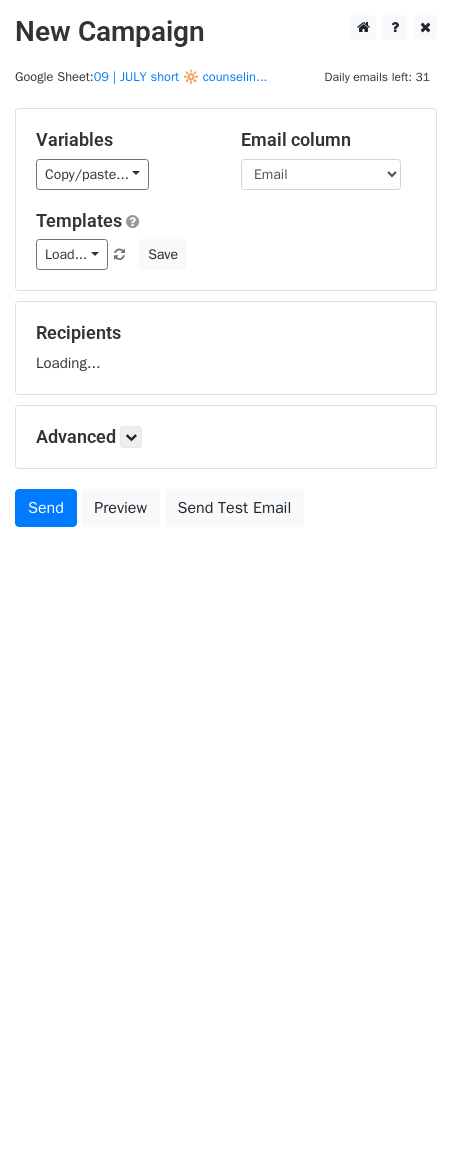 scroll, scrollTop: 0, scrollLeft: 0, axis: both 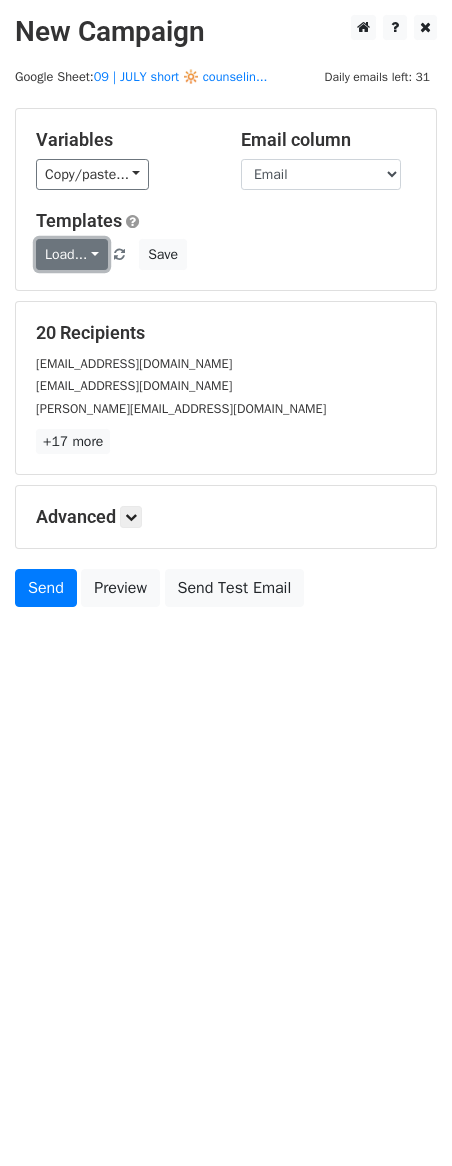 click on "Load..." at bounding box center (72, 254) 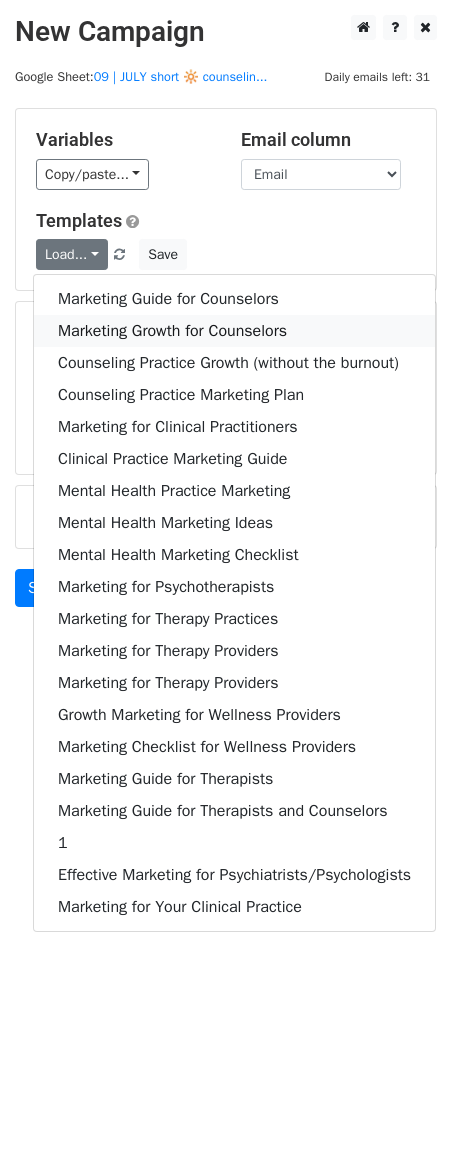 click on "Marketing Growth for Counselors" at bounding box center (234, 331) 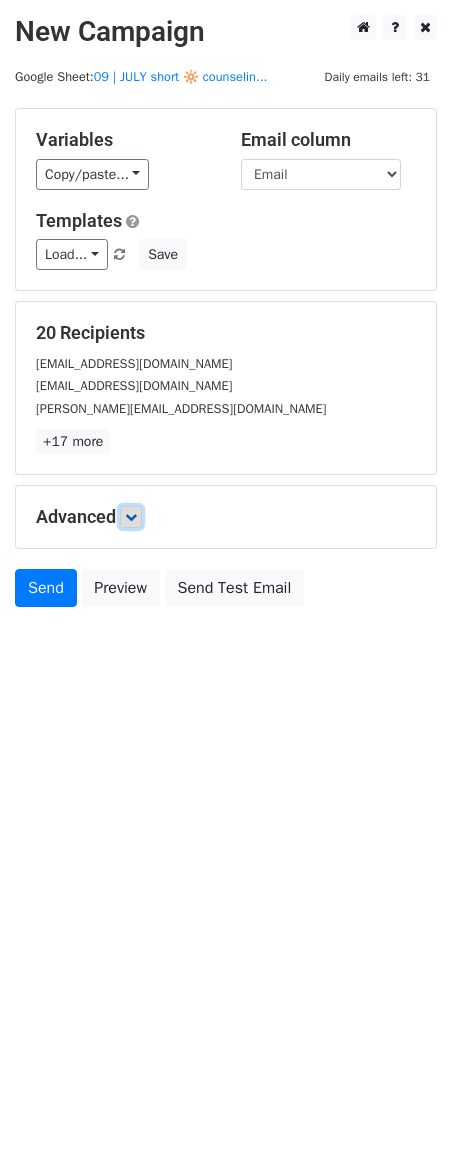 click at bounding box center [131, 517] 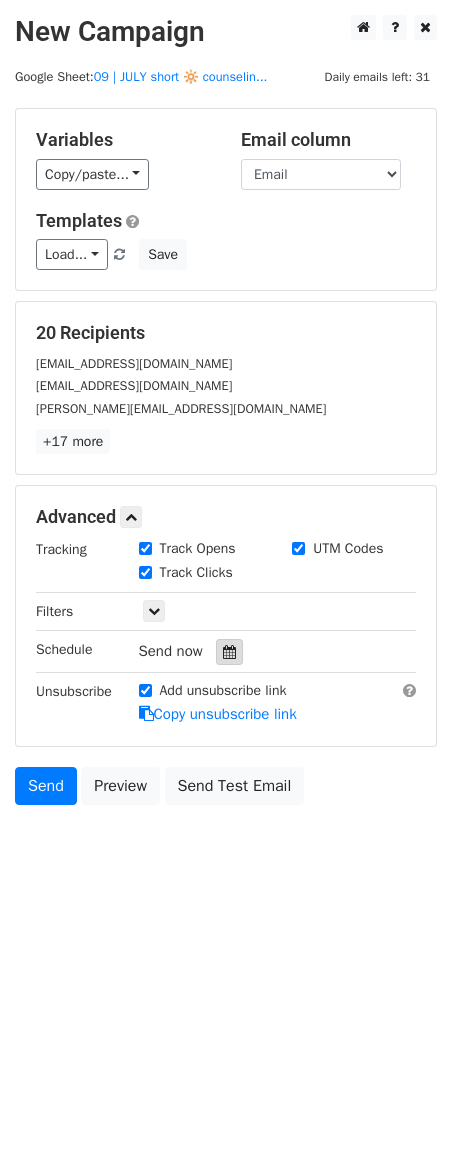 click at bounding box center (229, 652) 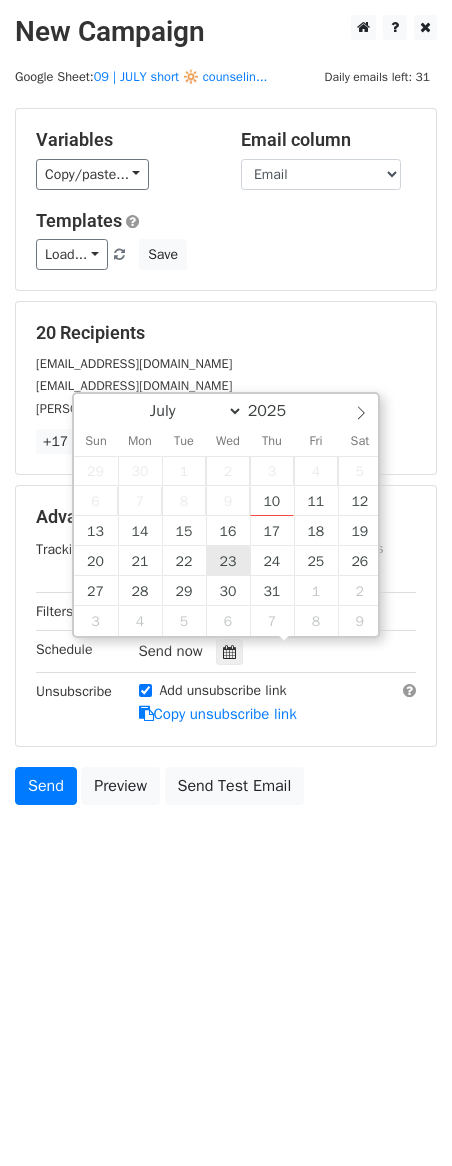 type on "2025-07-23 12:00" 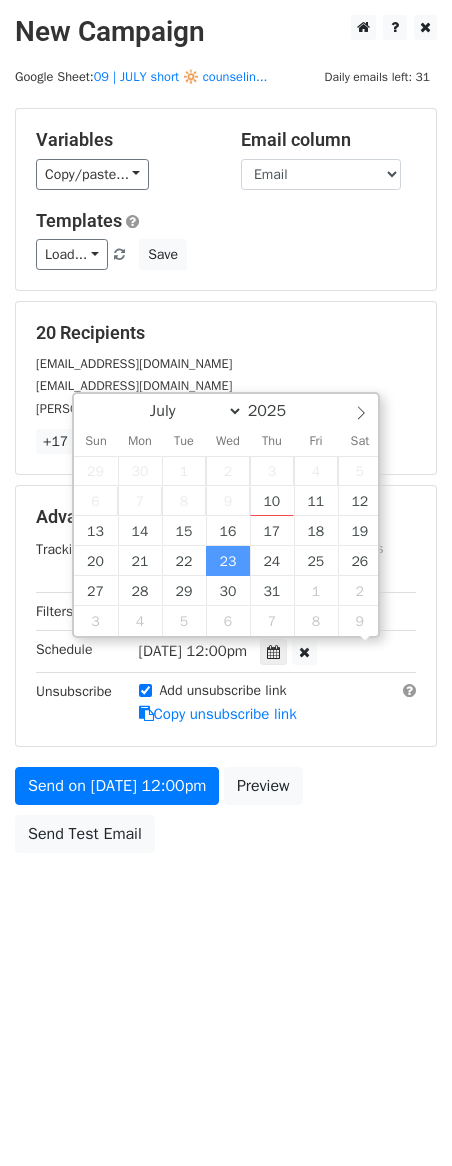scroll, scrollTop: 1, scrollLeft: 0, axis: vertical 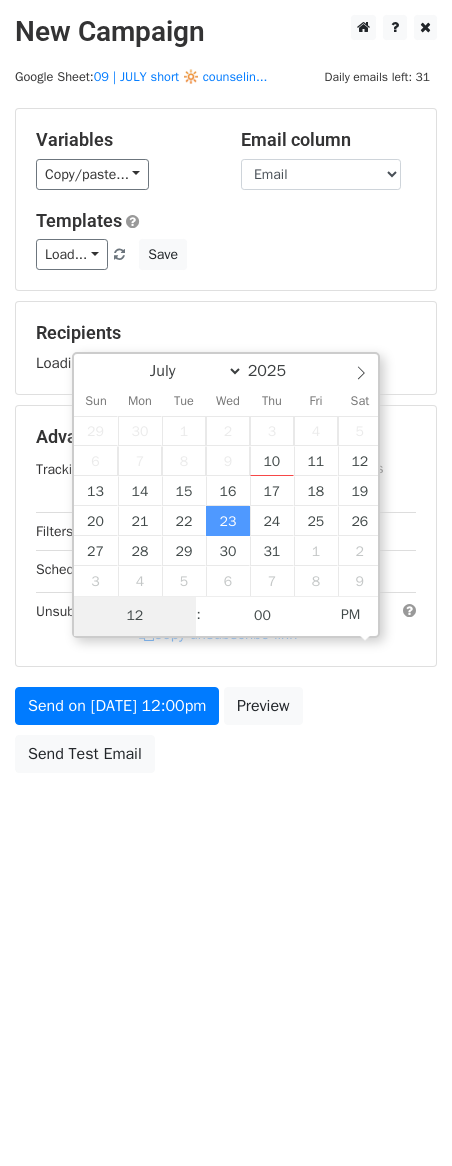 type on "4" 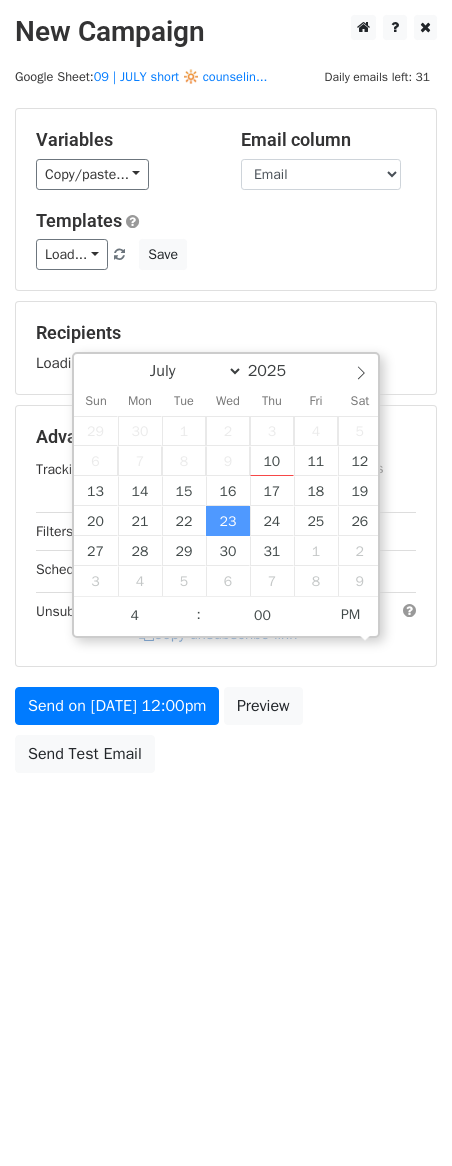 type on "2025-07-23 16:00" 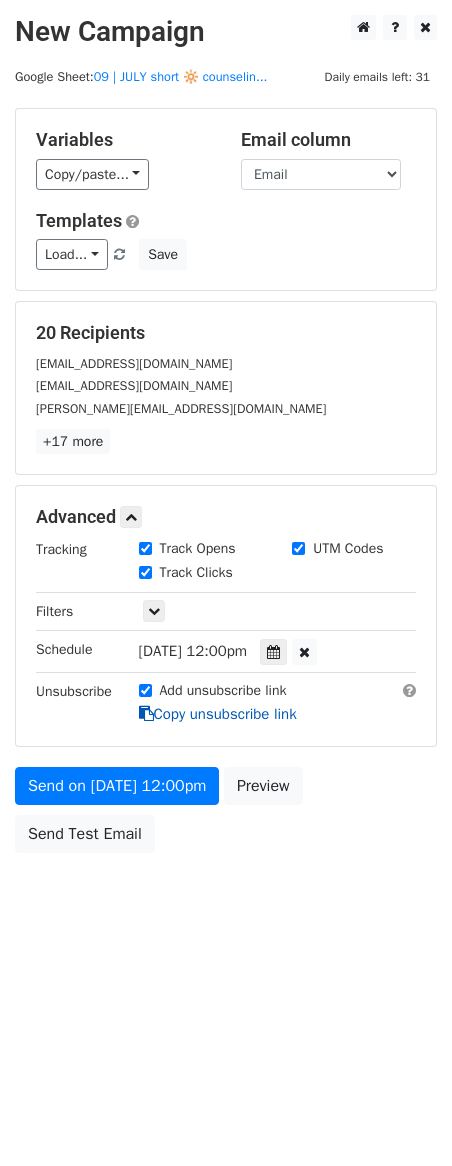 click on "Copy unsubscribe link" at bounding box center [218, 714] 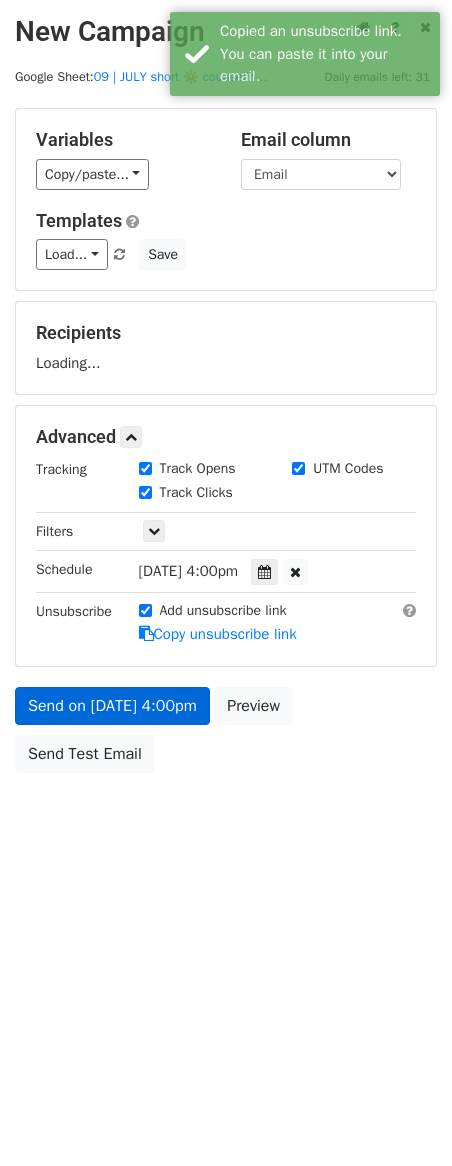 click on "Send on Jul 23 at 4:00pm
Preview
Send Test Email" at bounding box center (226, 735) 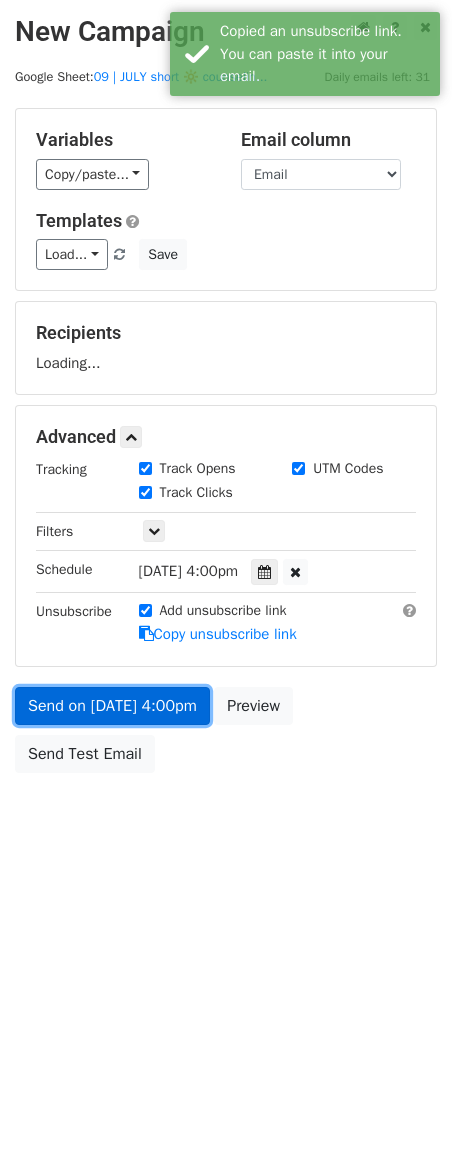 click on "Send on Jul 23 at 4:00pm" at bounding box center [112, 706] 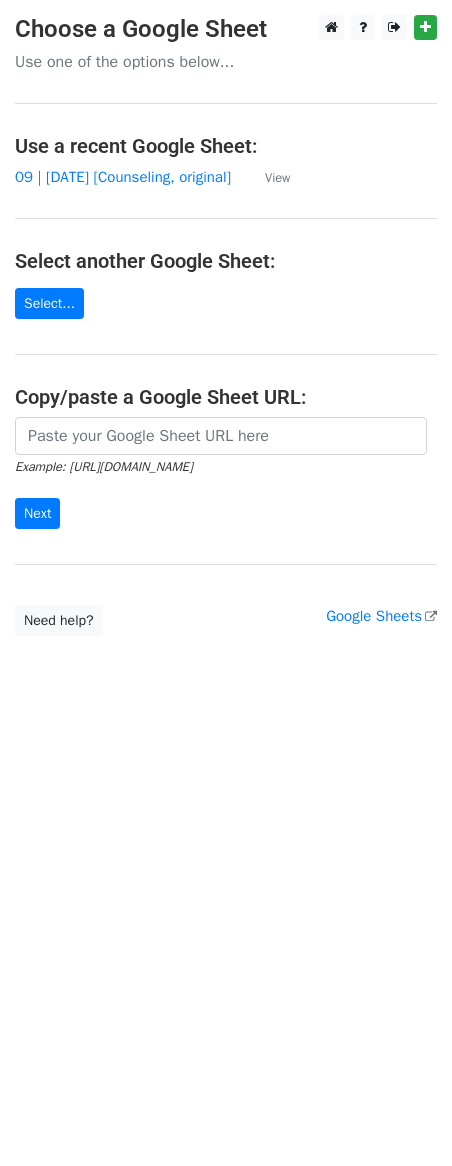 scroll, scrollTop: 0, scrollLeft: 0, axis: both 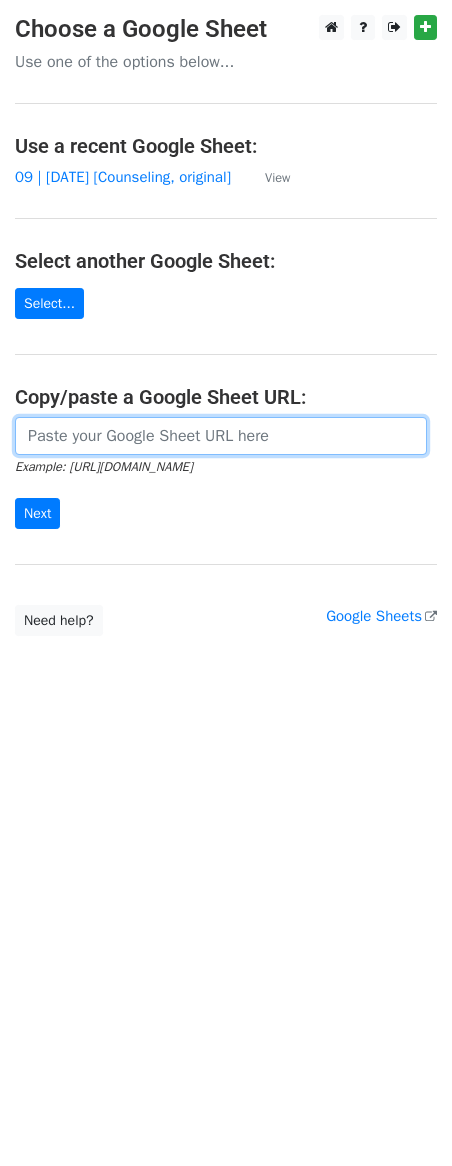 click at bounding box center [221, 436] 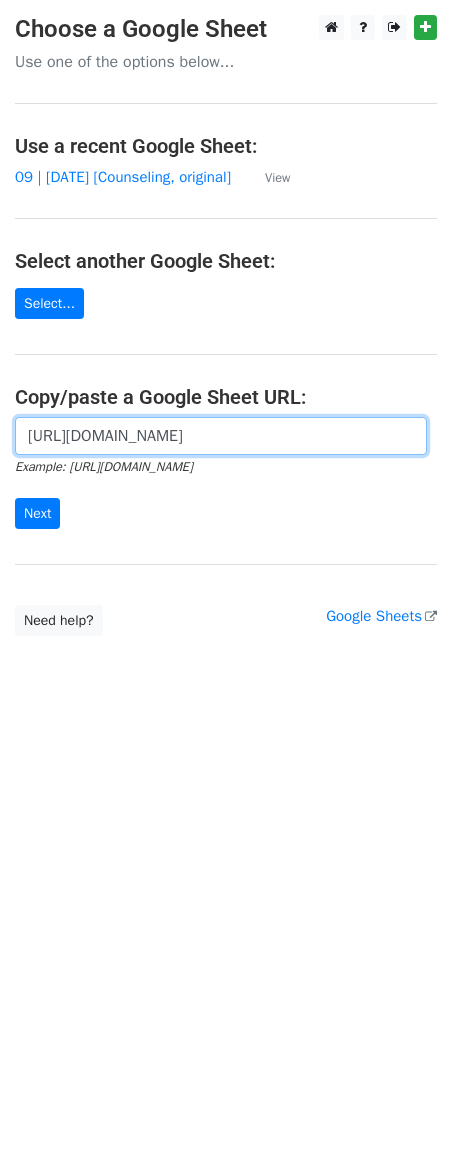scroll, scrollTop: 0, scrollLeft: 614, axis: horizontal 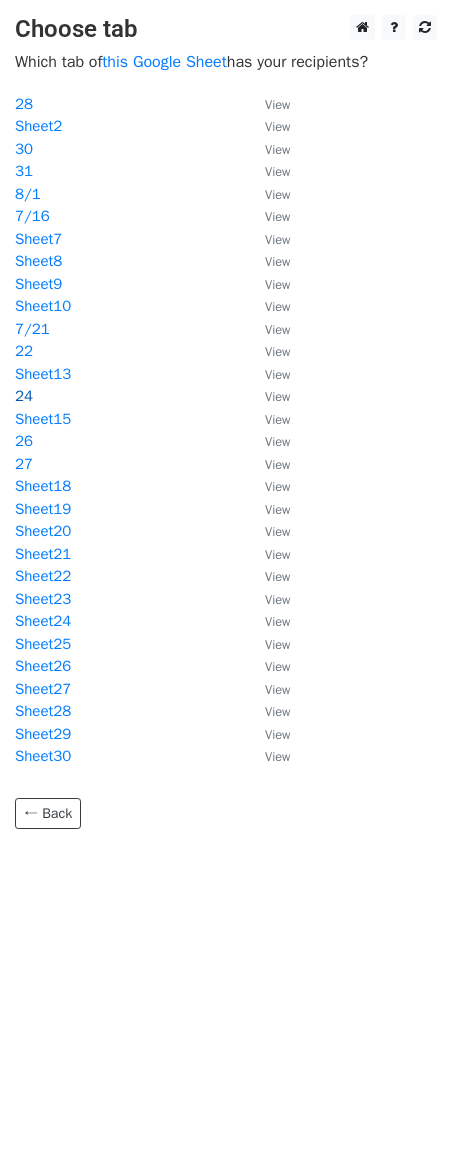 click on "24" at bounding box center [24, 396] 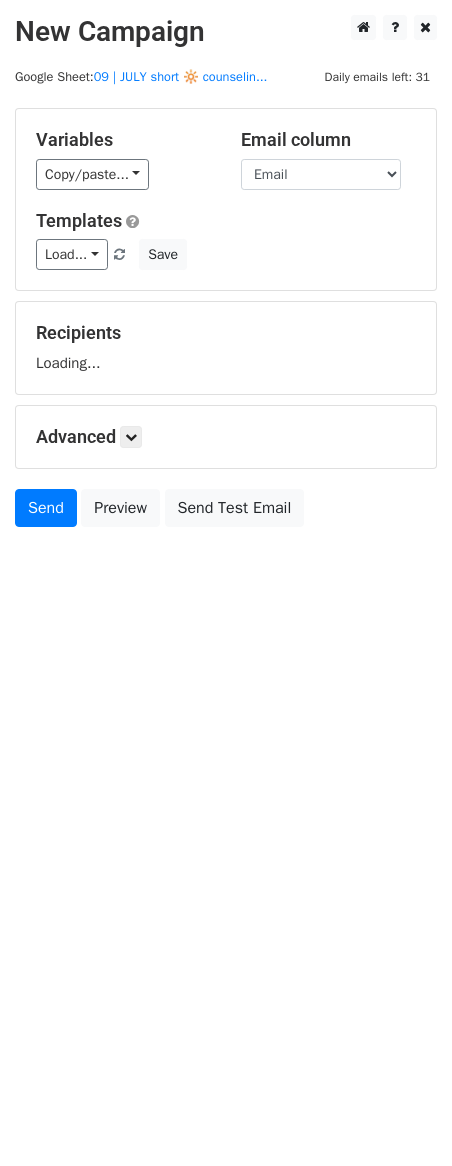 scroll, scrollTop: 0, scrollLeft: 0, axis: both 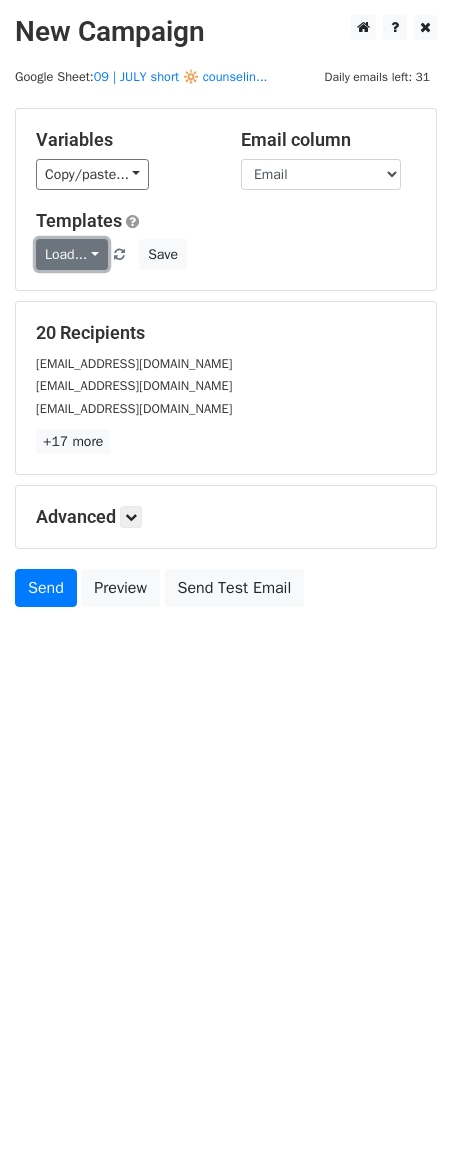 click on "Load..." at bounding box center (72, 254) 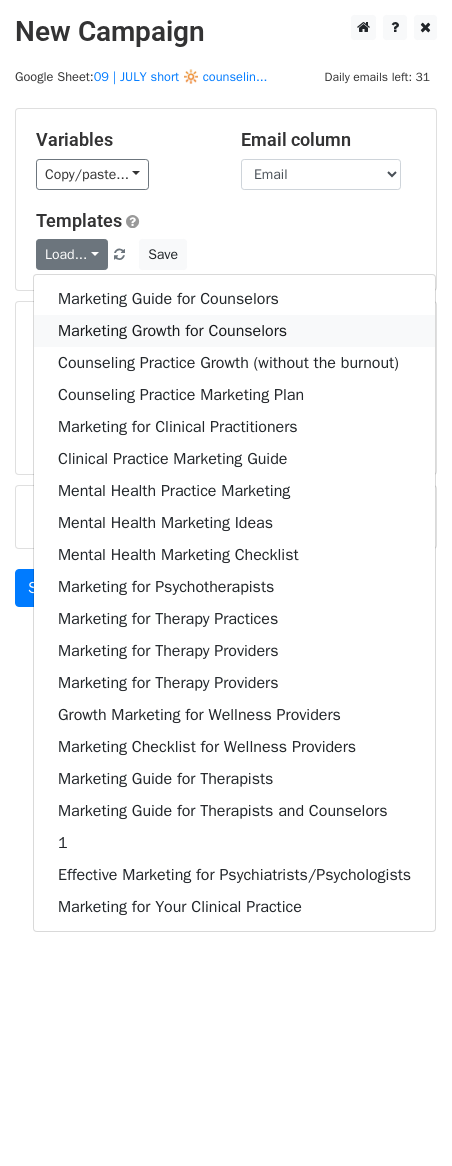 click on "Marketing Growth for Counselors" at bounding box center [234, 331] 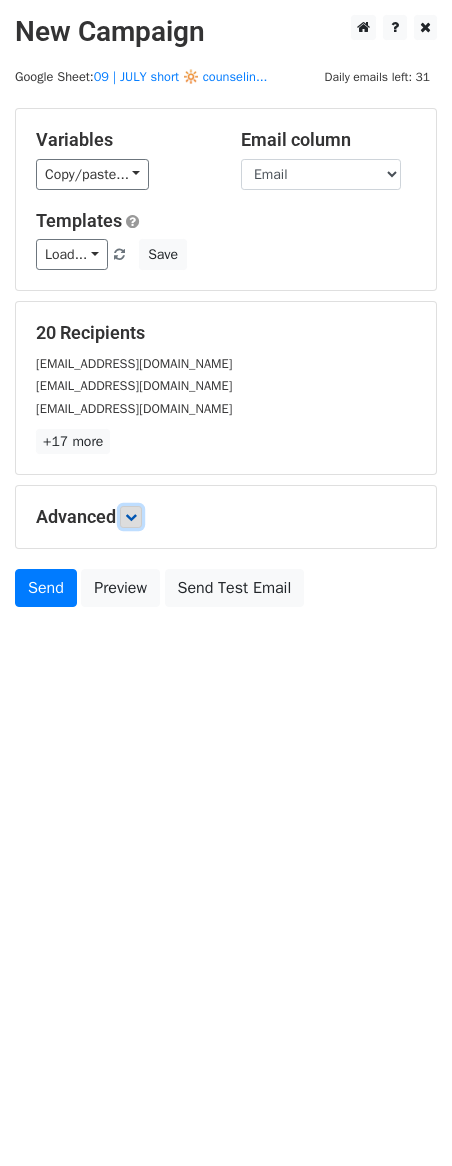 click at bounding box center (131, 517) 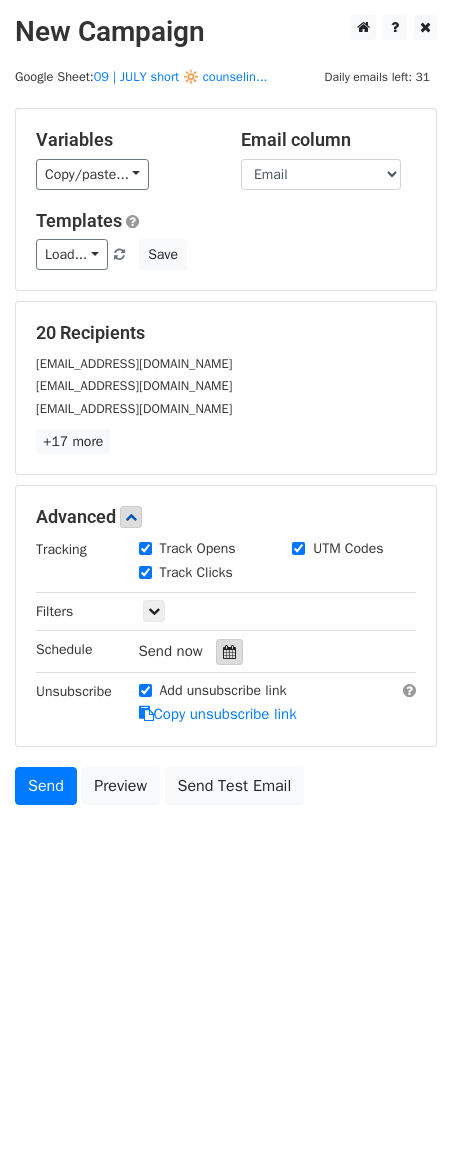 click at bounding box center (229, 652) 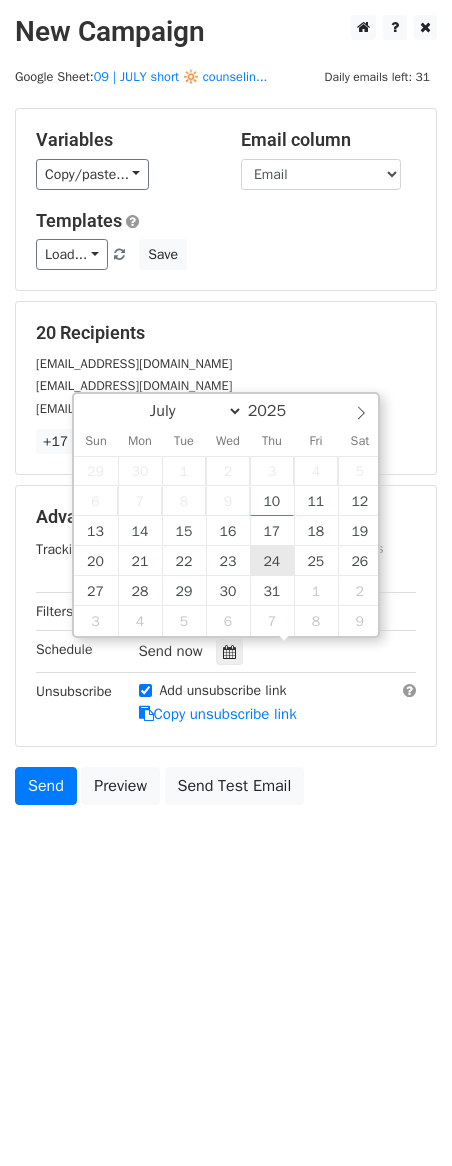 type on "2025-07-24 12:00" 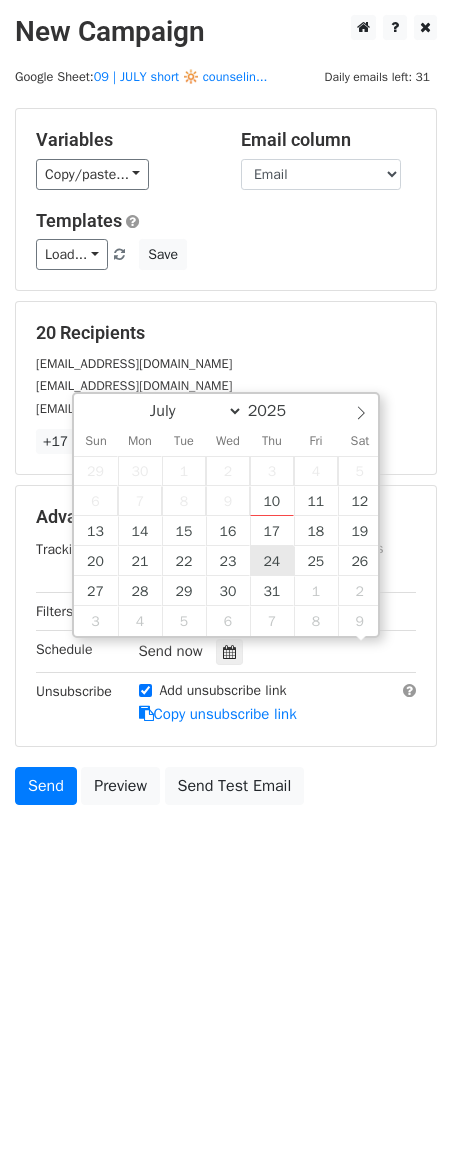 scroll, scrollTop: 1, scrollLeft: 0, axis: vertical 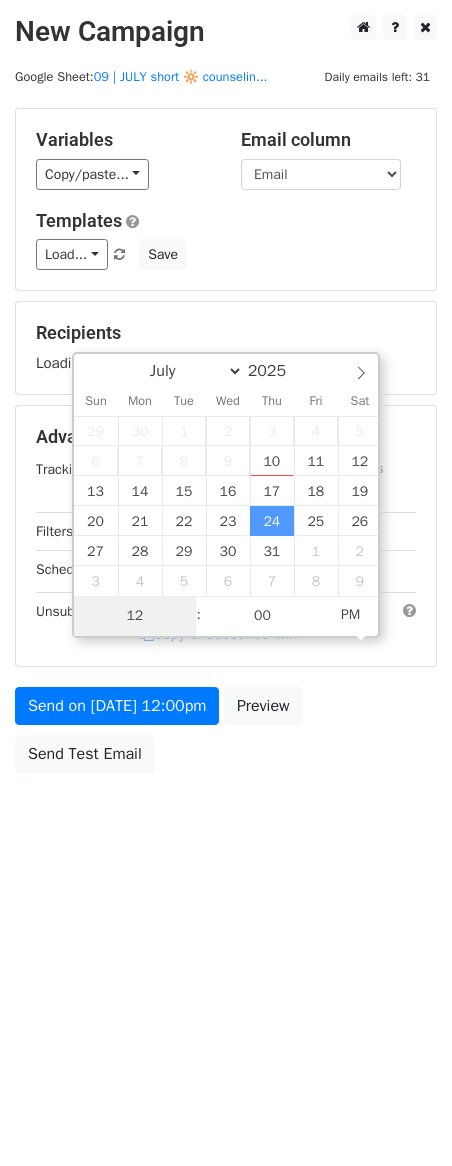 type on "1" 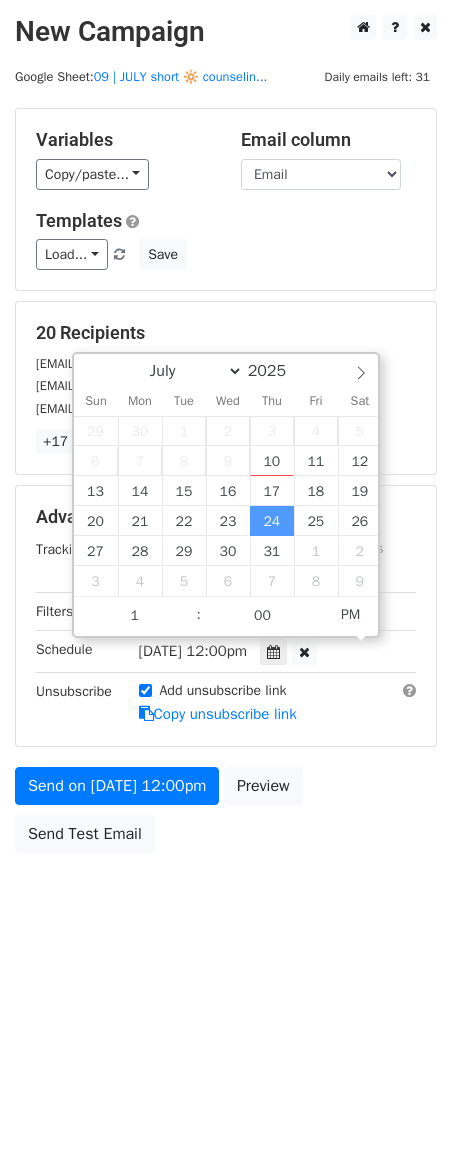 type on "2025-07-24 13:00" 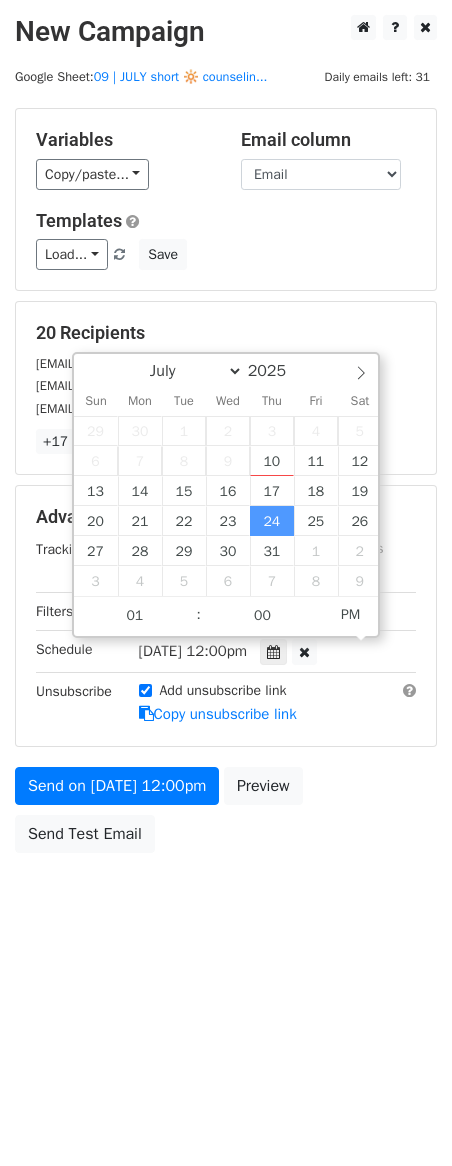 click on "Add unsubscribe link
Copy unsubscribe link" at bounding box center [278, 703] 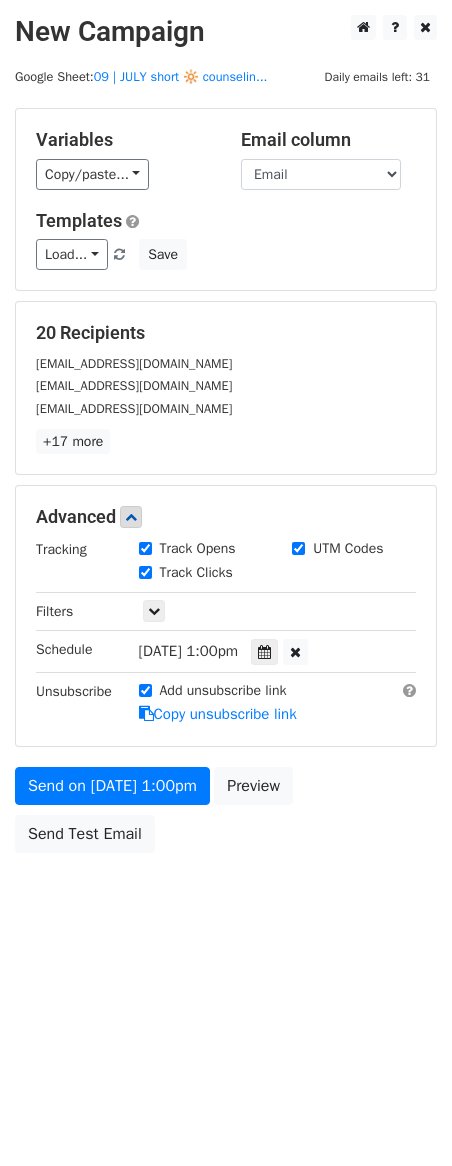 click on "Send on Jul 24 at 1:00pm
Preview
Send Test Email" at bounding box center [226, 815] 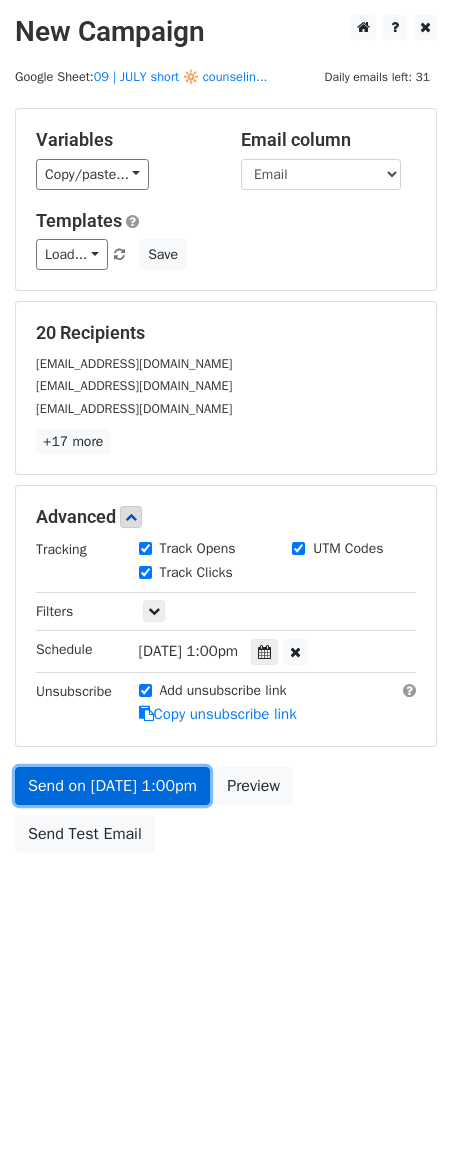 click on "Send on Jul 24 at 1:00pm" at bounding box center (112, 786) 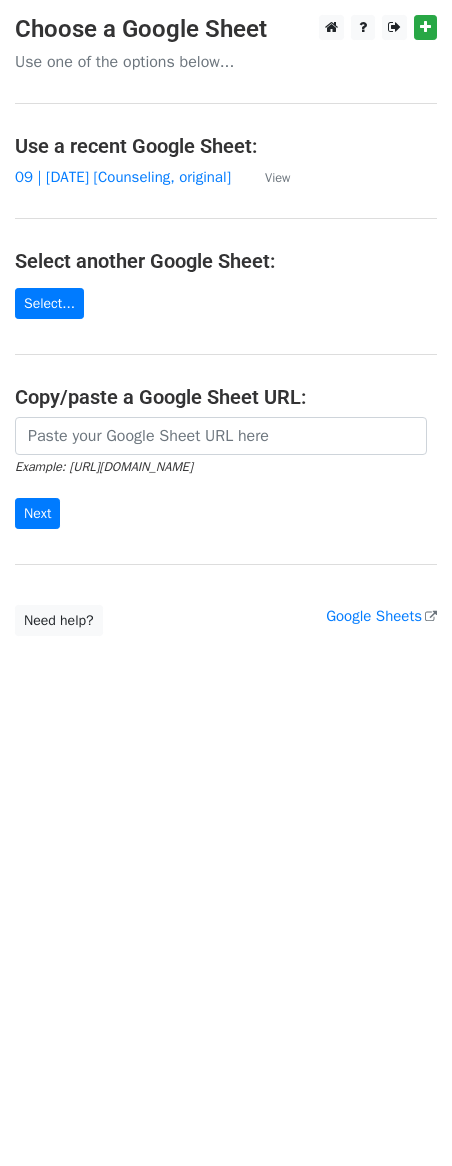 scroll, scrollTop: 0, scrollLeft: 0, axis: both 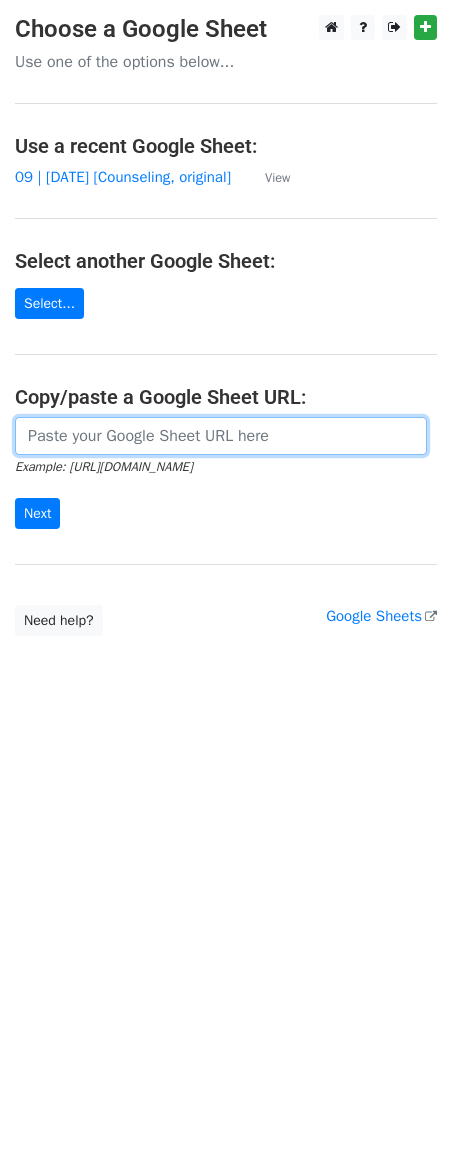 click at bounding box center (221, 436) 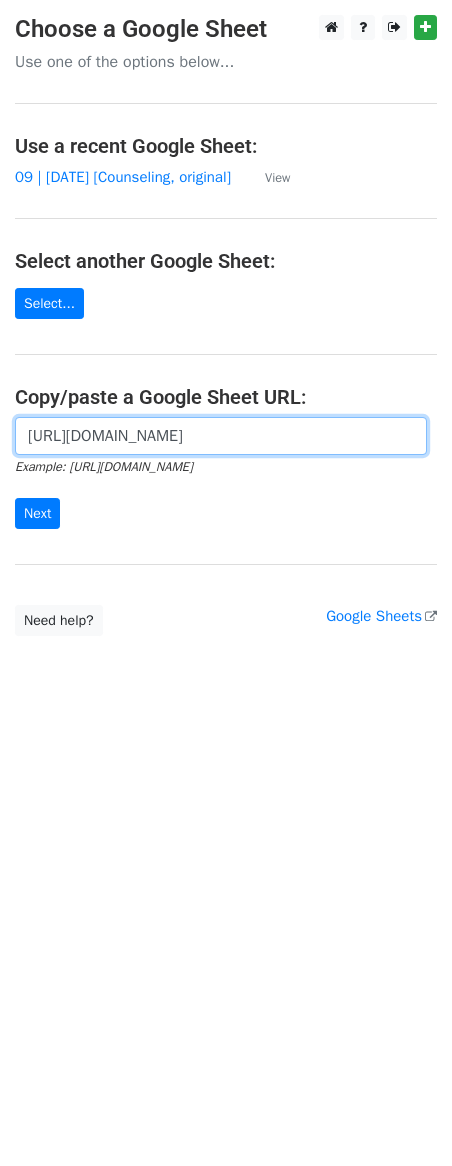scroll, scrollTop: 0, scrollLeft: 614, axis: horizontal 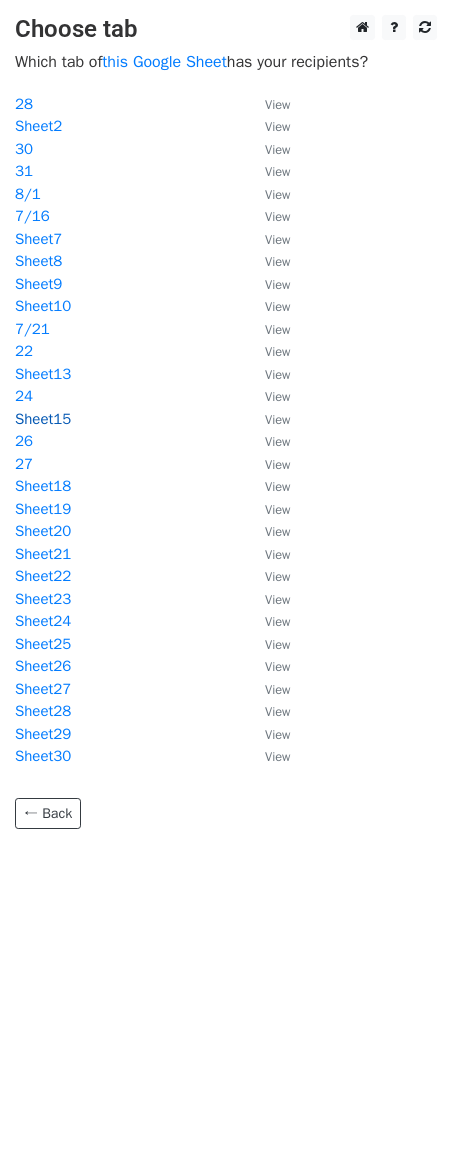 click on "Sheet15" at bounding box center [43, 419] 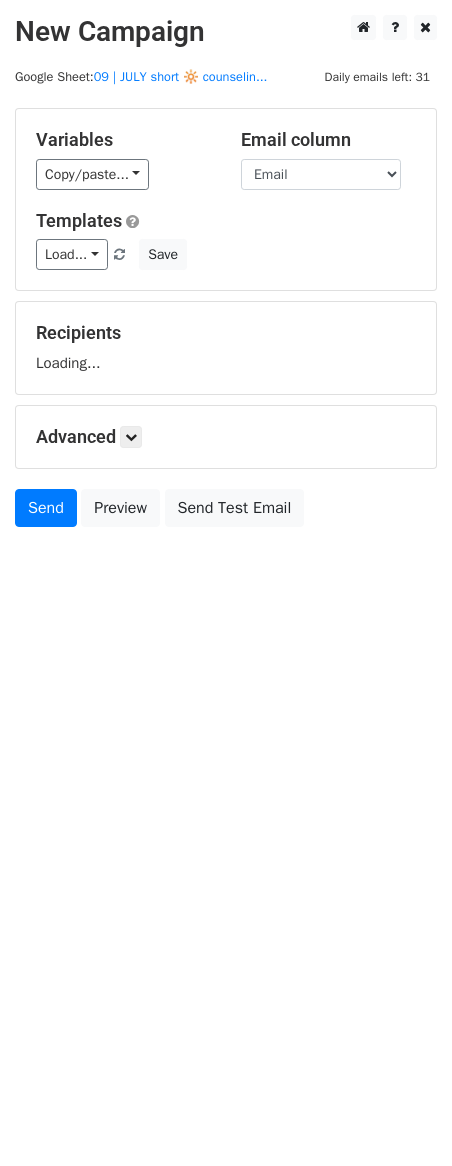 scroll, scrollTop: 0, scrollLeft: 0, axis: both 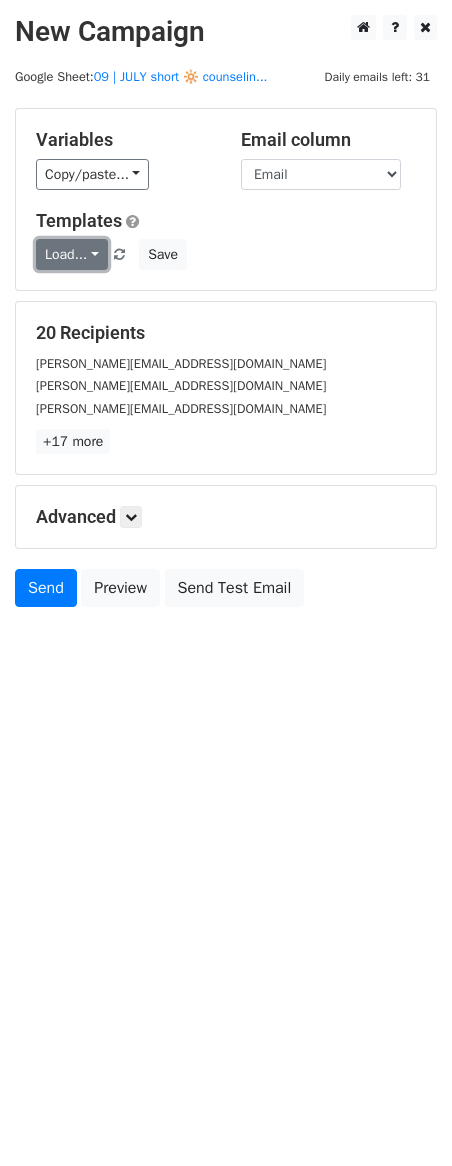 click on "Load..." at bounding box center [72, 254] 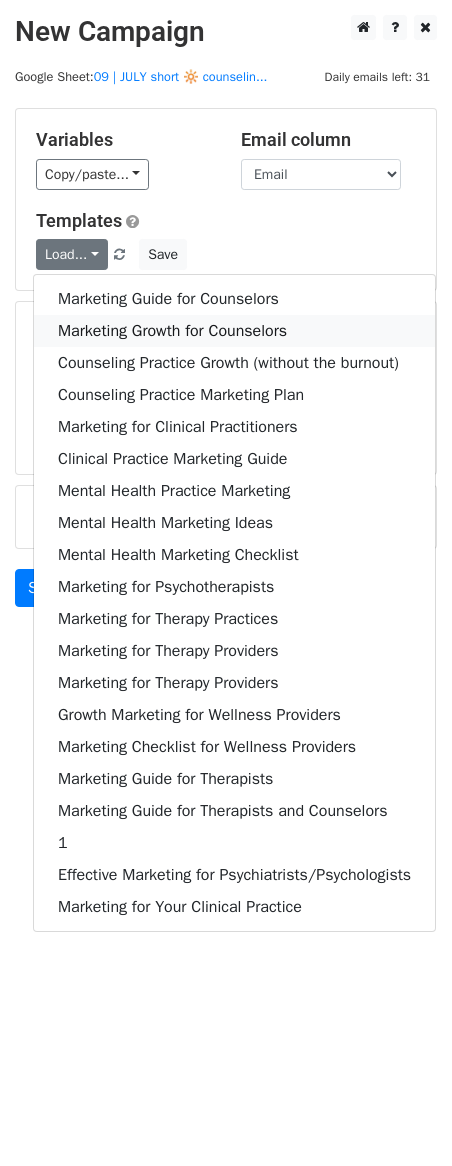 click on "Marketing Growth for Counselors" at bounding box center (234, 331) 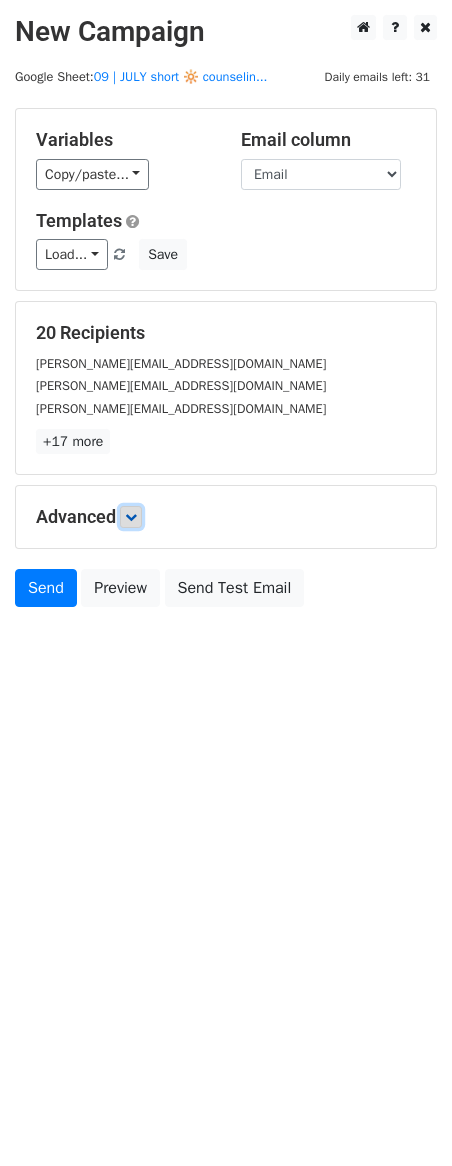 click at bounding box center (131, 517) 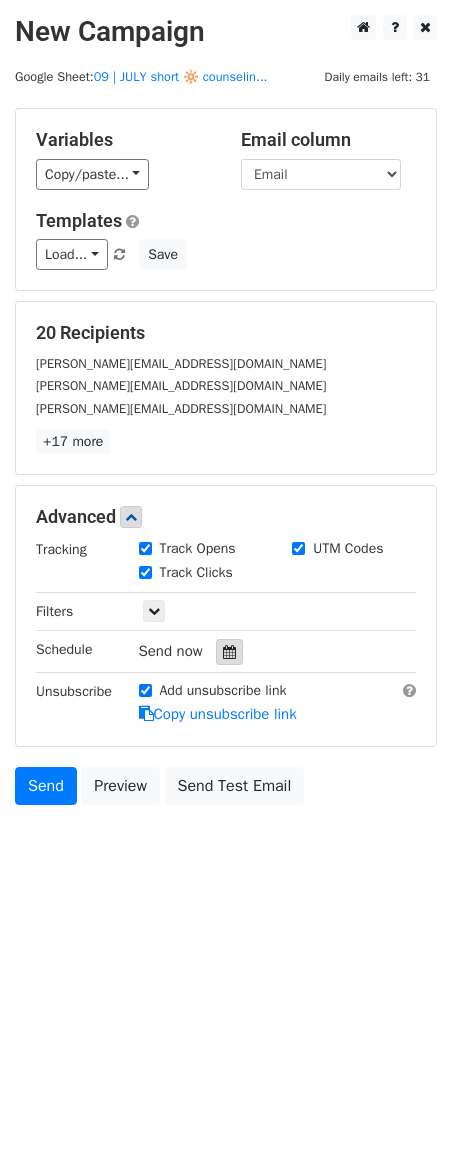 click at bounding box center [229, 652] 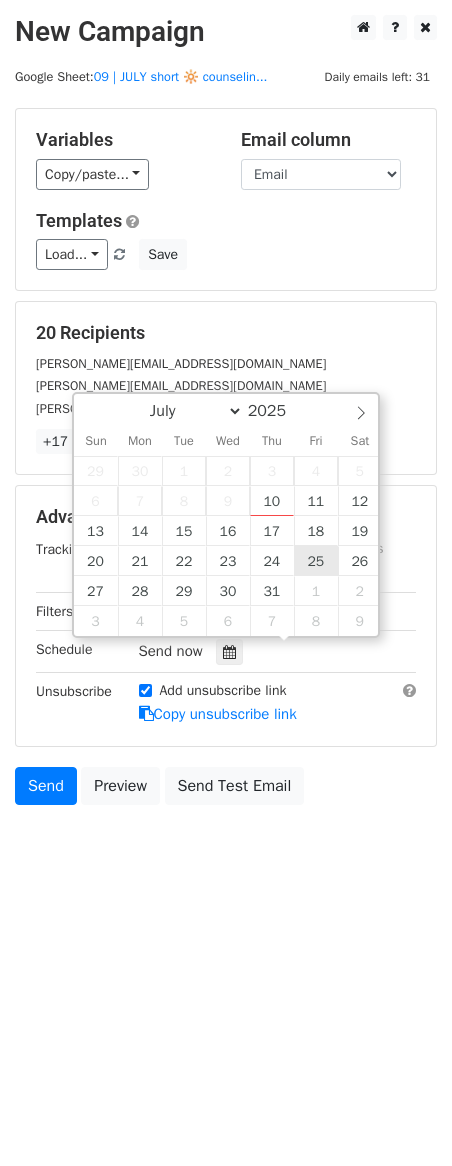 type on "2025-07-25 12:00" 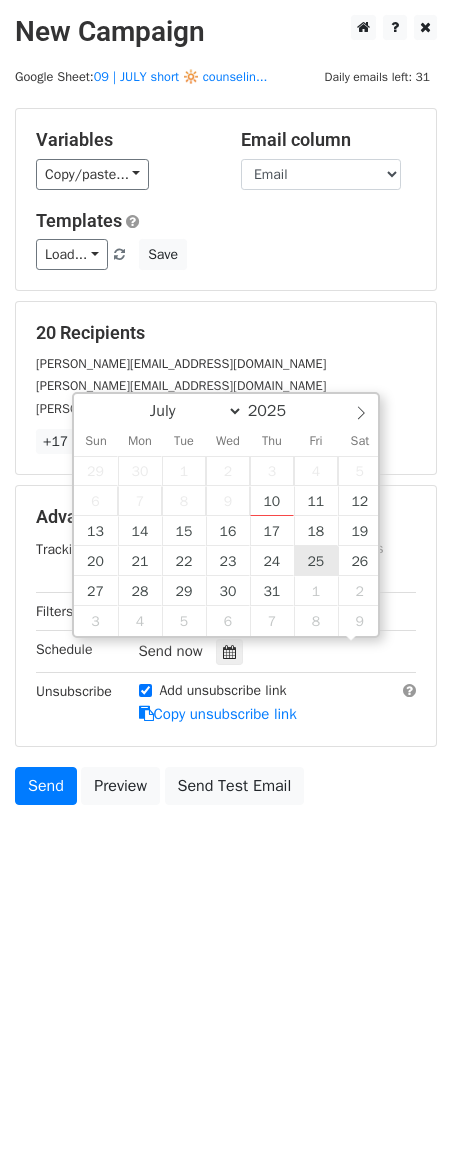 scroll, scrollTop: 1, scrollLeft: 0, axis: vertical 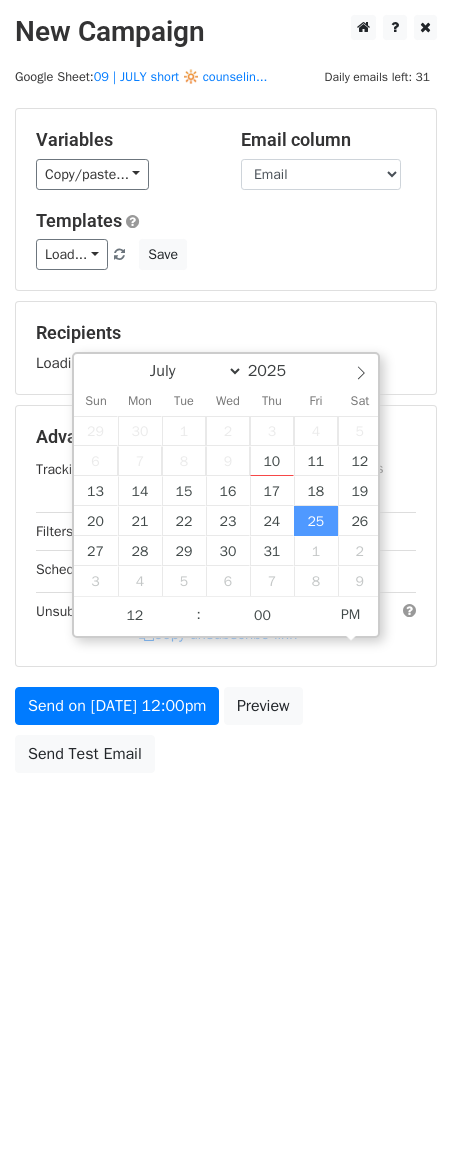 click on "Send on Jul 25 at 12:00pm
Preview
Send Test Email" at bounding box center [226, 735] 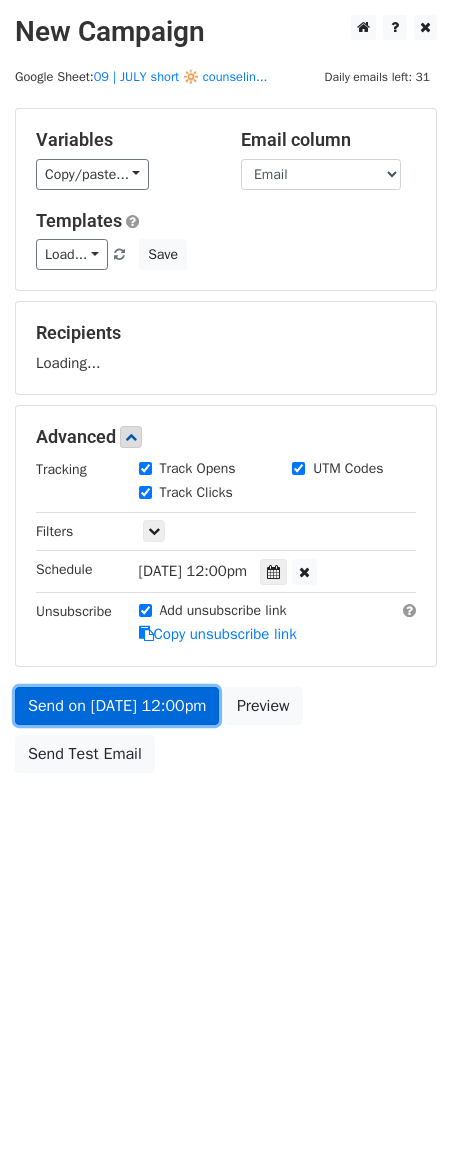 click on "Send on Jul 25 at 12:00pm" at bounding box center (117, 706) 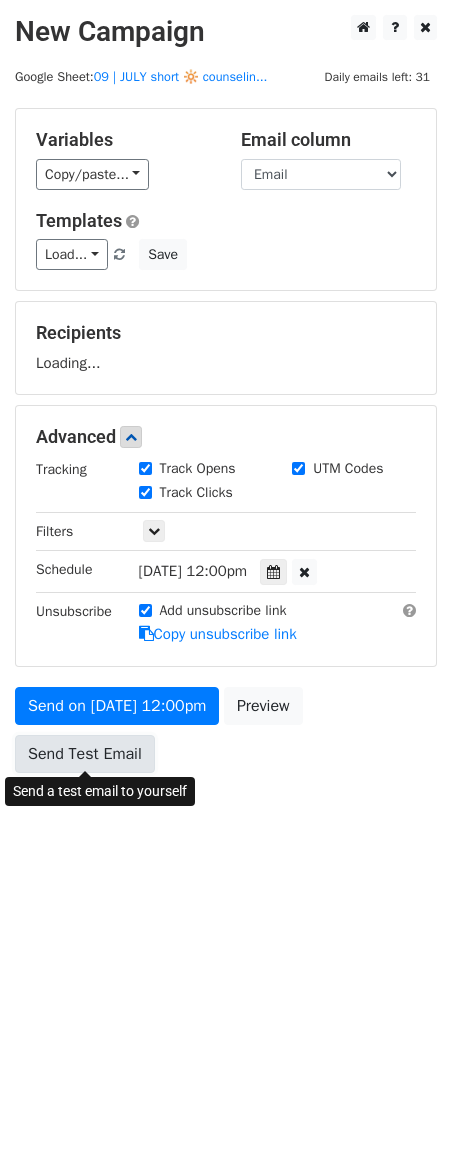 click on "Send Test Email" at bounding box center [85, 754] 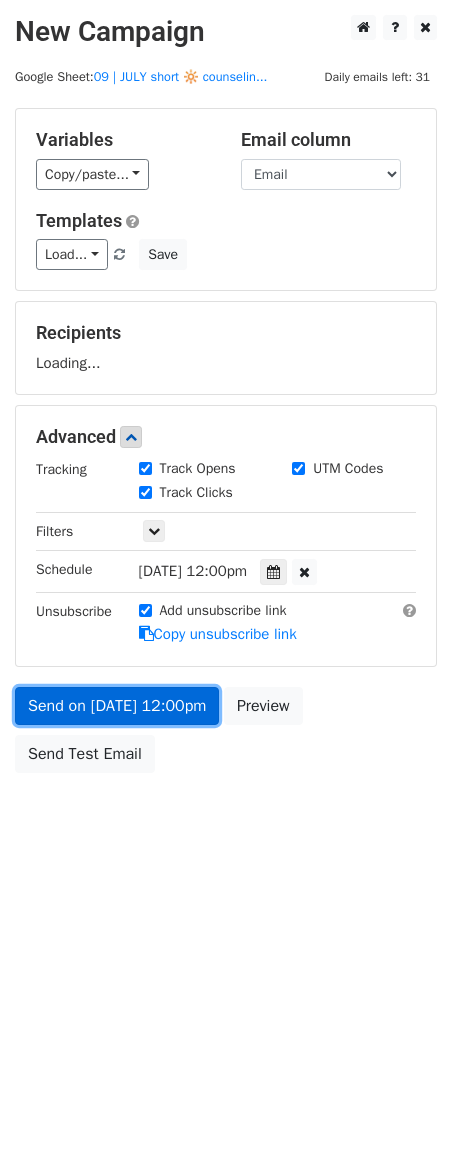 click on "Send on Jul 25 at 12:00pm" at bounding box center [117, 706] 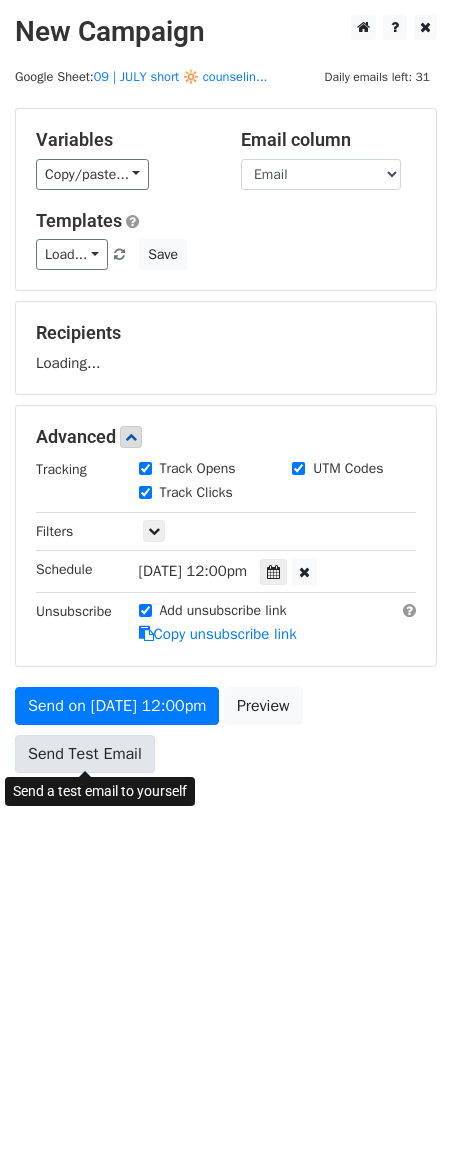 click on "Send Test Email" at bounding box center [85, 754] 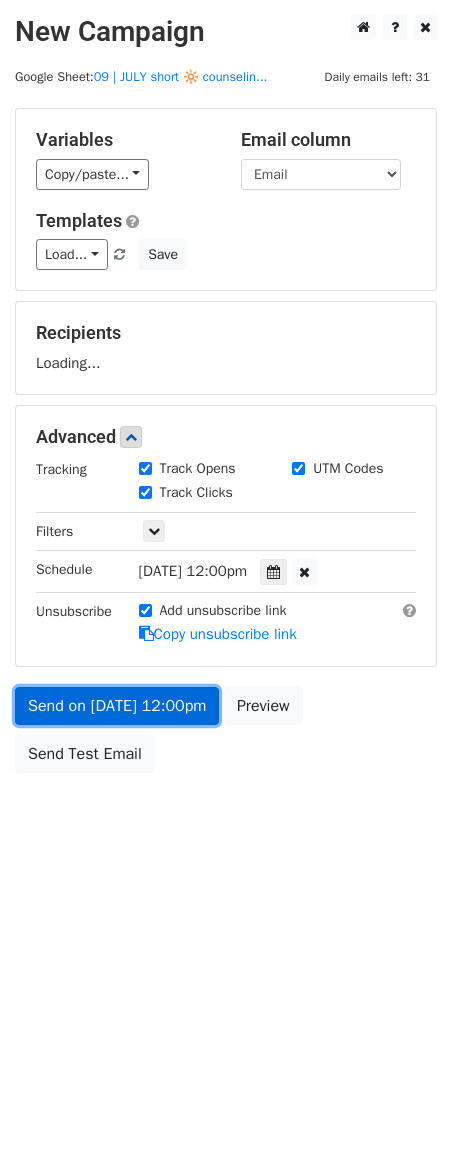 click on "New Campaign
Daily emails left: 31
Google Sheet:
09 | JULY short 🔆 counselin...
Variables
Copy/paste...
{{Name}}
{{Email}}
Email column
Name
Email
Templates
Load...
Marketing Guide for Counselors
Marketing Growth for Counselors
Counseling Practice Growth (without the burnout)
Counseling Practice Marketing Plan
Marketing for Clinical Practitioners
Clinical Practice Marketing Guide
Mental Health Practice Marketing
Mental Health Marketing Ideas
Mental Health Marketing Checklist
Marketing for Psychotherapists
Marketing for Therapy Practices
Marketing for Therapy Providers
Marketing for Therapy Providers
Growth Marketing for Wellness Providers
Marketing Checklist for Wellness Providers
Marketing Guide for Therapists
Marketing Guide for Therapists and Counselors
1
Effective Marketing for Psychiatrists/Psychologists
Marketing for Your Clinical Practice" at bounding box center (226, 583) 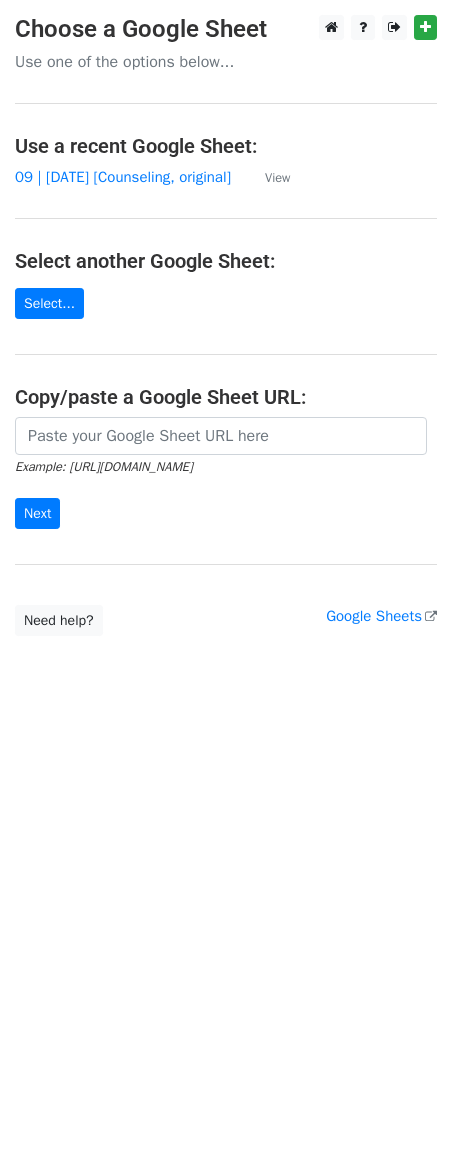 scroll, scrollTop: 0, scrollLeft: 0, axis: both 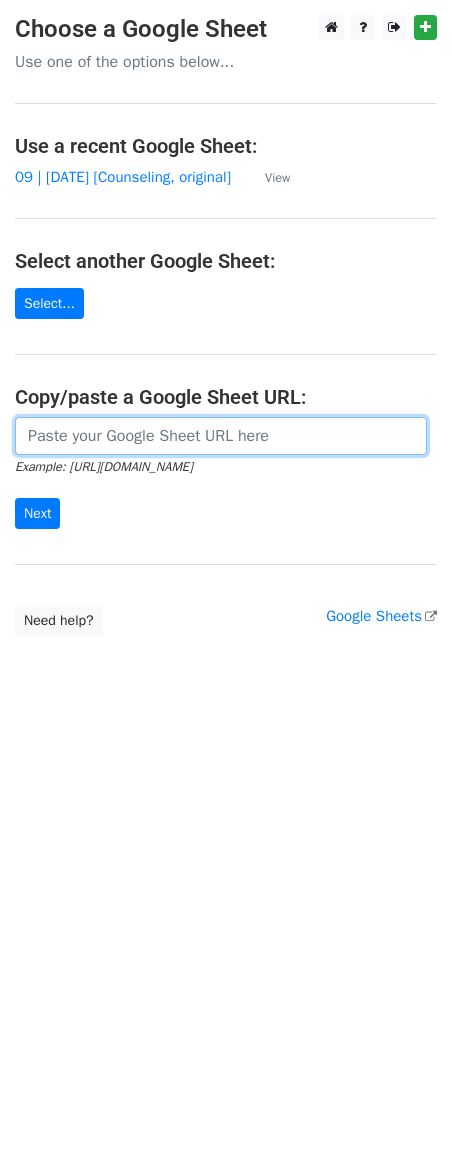 click at bounding box center (221, 436) 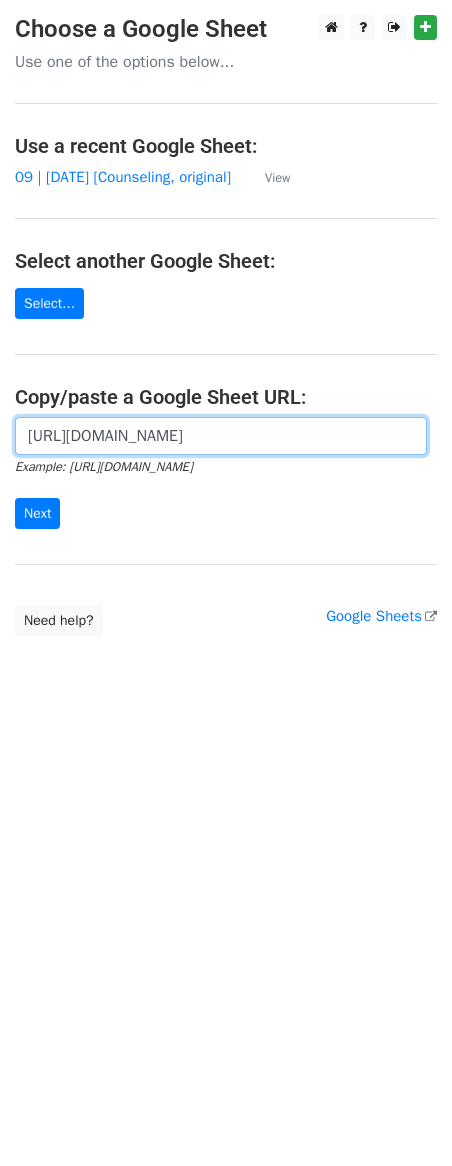 scroll, scrollTop: 0, scrollLeft: 614, axis: horizontal 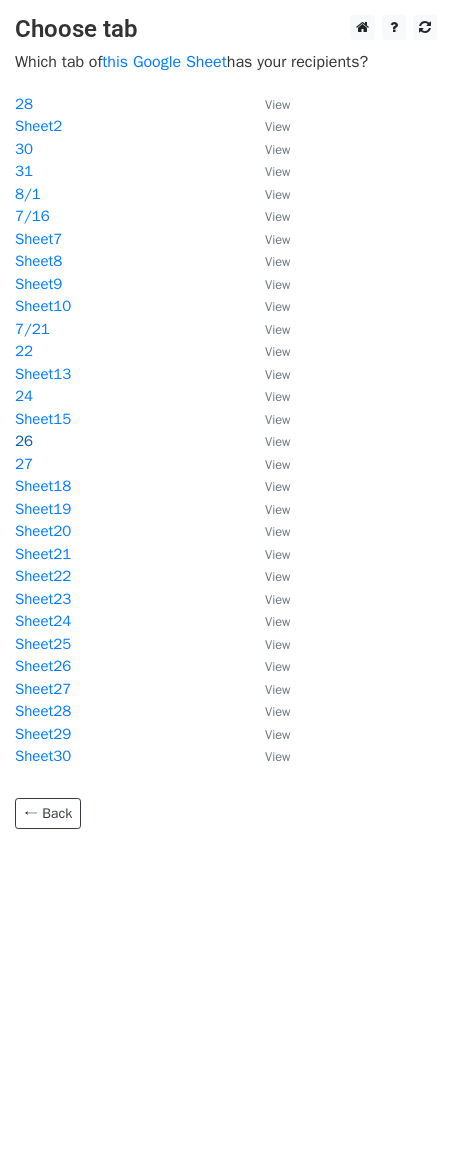 click on "26" at bounding box center [24, 441] 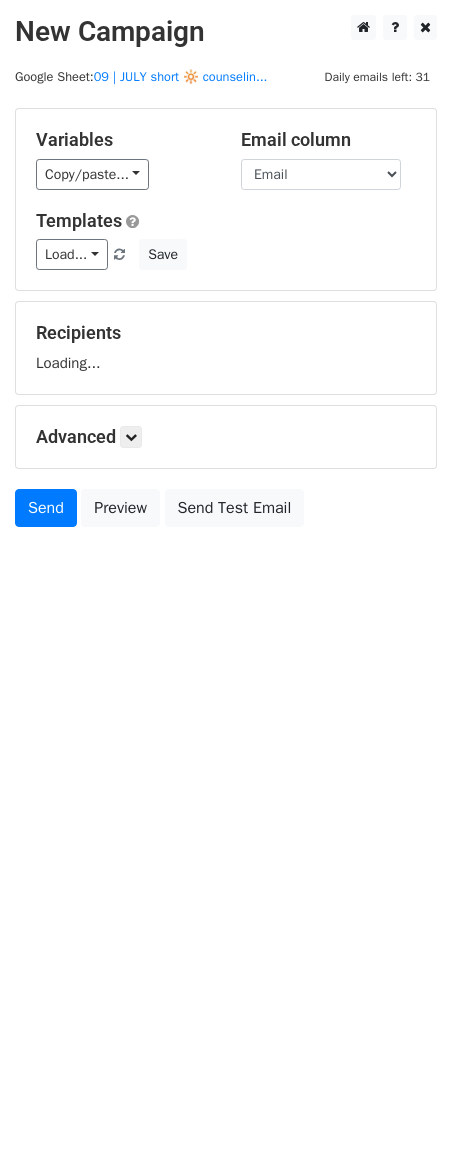 scroll, scrollTop: 0, scrollLeft: 0, axis: both 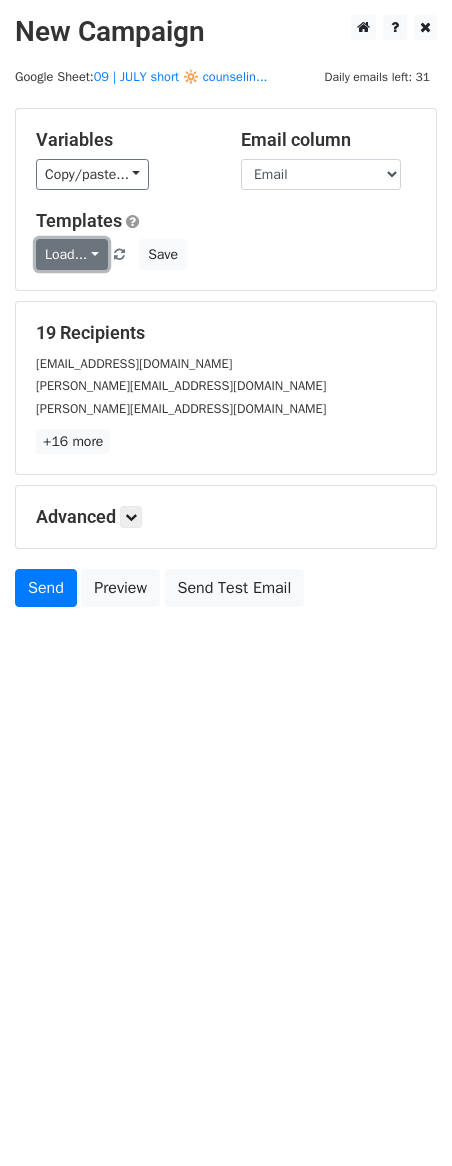 click on "Load..." at bounding box center [72, 254] 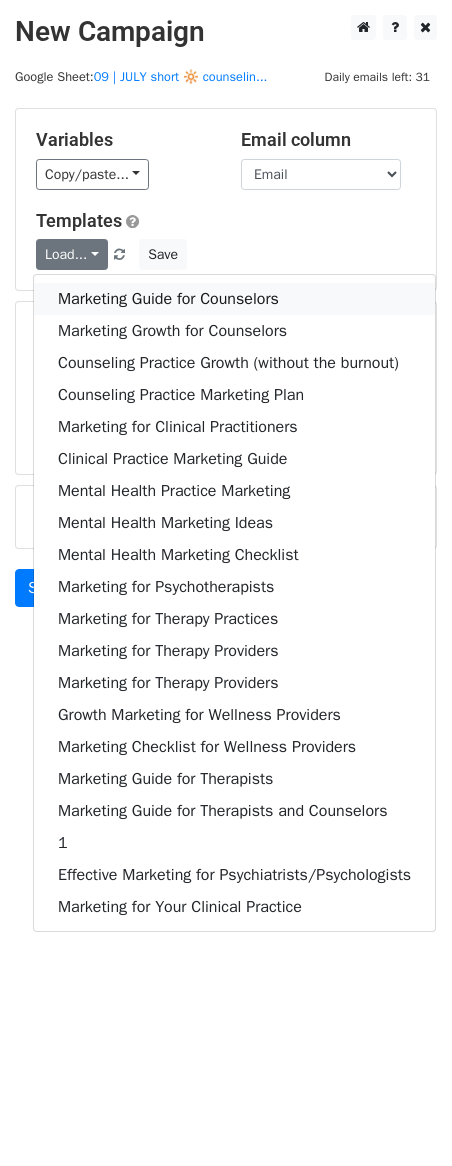 click on "Marketing Guide for Counselors" at bounding box center [234, 299] 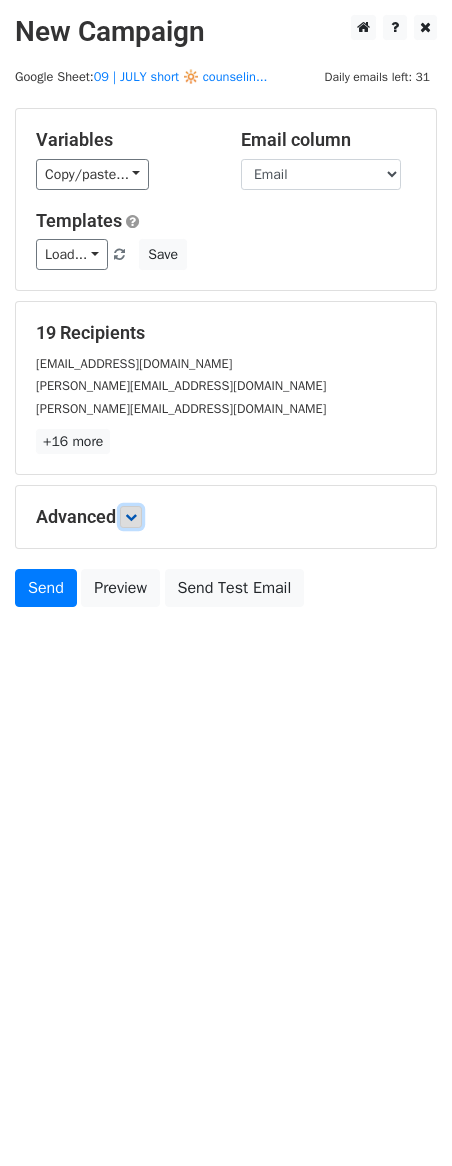 click at bounding box center (131, 517) 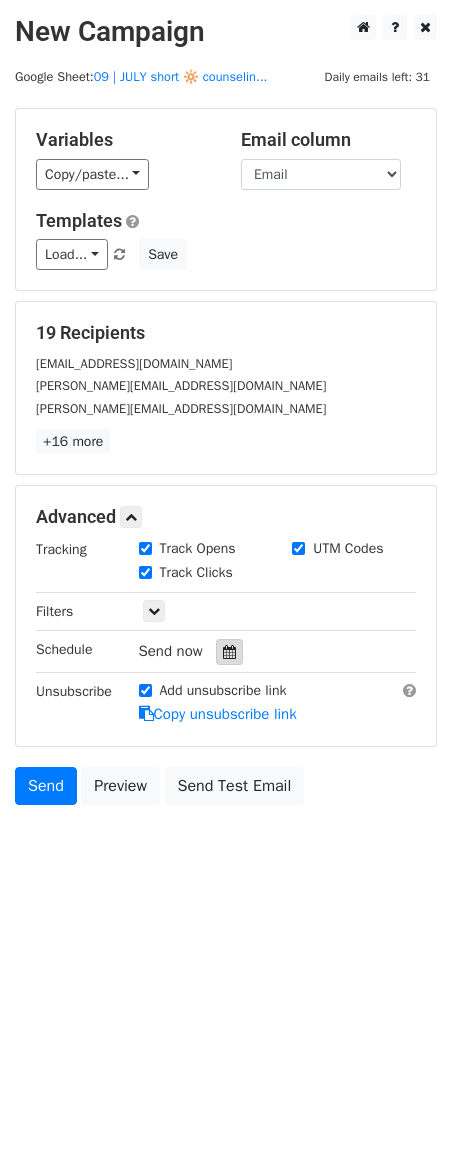 click at bounding box center (229, 652) 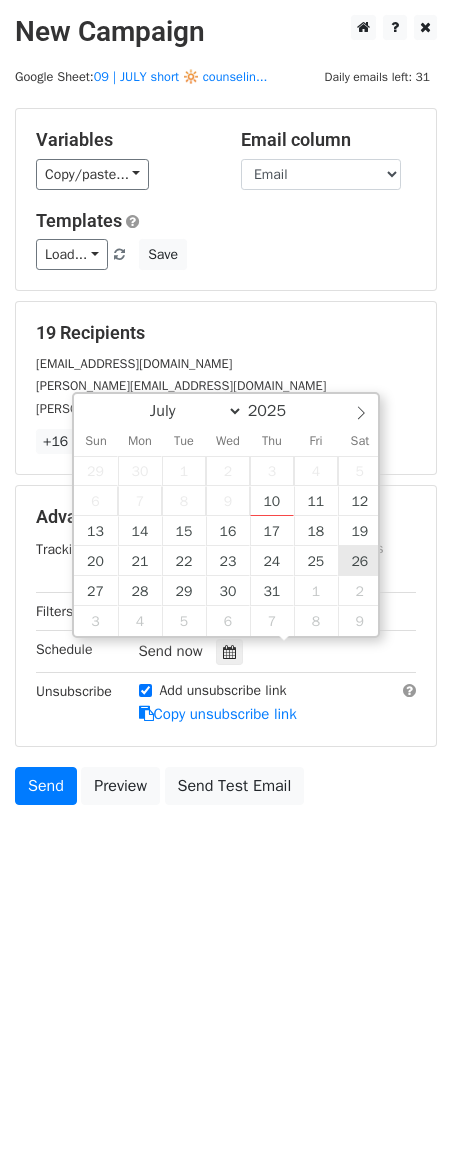 type on "2025-07-26 12:00" 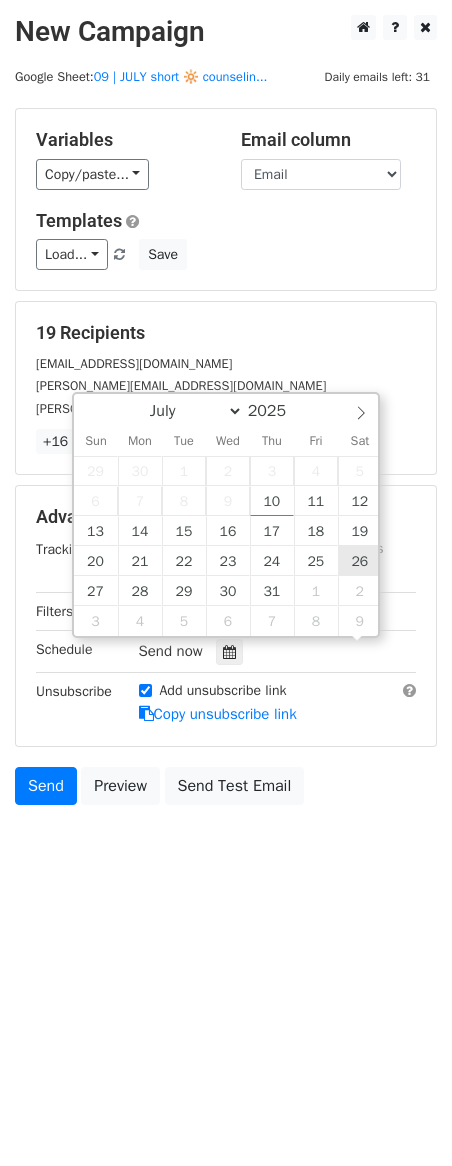 scroll, scrollTop: 1, scrollLeft: 0, axis: vertical 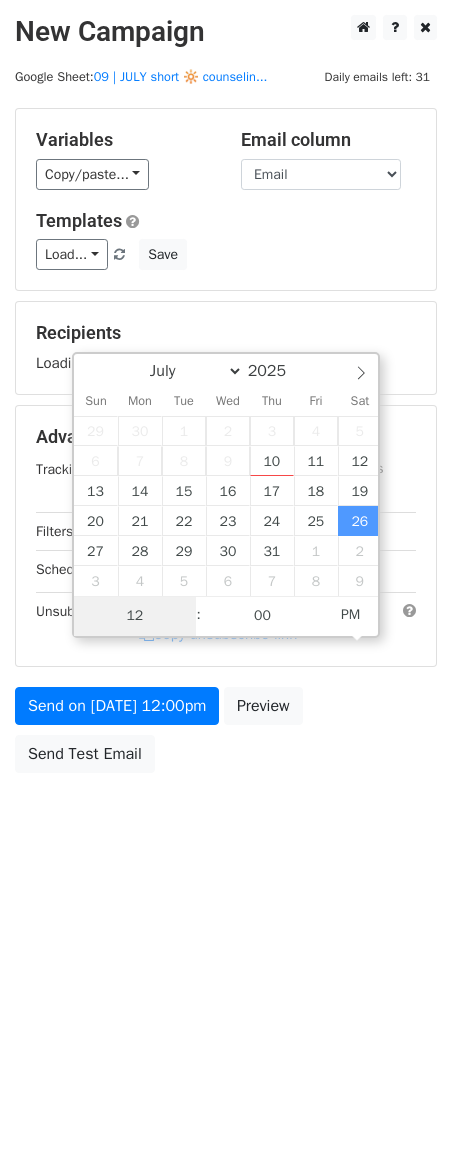 type on "1" 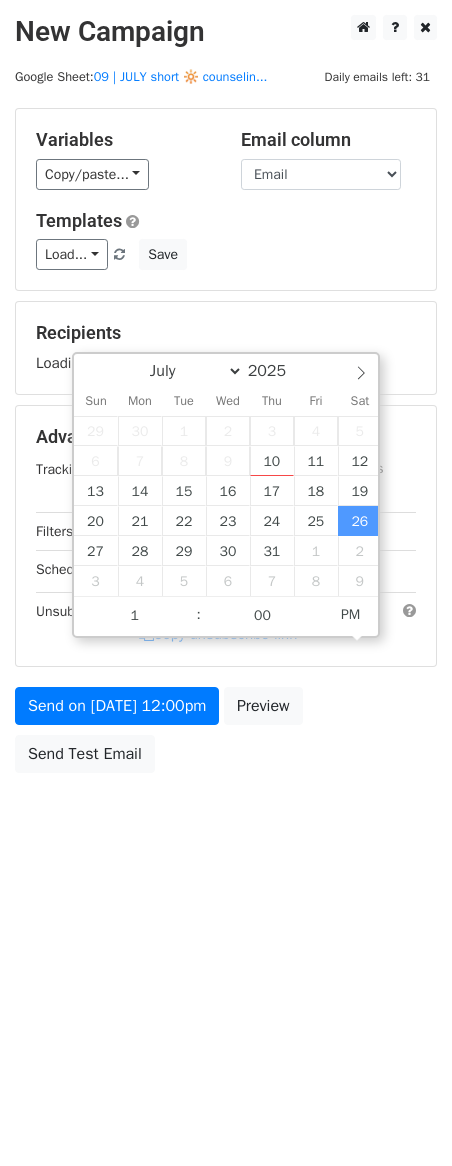 type on "2025-07-26 13:00" 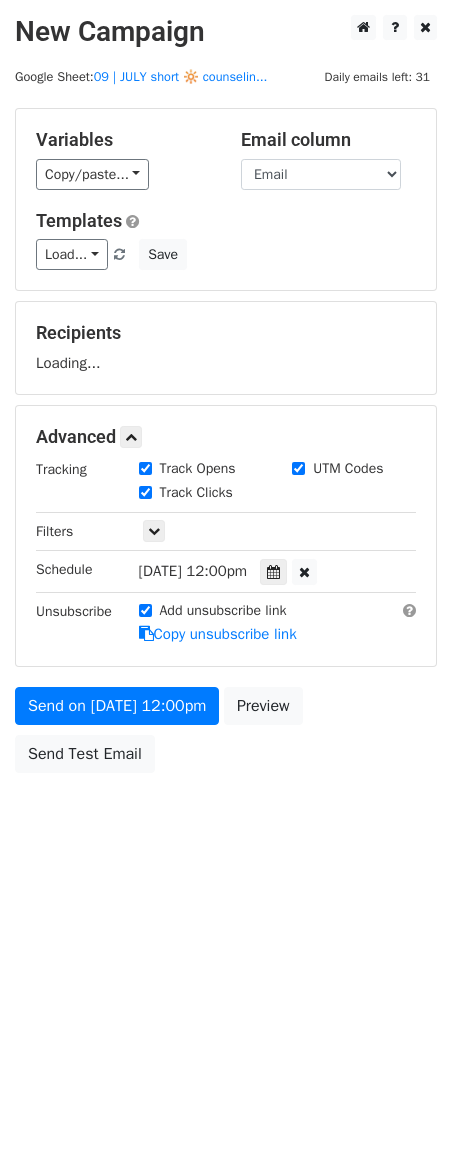 click on "New Campaign
Daily emails left: 31
Google Sheet:
09 | JULY short 🔆 counselin...
Variables
Copy/paste...
{{Name}}
{{Email}}
Email column
Name
Email
Templates
Load...
Marketing Guide for Counselors
Marketing Growth for Counselors
Counseling Practice Growth (without the burnout)
Counseling Practice Marketing Plan
Marketing for Clinical Practitioners
Clinical Practice Marketing Guide
Mental Health Practice Marketing
Mental Health Marketing Ideas
Mental Health Marketing Checklist
Marketing for Psychotherapists
Marketing for Therapy Practices
Marketing for Therapy Providers
Marketing for Therapy Providers
Growth Marketing for Wellness Providers
Marketing Checklist for Wellness Providers
Marketing Guide for Therapists
Marketing Guide for Therapists and Counselors
1
Effective Marketing for Psychiatrists/Psychologists
Marketing for Your Clinical Practice" at bounding box center (226, 439) 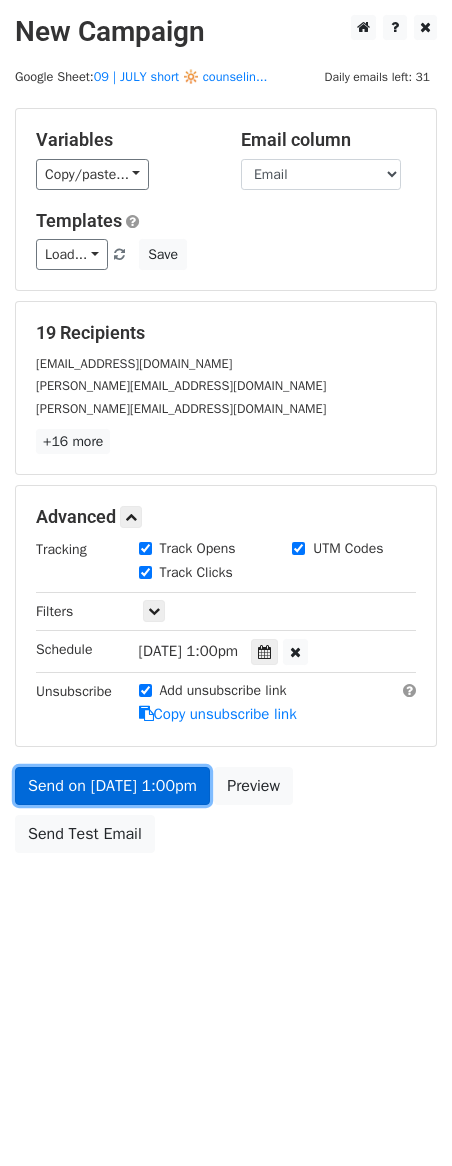 click on "Send on Jul 26 at 1:00pm" at bounding box center (112, 786) 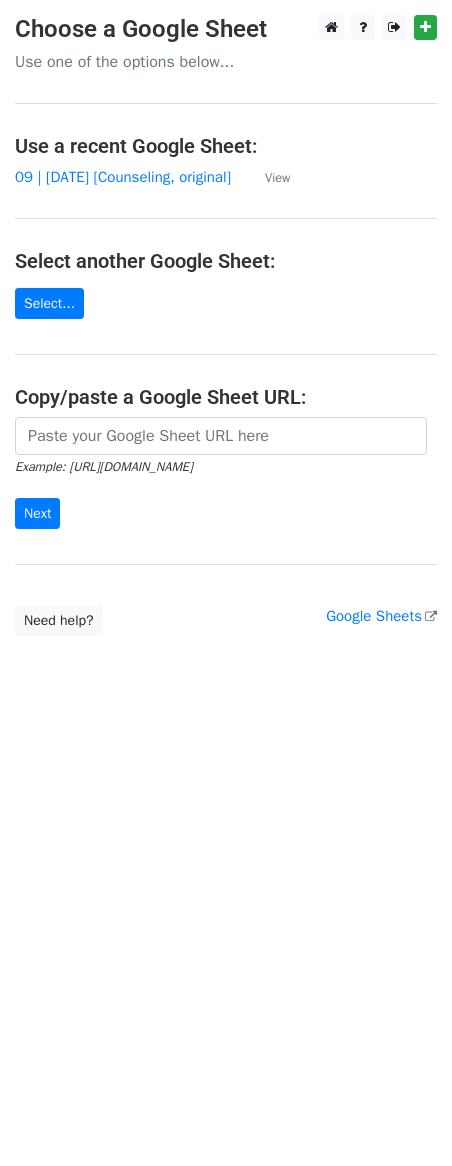 scroll, scrollTop: 0, scrollLeft: 0, axis: both 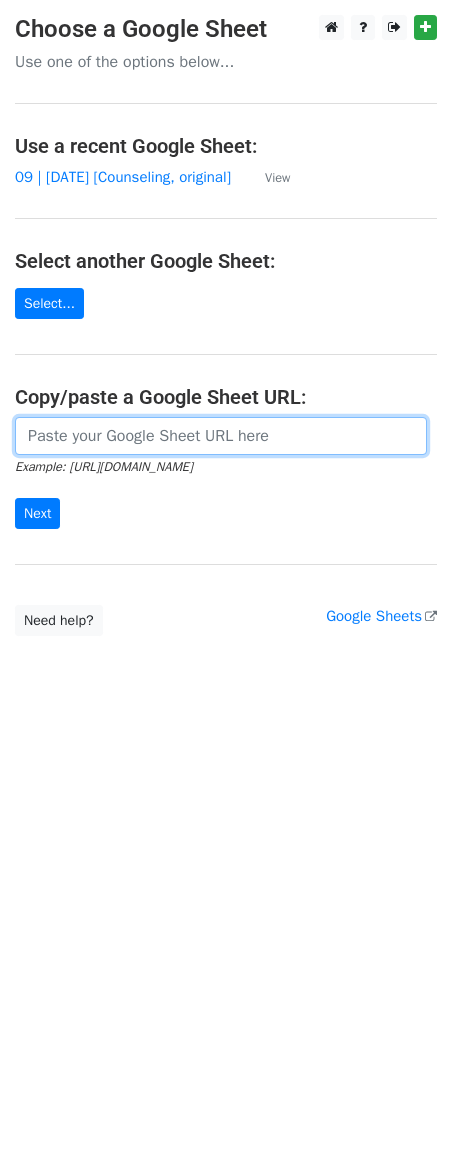 click at bounding box center [221, 436] 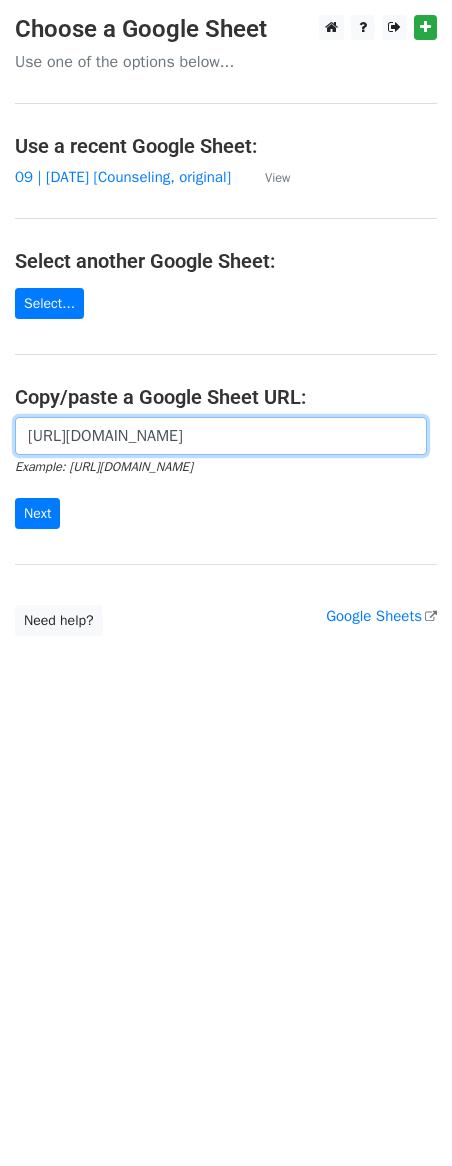 scroll, scrollTop: 0, scrollLeft: 614, axis: horizontal 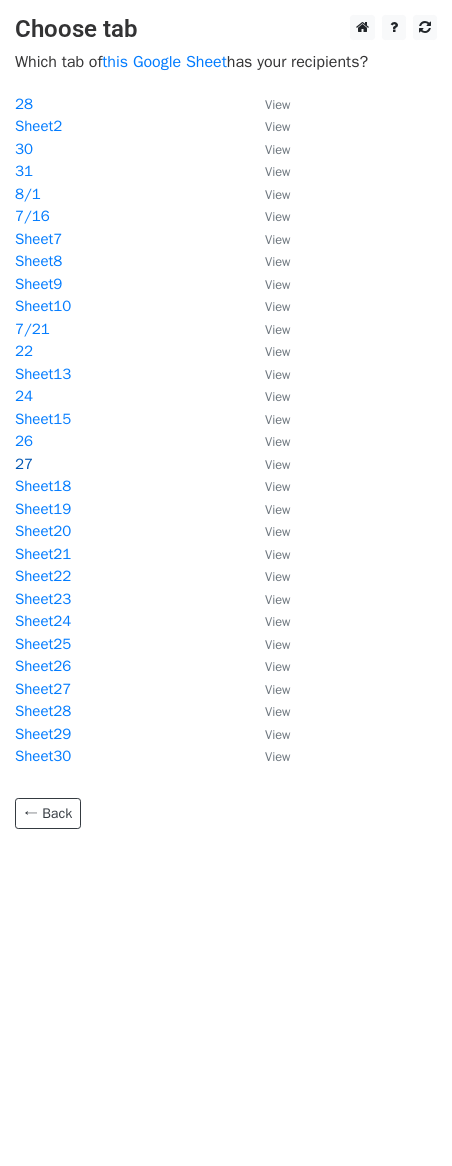 click on "27" at bounding box center (24, 464) 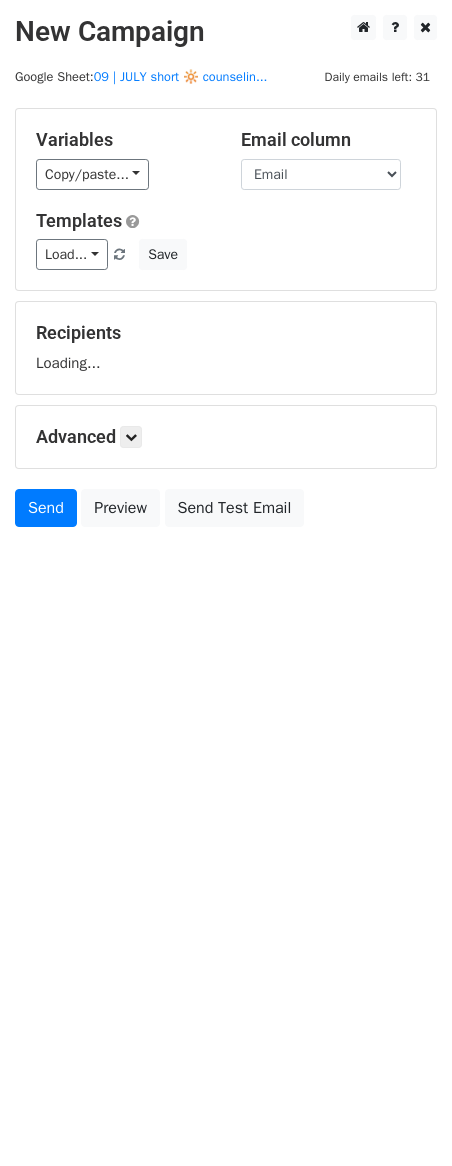scroll, scrollTop: 0, scrollLeft: 0, axis: both 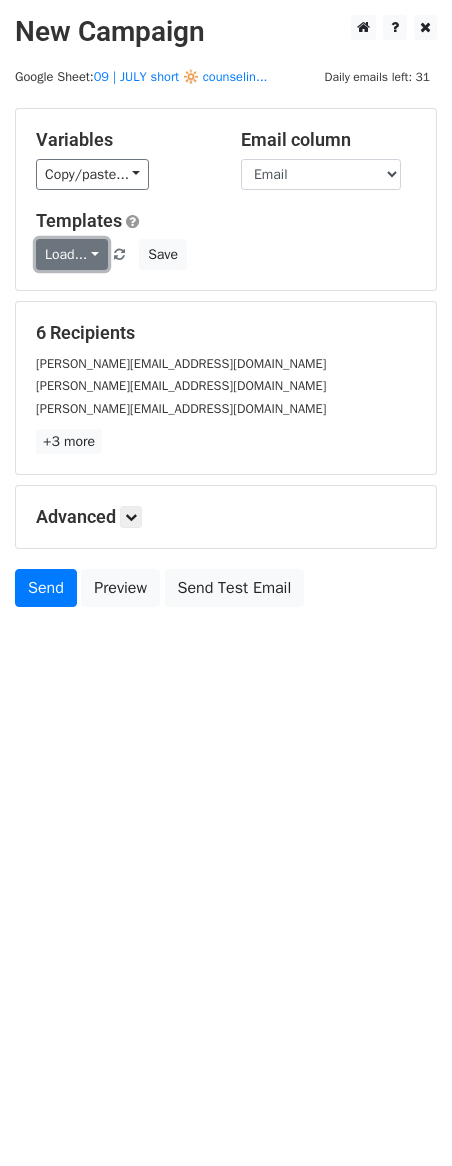 click on "Load..." at bounding box center [72, 254] 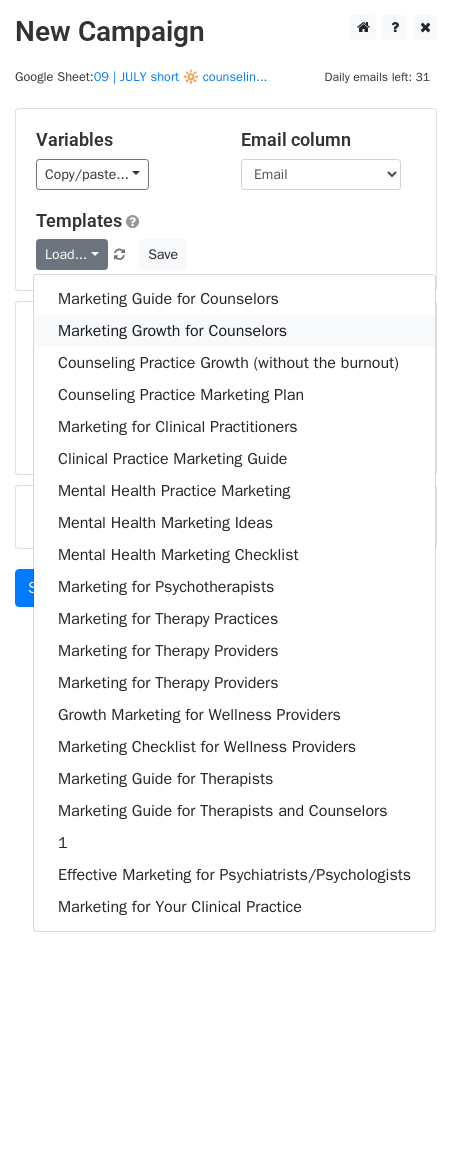 click on "Marketing Growth for Counselors" at bounding box center (234, 331) 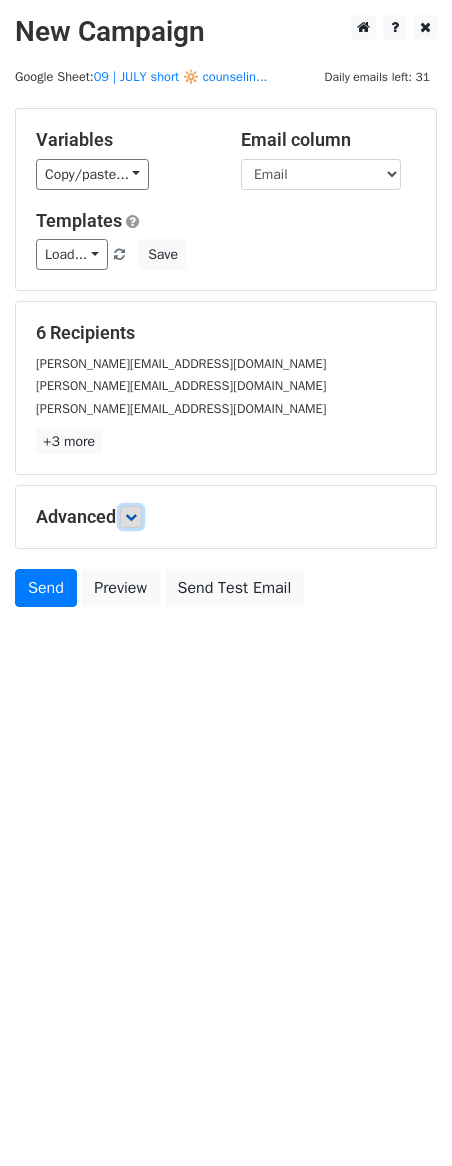 click at bounding box center (131, 517) 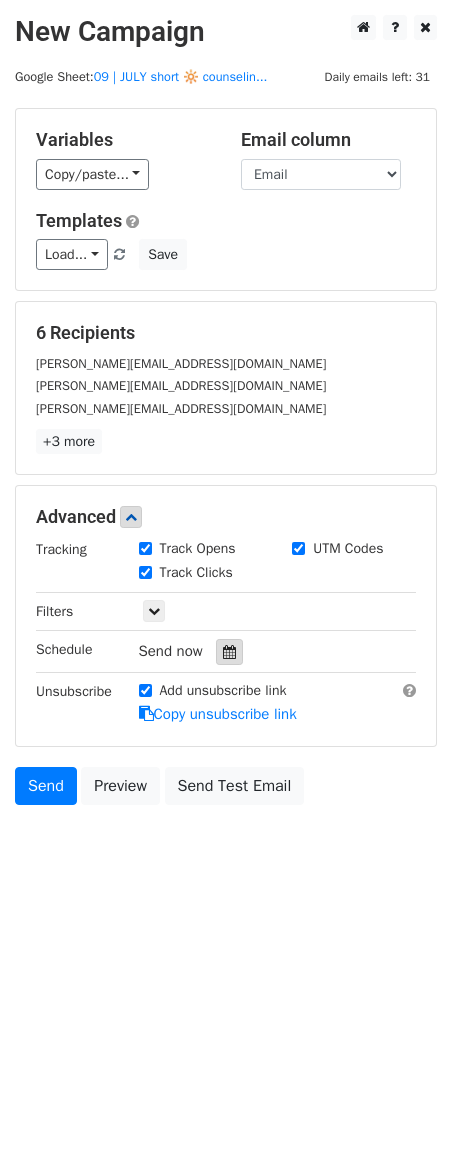 click at bounding box center (229, 652) 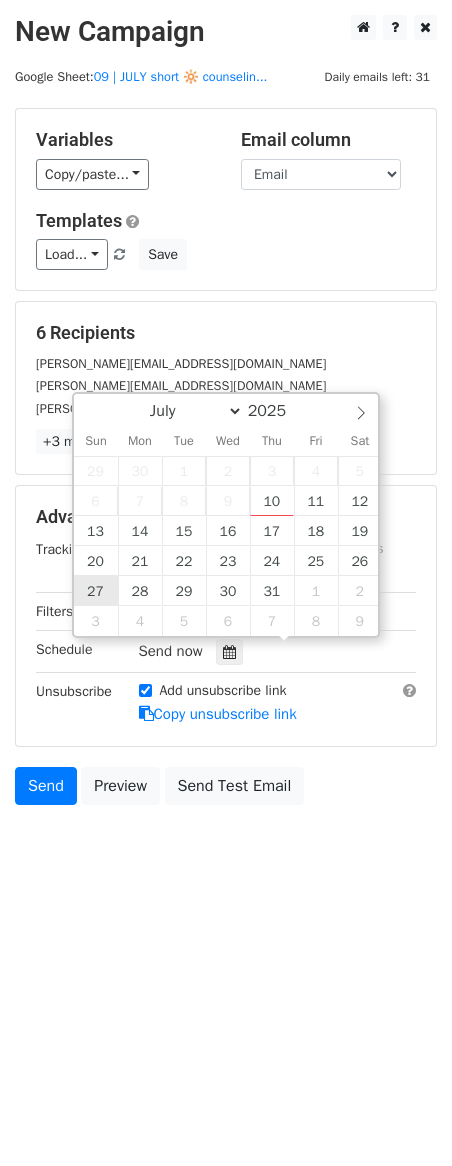 type on "2025-07-27 12:00" 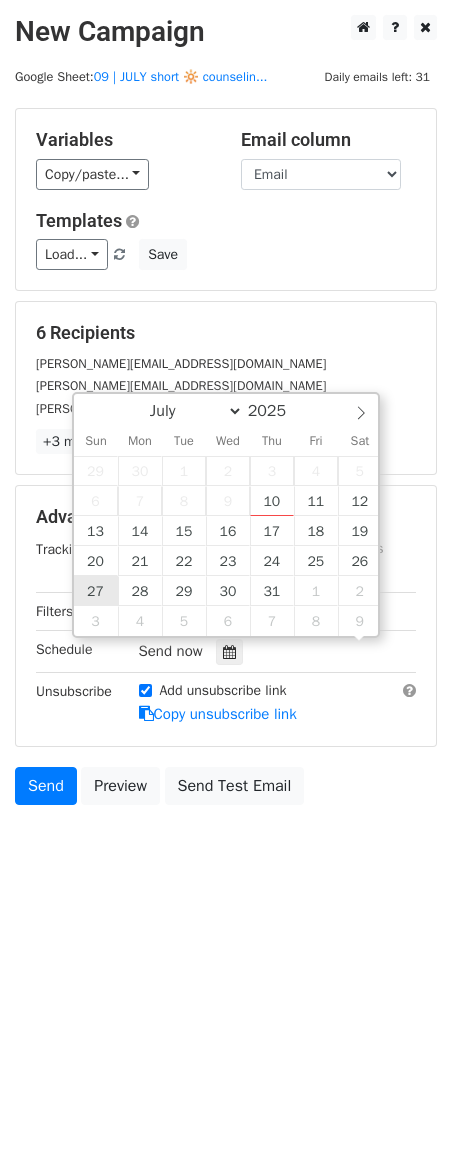 scroll, scrollTop: 1, scrollLeft: 0, axis: vertical 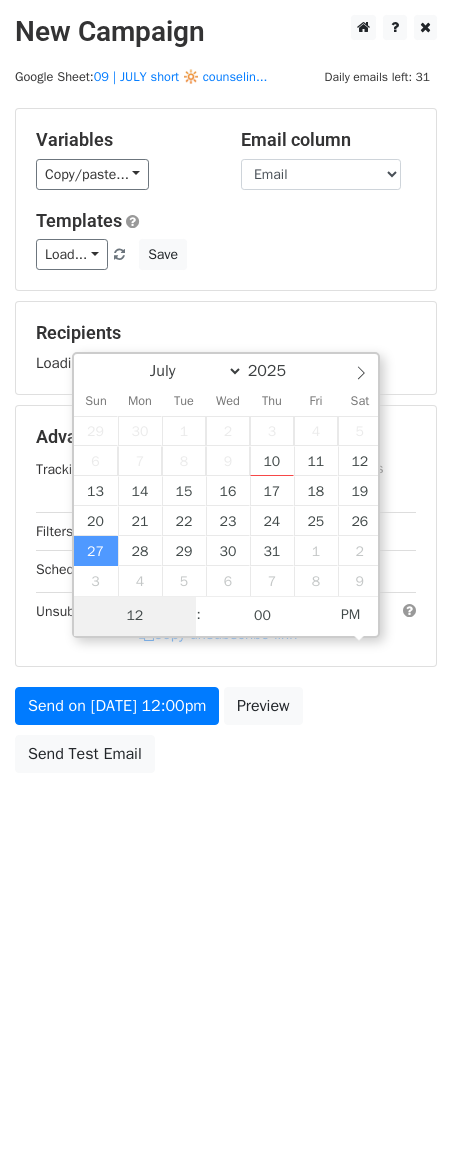 type on "1" 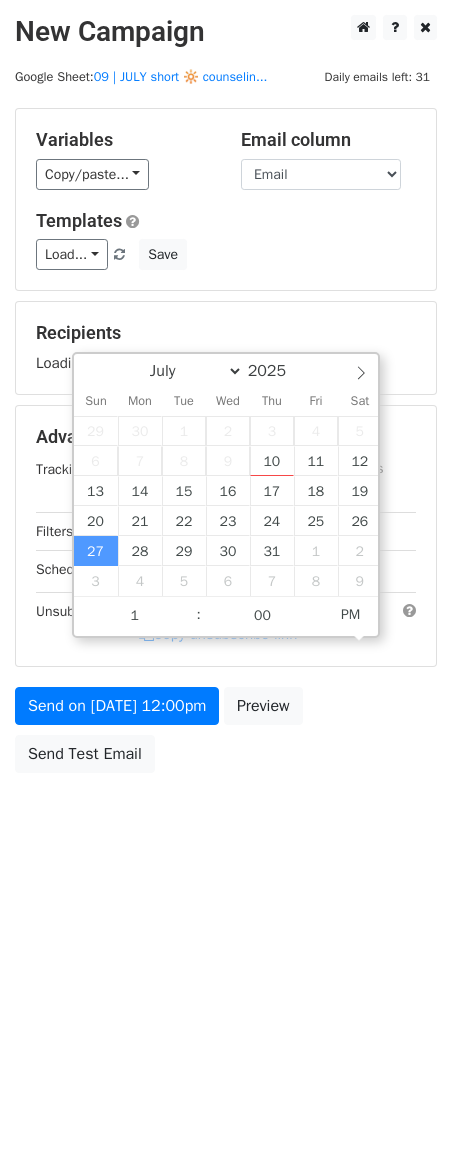 type on "2025-07-27 13:00" 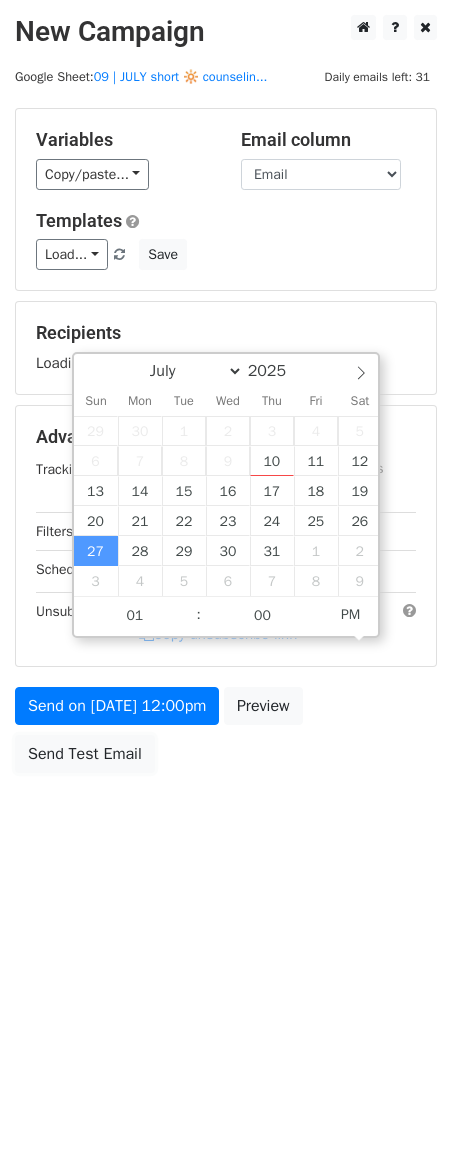 click on "Send Test Email" at bounding box center (85, 754) 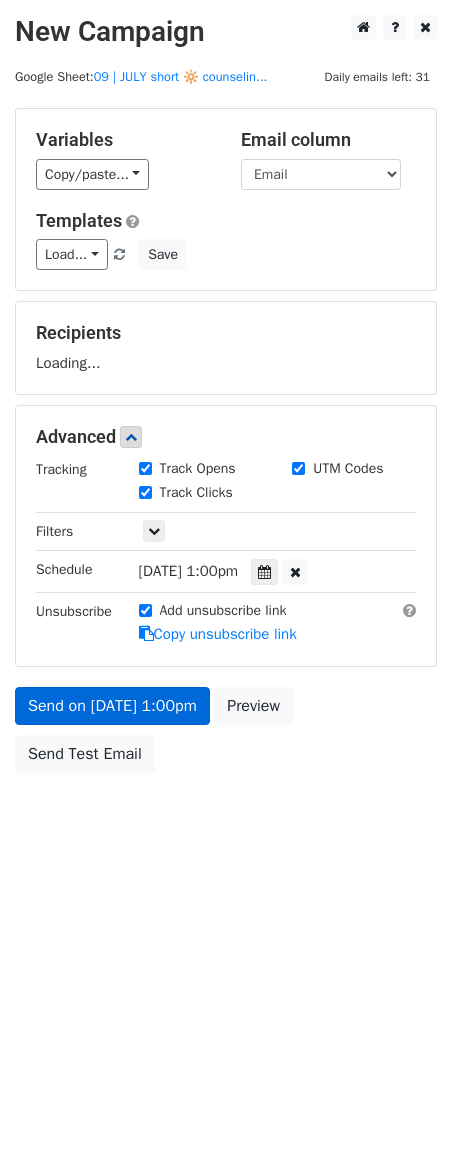 click on "Send on Jul 27 at 1:00pm
Preview
Send Test Email" at bounding box center [226, 735] 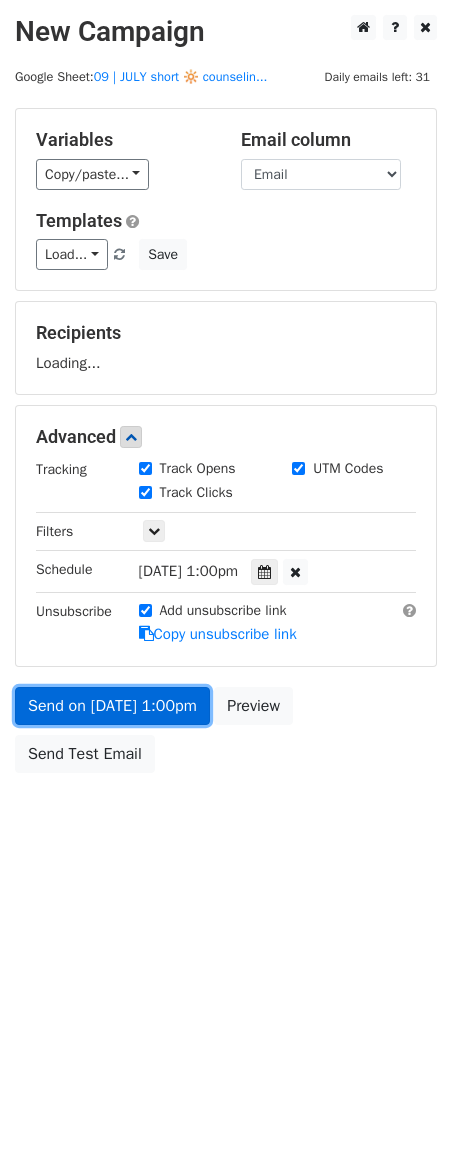 click on "Send on Jul 27 at 1:00pm" at bounding box center (112, 706) 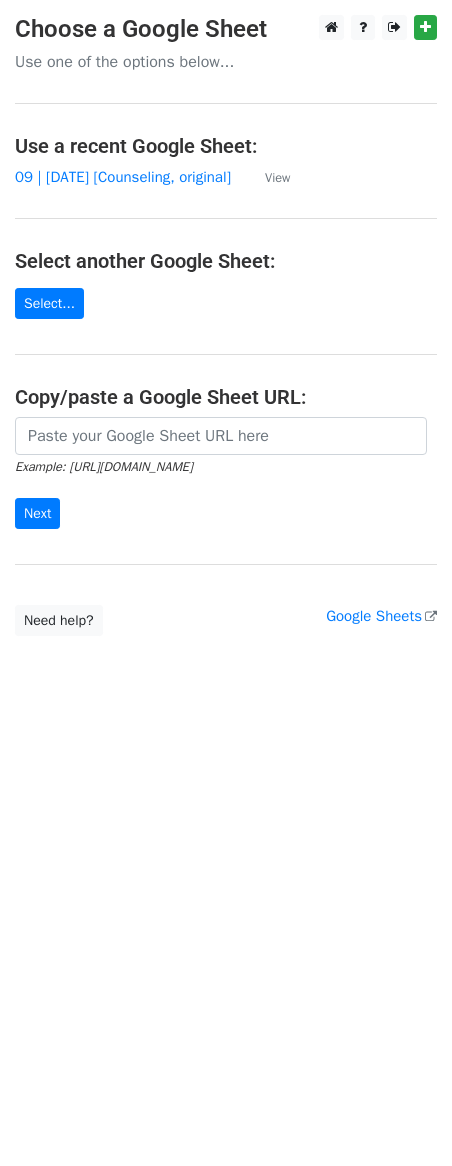 scroll, scrollTop: 0, scrollLeft: 0, axis: both 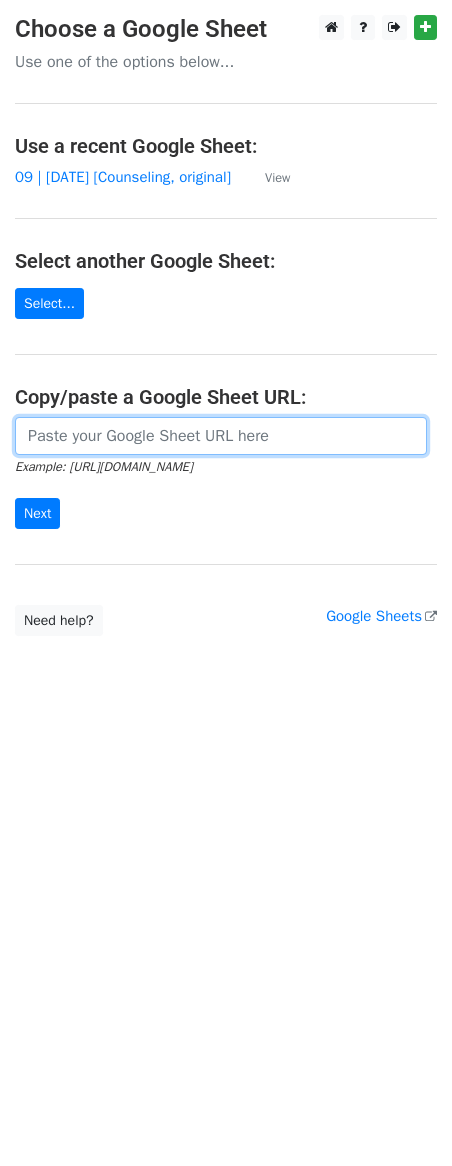 click at bounding box center [221, 436] 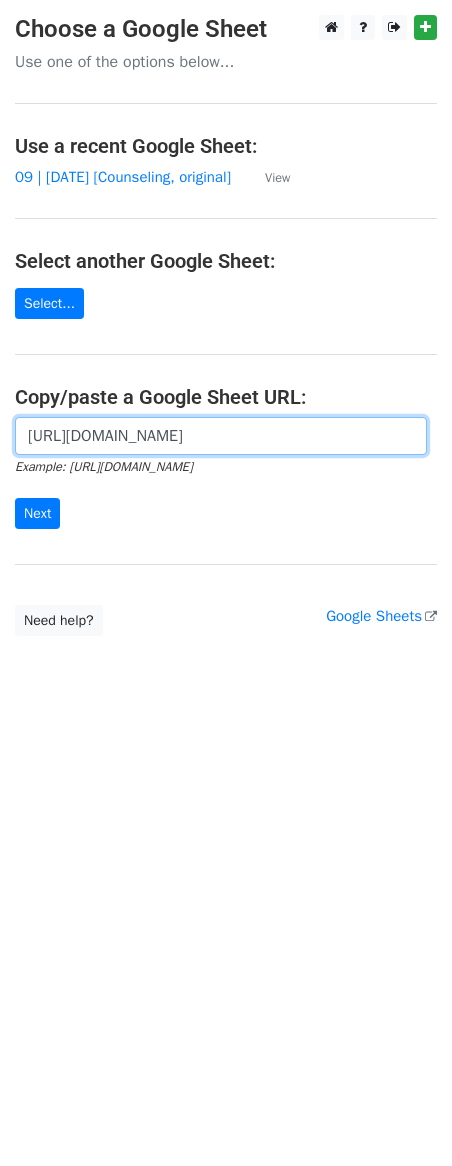 scroll, scrollTop: 0, scrollLeft: 614, axis: horizontal 